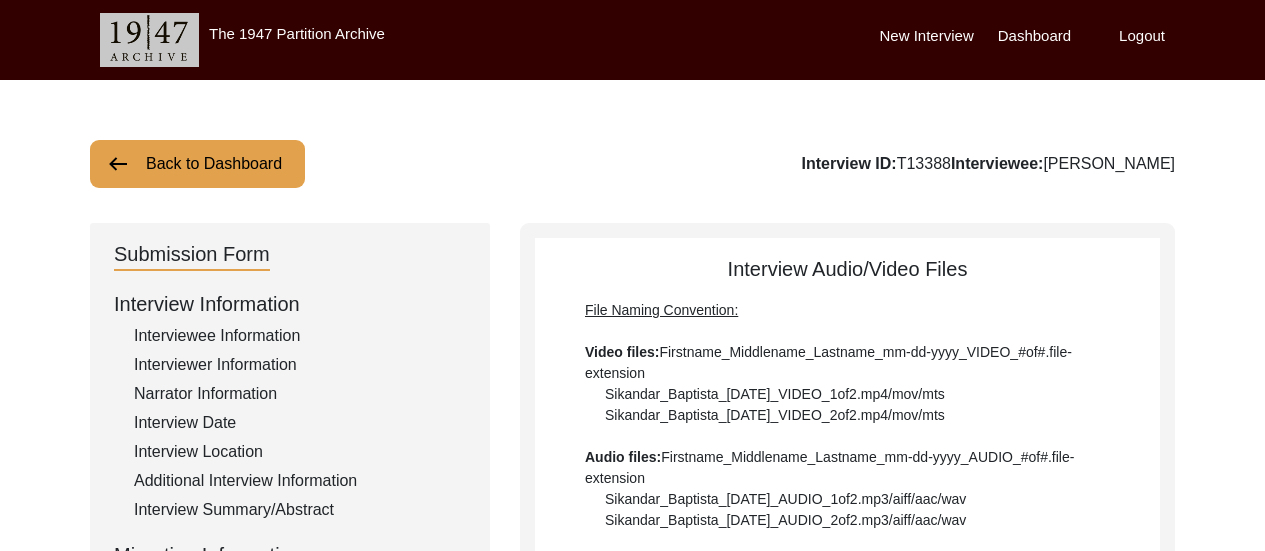scroll, scrollTop: 572, scrollLeft: 0, axis: vertical 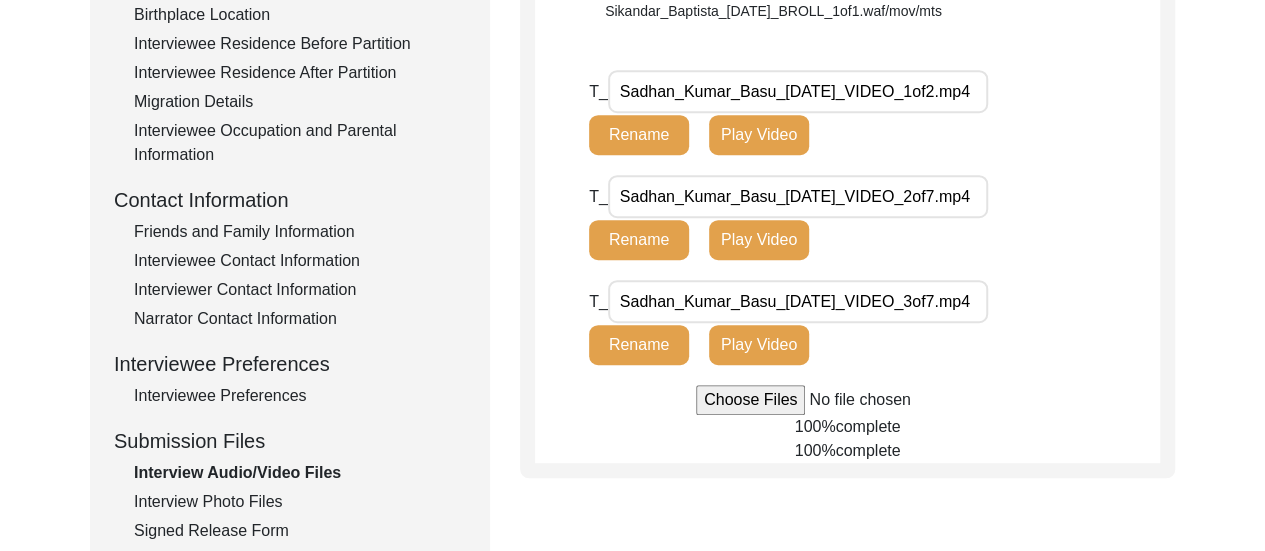 click on "Back to Dashboard  Interview ID:  T13388  Interviewee:  [PERSON_NAME]   Submission Form   Interview Information   Interviewee Information   Interviewer Information   Narrator Information   Interview Date   Interview Location   Additional Interview Information   Interview Summary/Abstract   Migration Information   Birthplace Location   Interviewee Residence Before Partition   Interviewee Residence After Partition   Migration Details   Interviewee Occupation and Parental Information   Contact Information   Friends and Family Information   Interviewee Contact Information   Interviewer Contact Information   Narrator Contact Information   Interviewee Preferences   Interviewee Preferences   Submission Files   Interview Audio/Video Files   Interview Photo Files   Signed Release Form   Other Files   Interview Audio/Video Files  File Naming Convention: Video files:  Firstname_Middlename_Lastname_mm-dd-yyyy_VIDEO_#of#.file-extension  Sikandar_Baptista_[DATE]_VIDEO_1of2.mp4/mov/mts  Audio files: B-Roll: T_ T_" 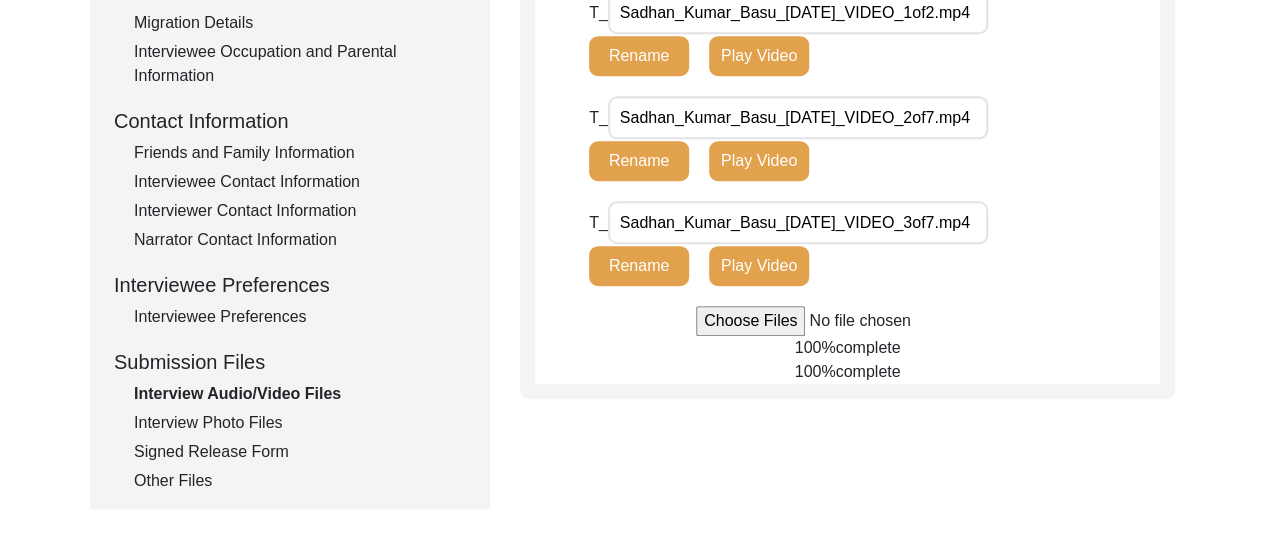 scroll, scrollTop: 652, scrollLeft: 0, axis: vertical 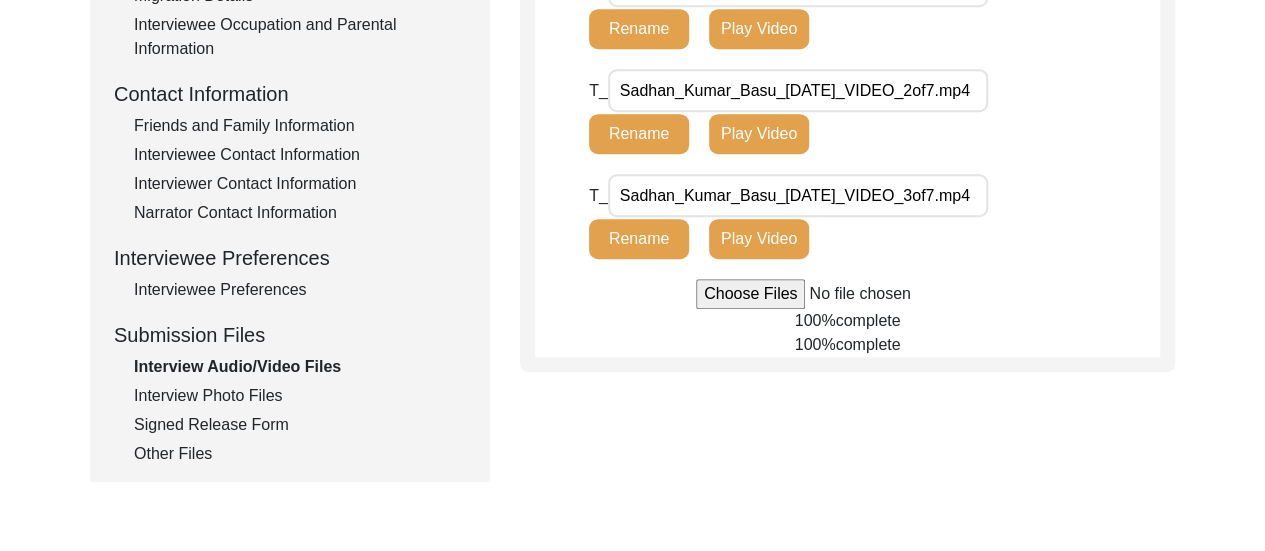 click at bounding box center (847, 294) 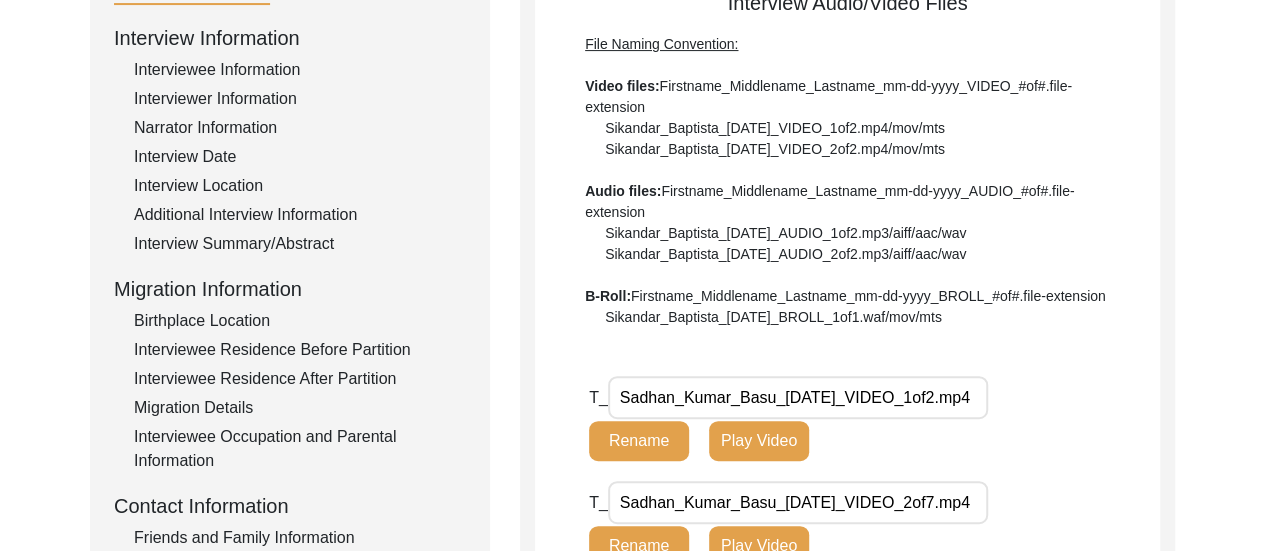 scroll, scrollTop: 202, scrollLeft: 0, axis: vertical 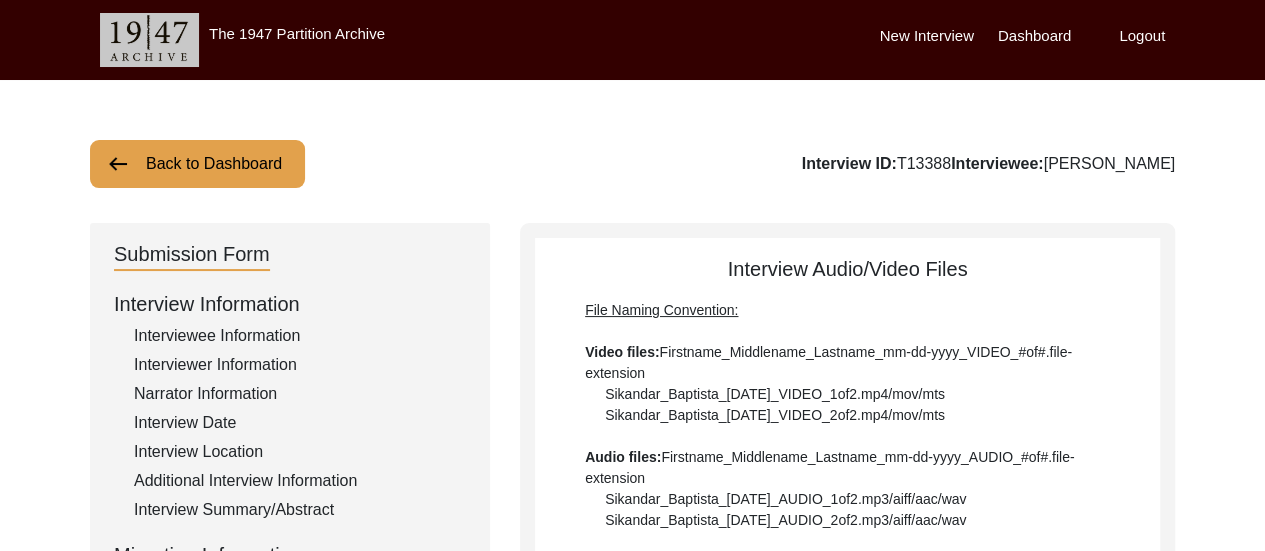 click on "Logout" at bounding box center [1142, 36] 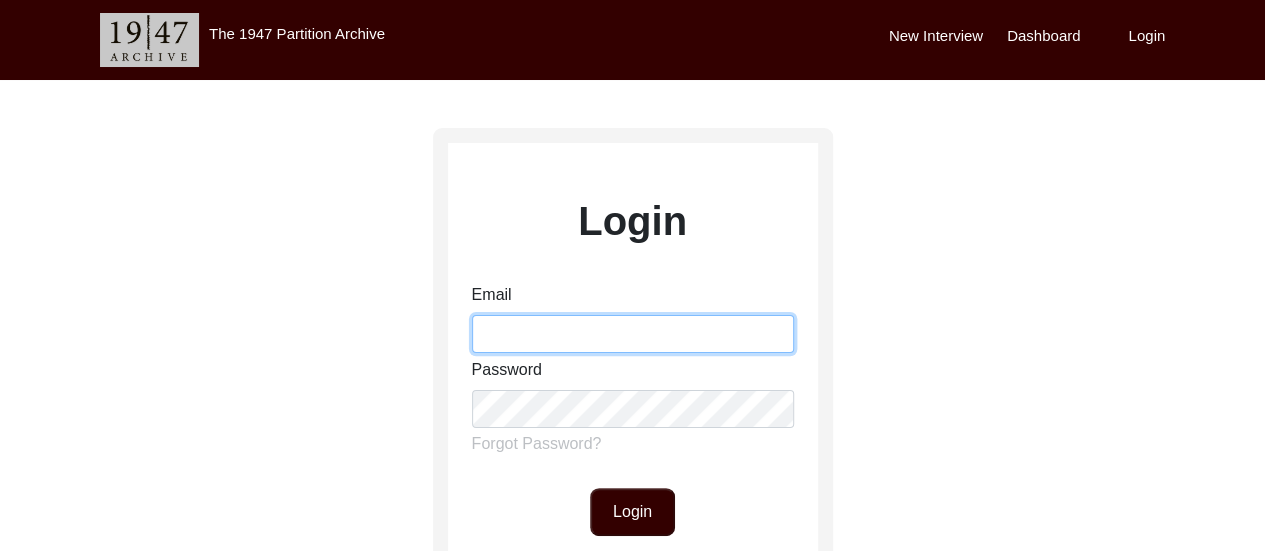 click on "Email" at bounding box center (633, 334) 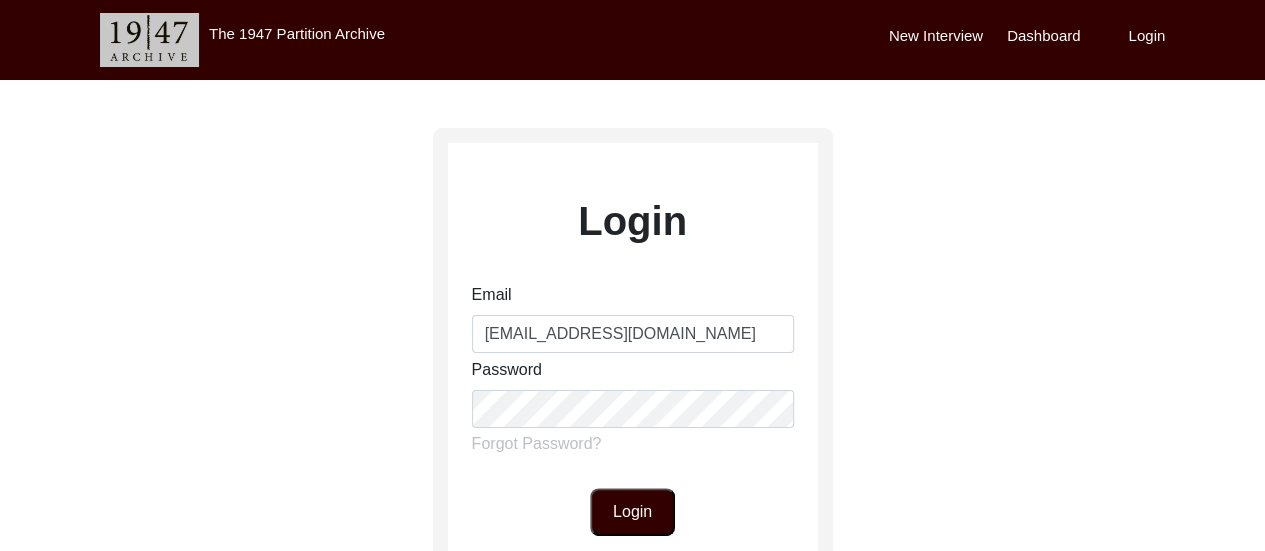 click on "Login" 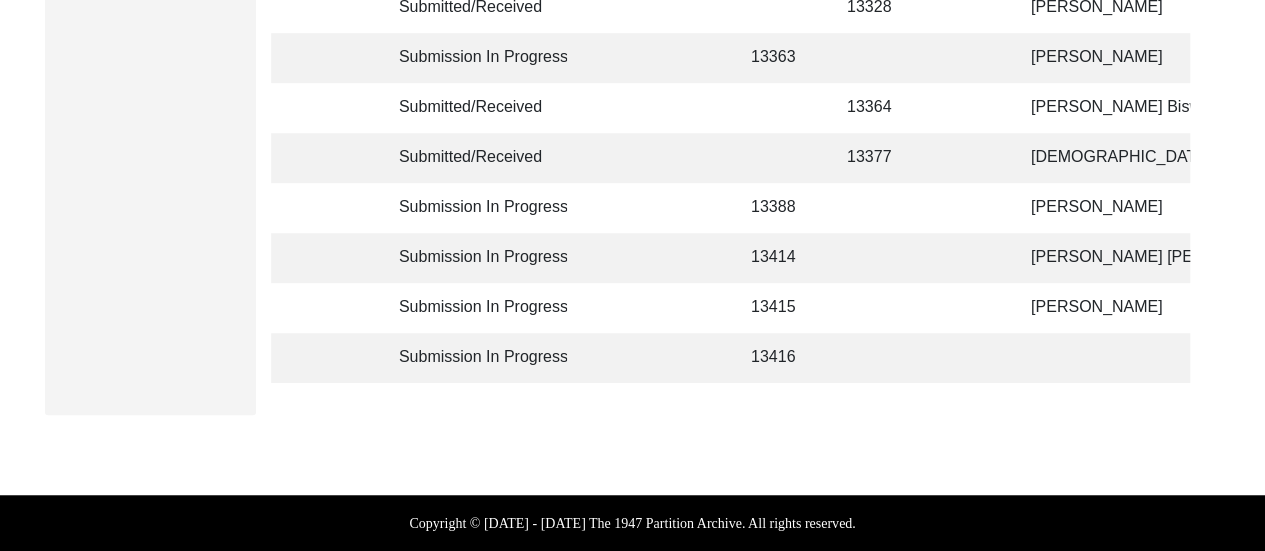 scroll, scrollTop: 528, scrollLeft: 0, axis: vertical 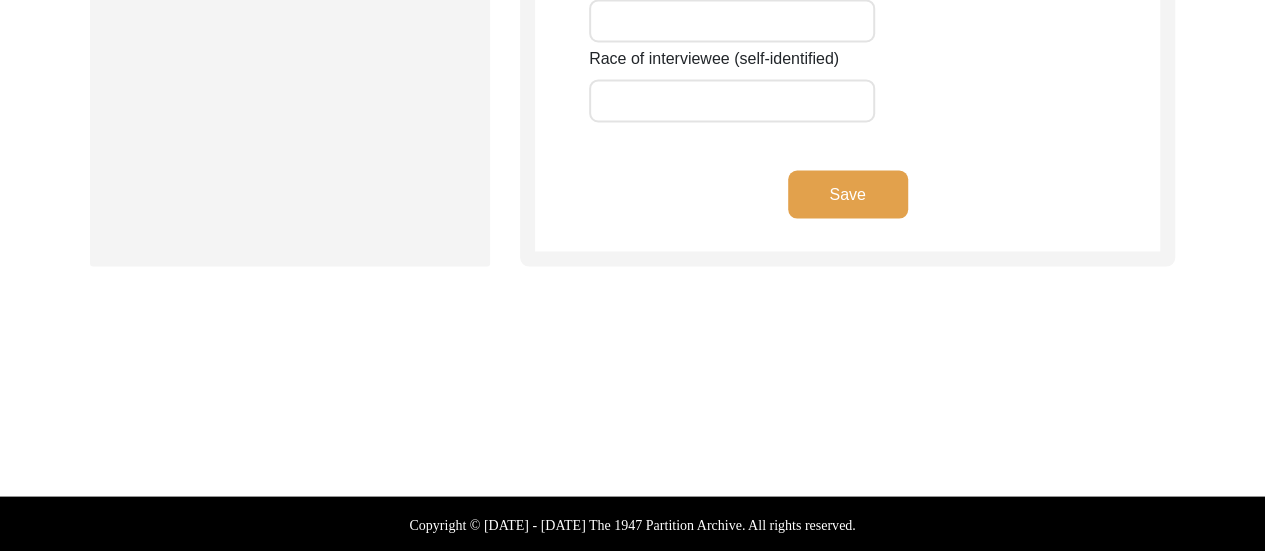 type on "Sadhan" 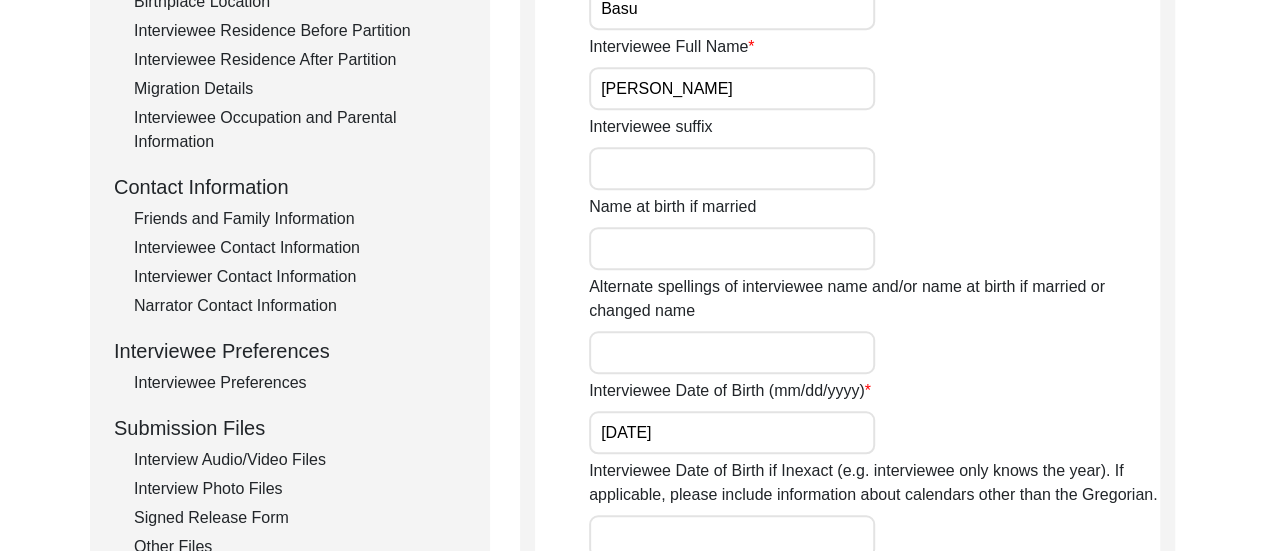 scroll, scrollTop: 780, scrollLeft: 0, axis: vertical 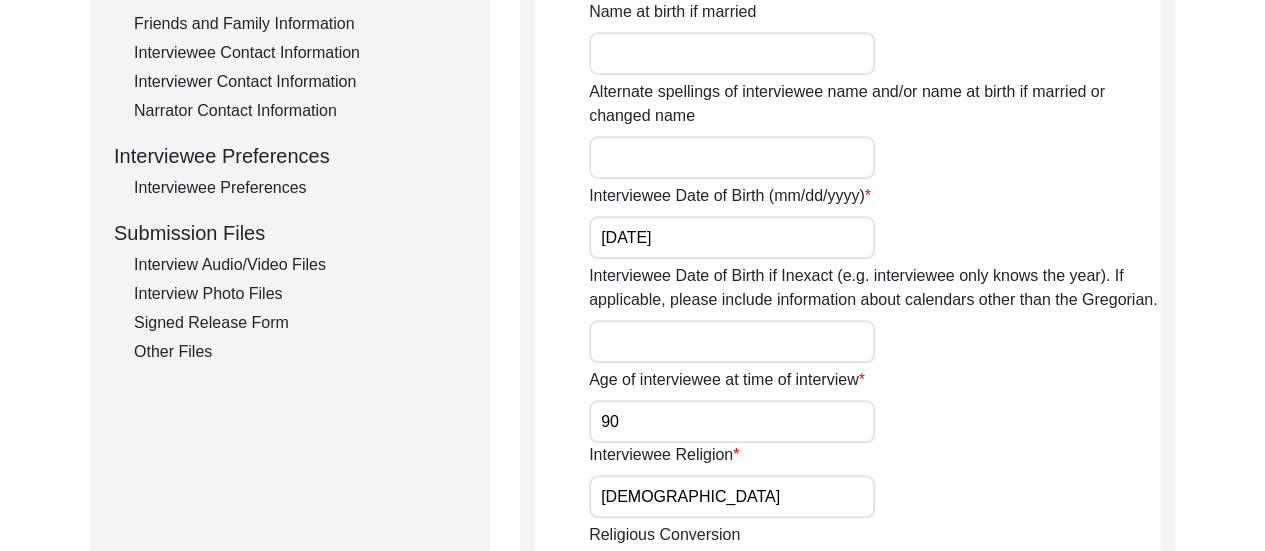 click on "Interview Audio/Video Files" 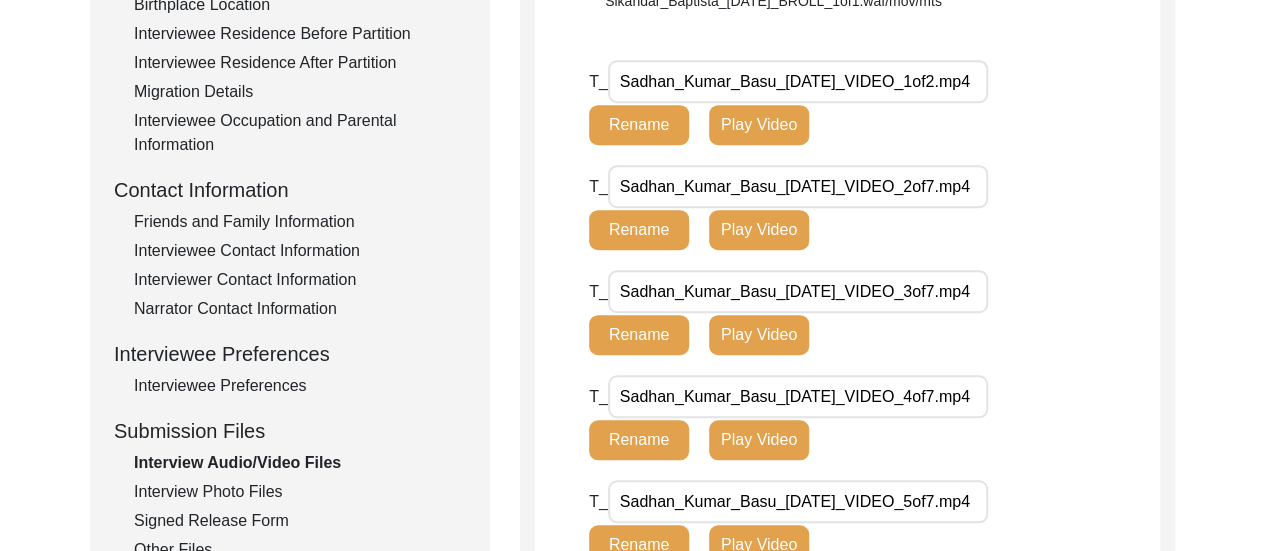 scroll, scrollTop: 580, scrollLeft: 0, axis: vertical 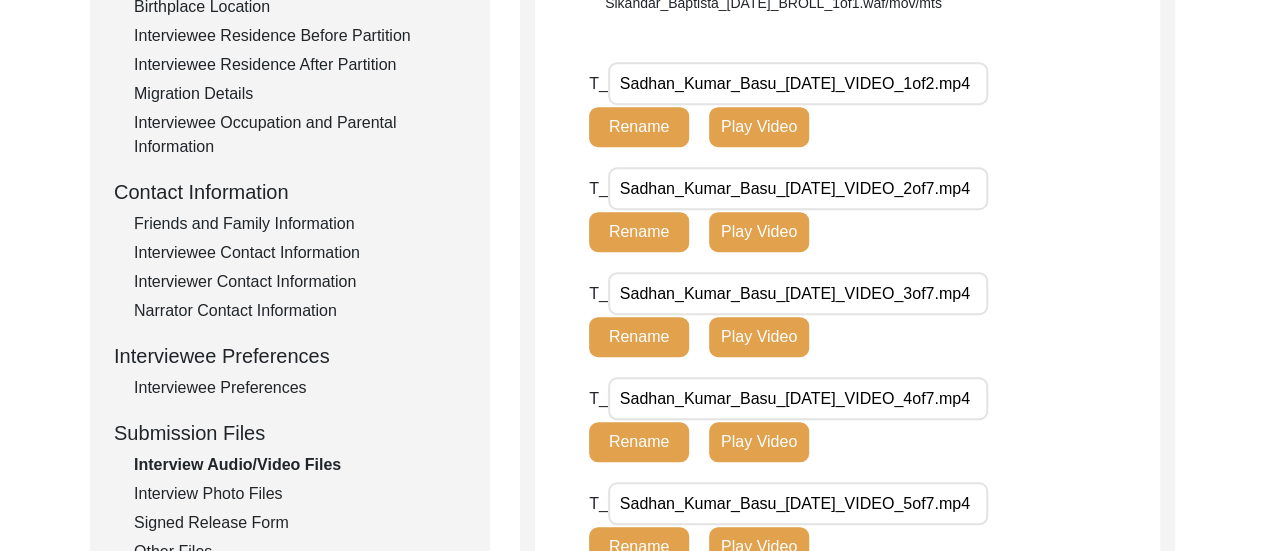 click on "Sadhan_Kumar_Basu_[DATE]_VIDEO_1of2.mp4" at bounding box center (798, 83) 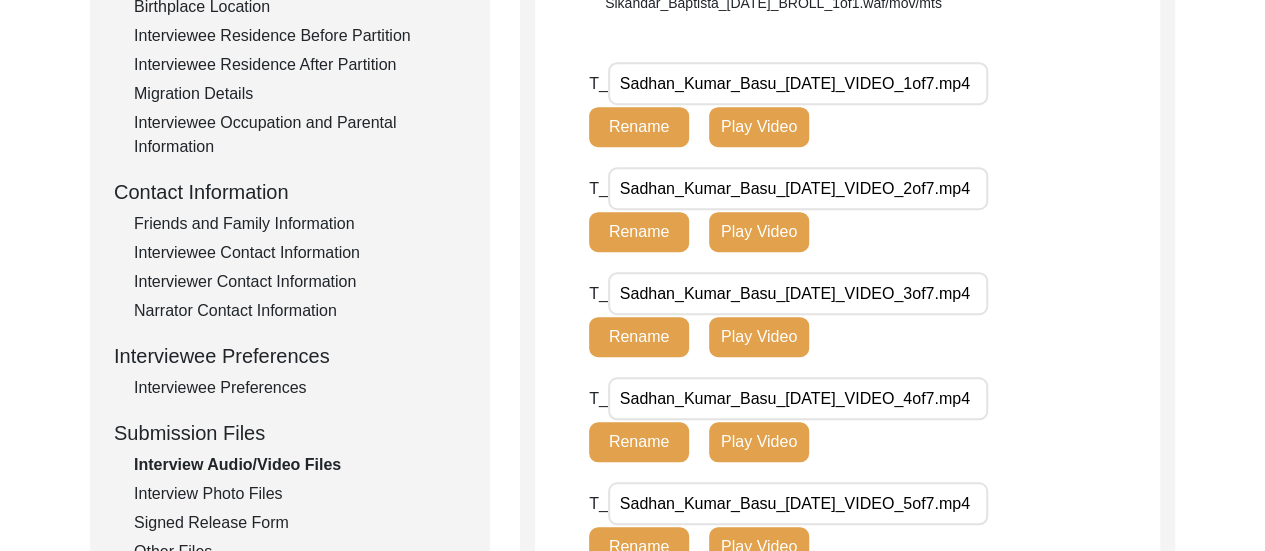 type on "Sadhan_Kumar_Basu_[DATE]_VIDEO_1of7.mp4" 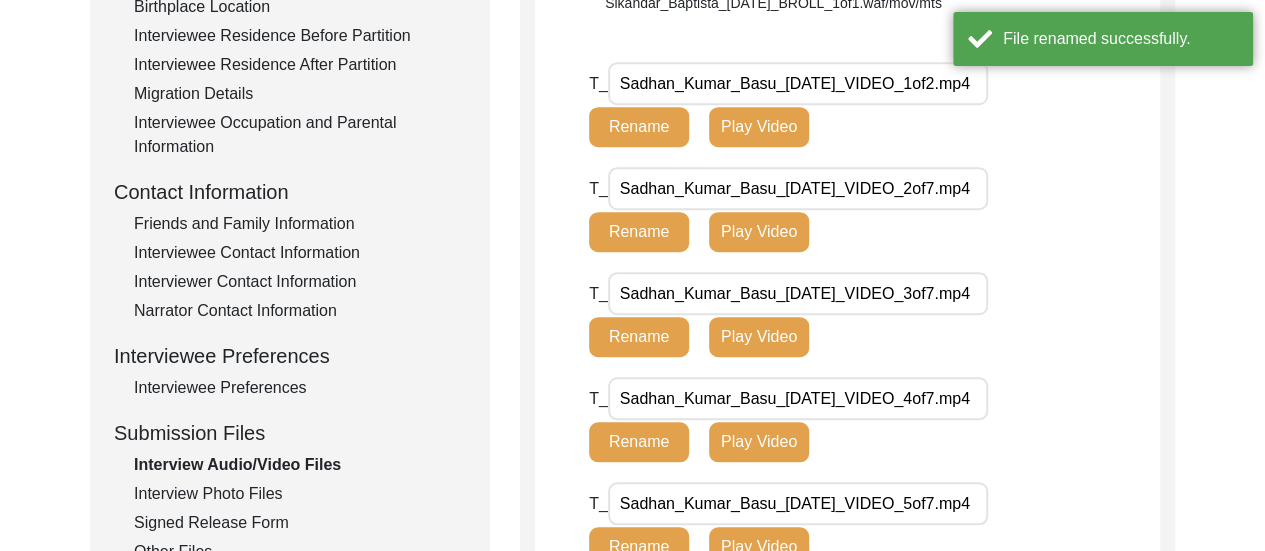 click on "T_ Sadhan_Kumar_Basu_[DATE]_VIDEO_1of2.mp4 Rename Play Video" 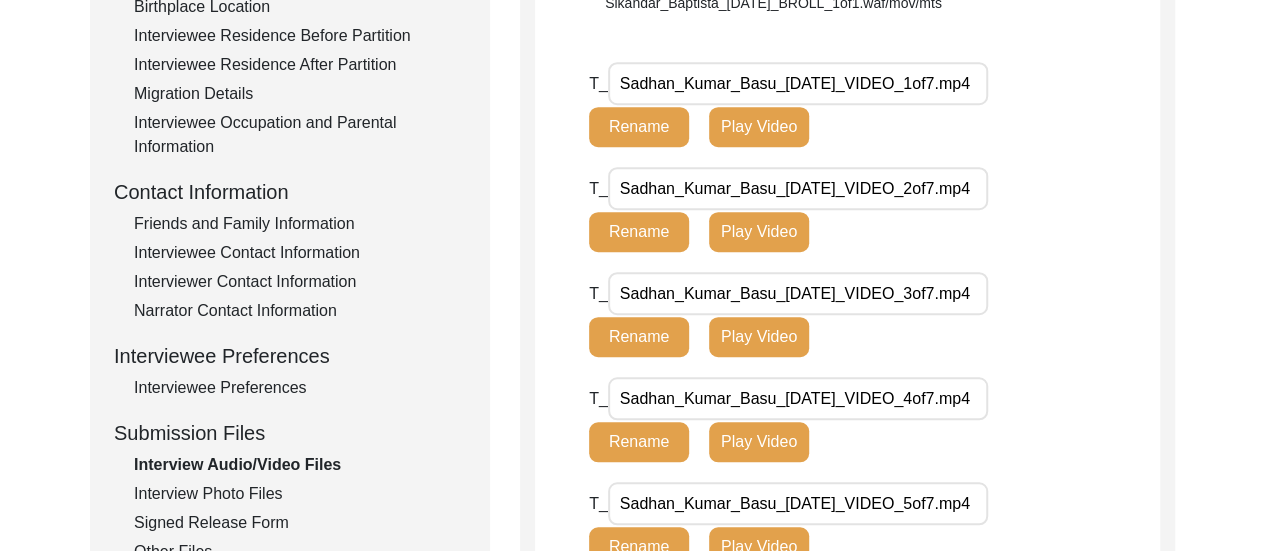 type on "Sadhan_Kumar_Basu_[DATE]_VIDEO_1of7.mp4" 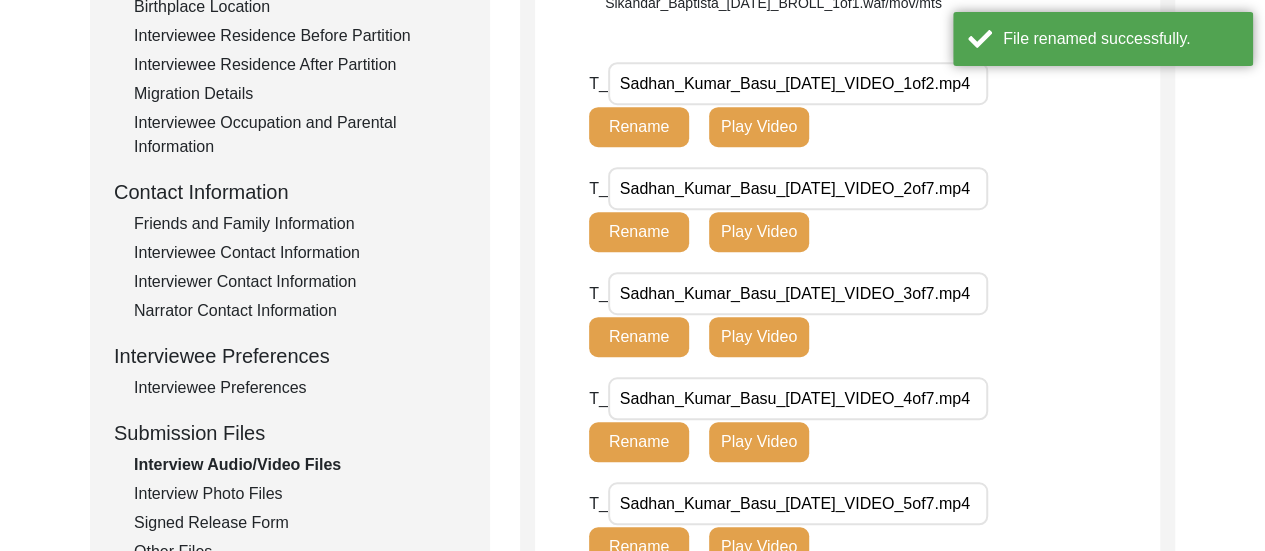 click on "T_ Sadhan_Kumar_Basu_[DATE]_VIDEO_1of2.mp4 Rename Play Video" 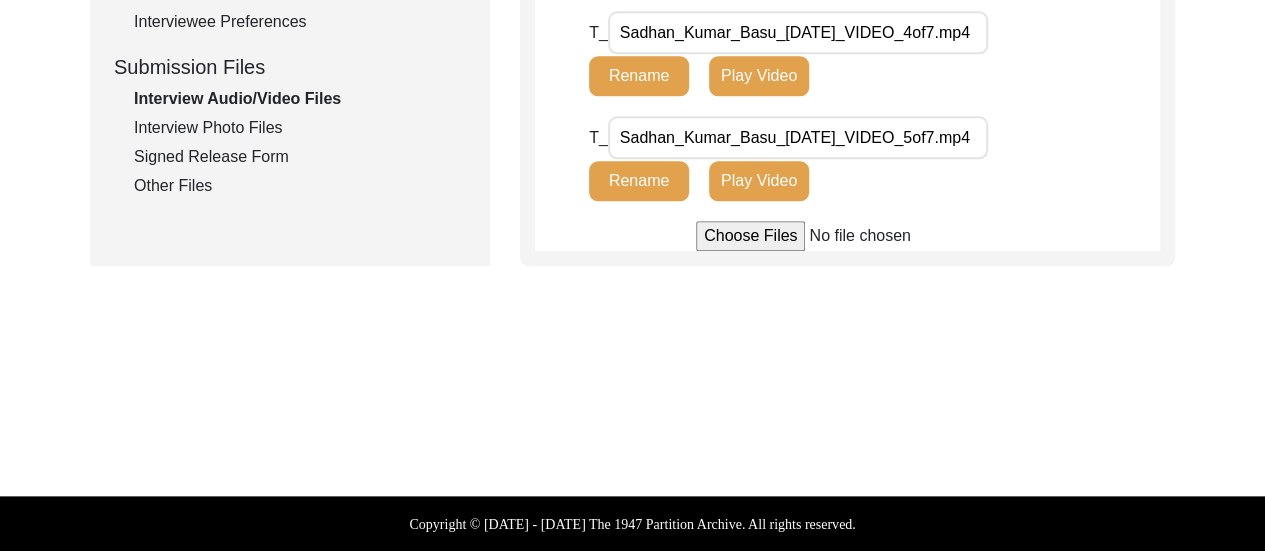 scroll, scrollTop: 906, scrollLeft: 0, axis: vertical 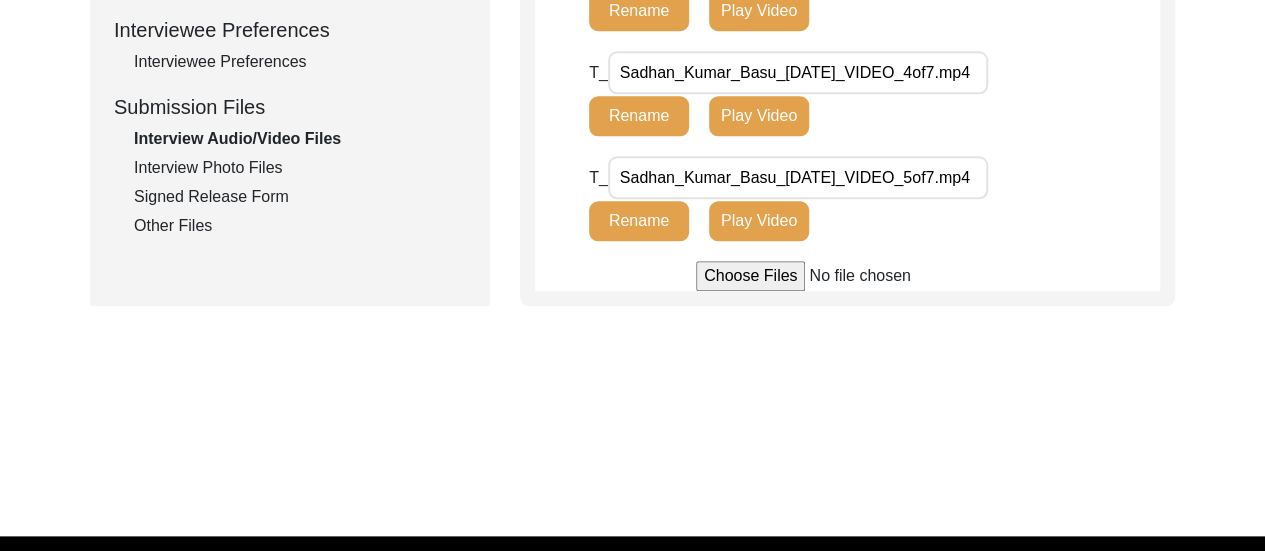 click at bounding box center [847, 276] 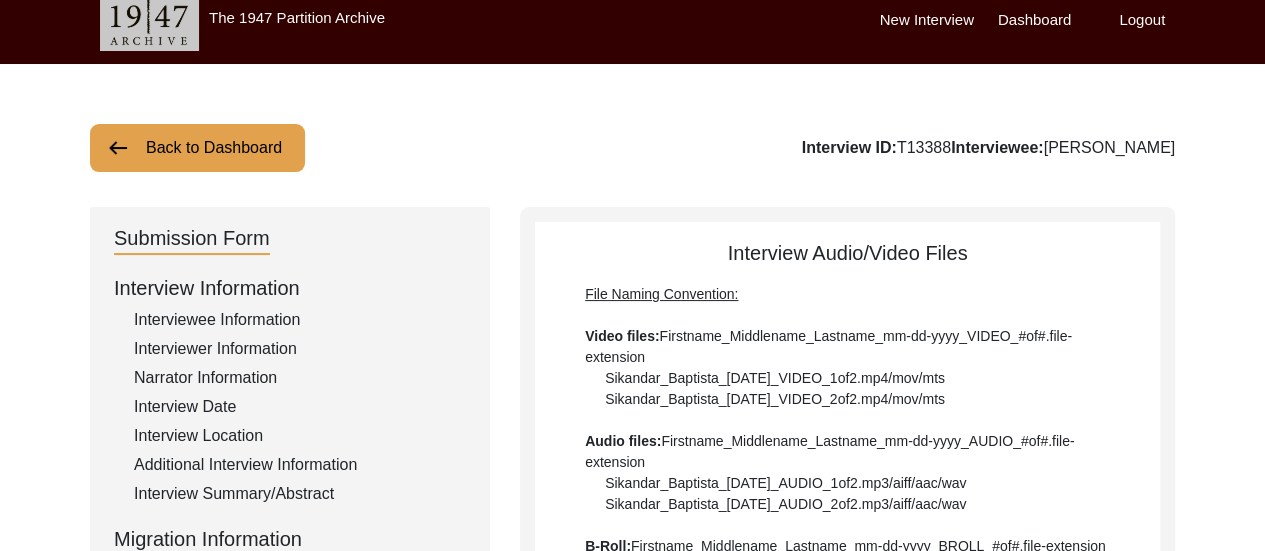 scroll, scrollTop: 0, scrollLeft: 0, axis: both 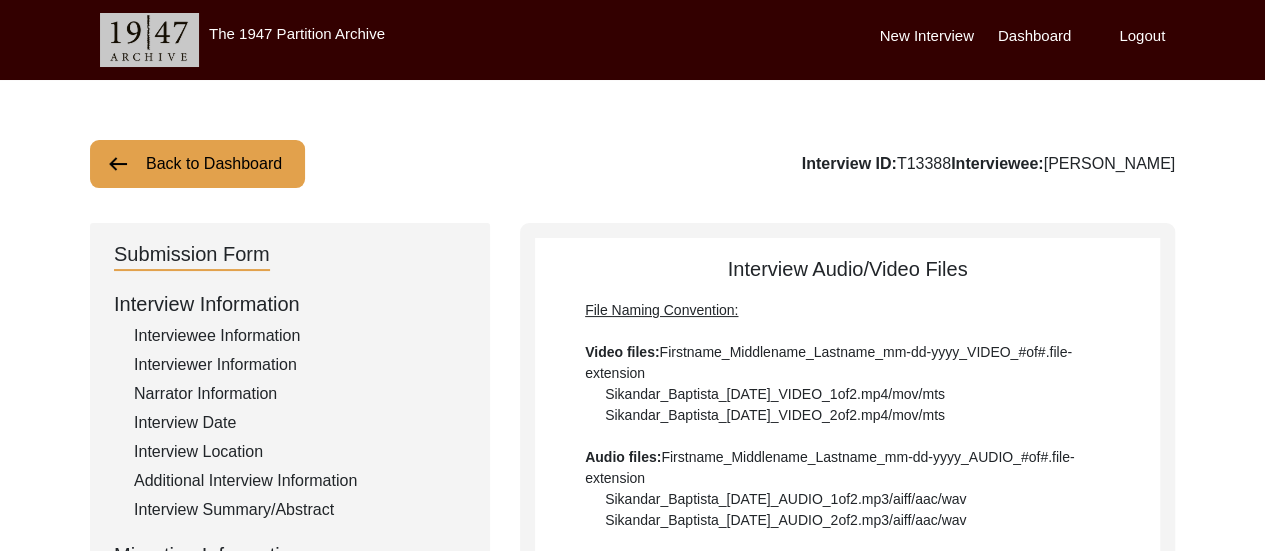 click on "Logout" at bounding box center [1142, 36] 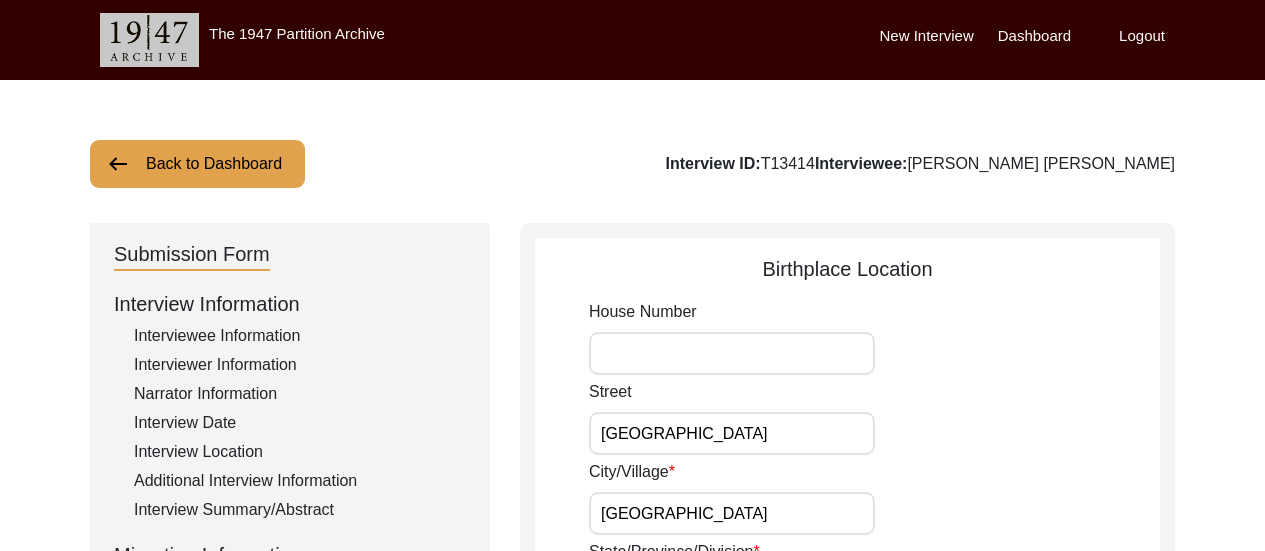 scroll, scrollTop: 254, scrollLeft: 0, axis: vertical 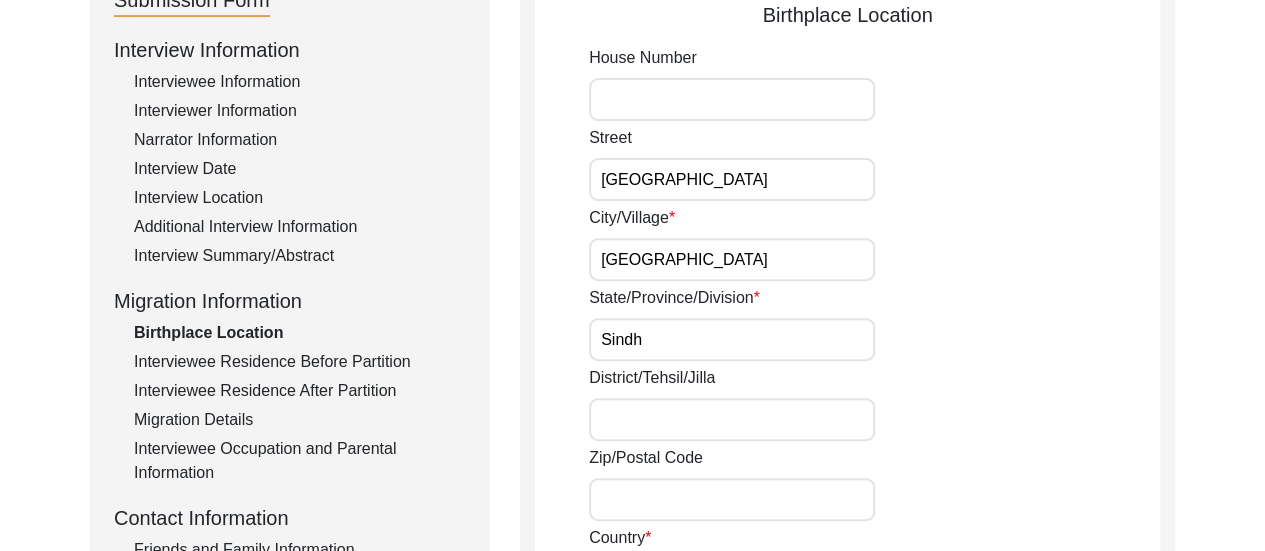 click on "Street Bunder Road Extension" 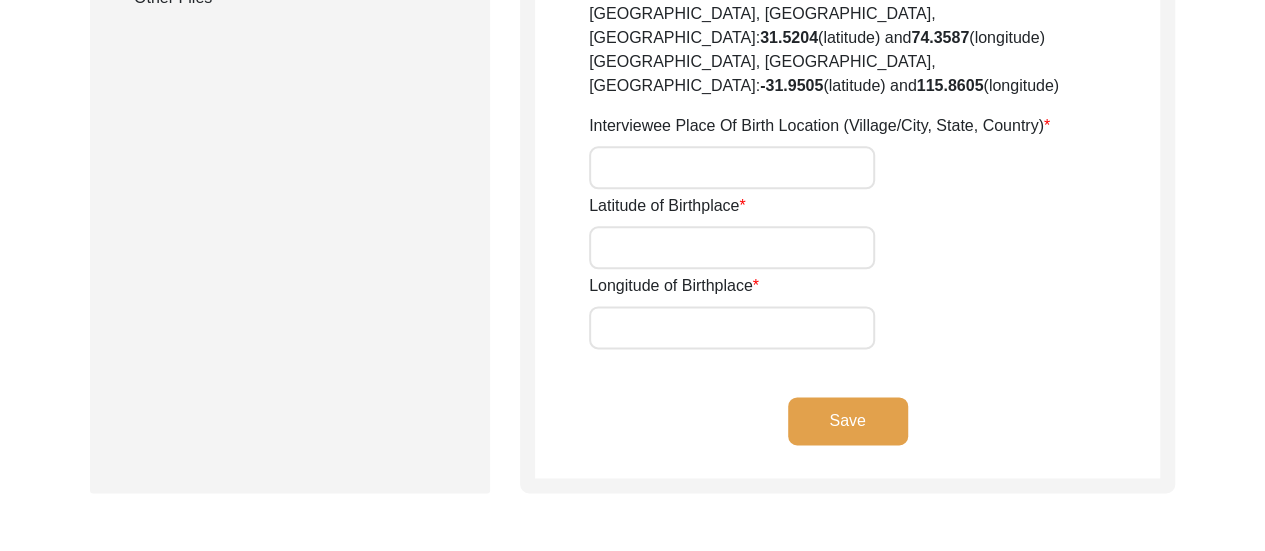 scroll, scrollTop: 1094, scrollLeft: 0, axis: vertical 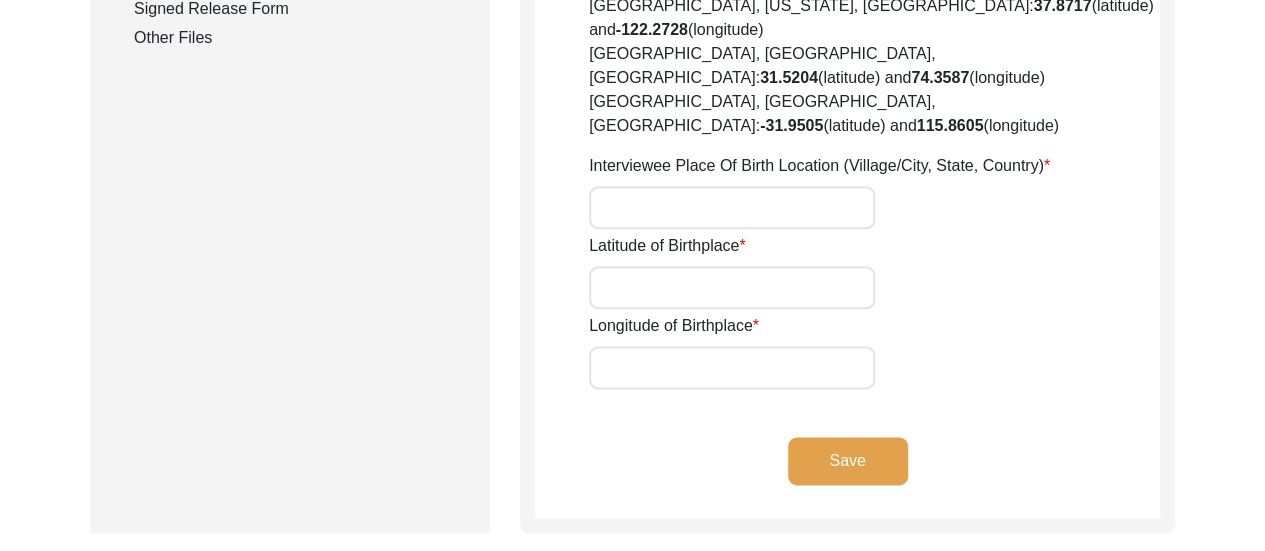 click on "Interviewee Place Of Birth Location (Village/City, State, Country)" at bounding box center (732, 207) 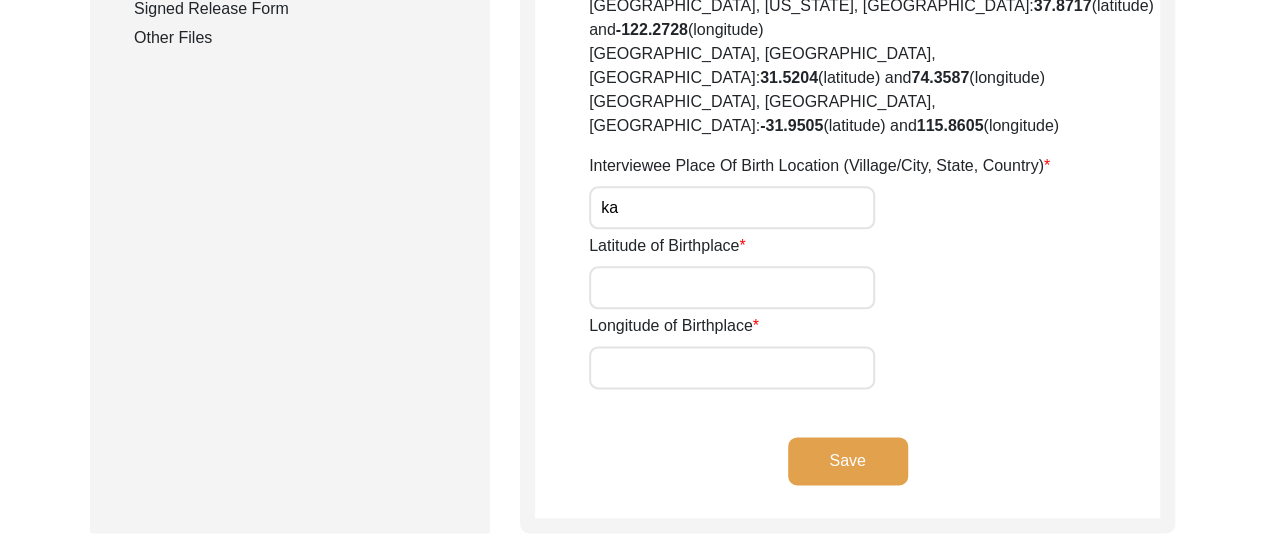 type on "k" 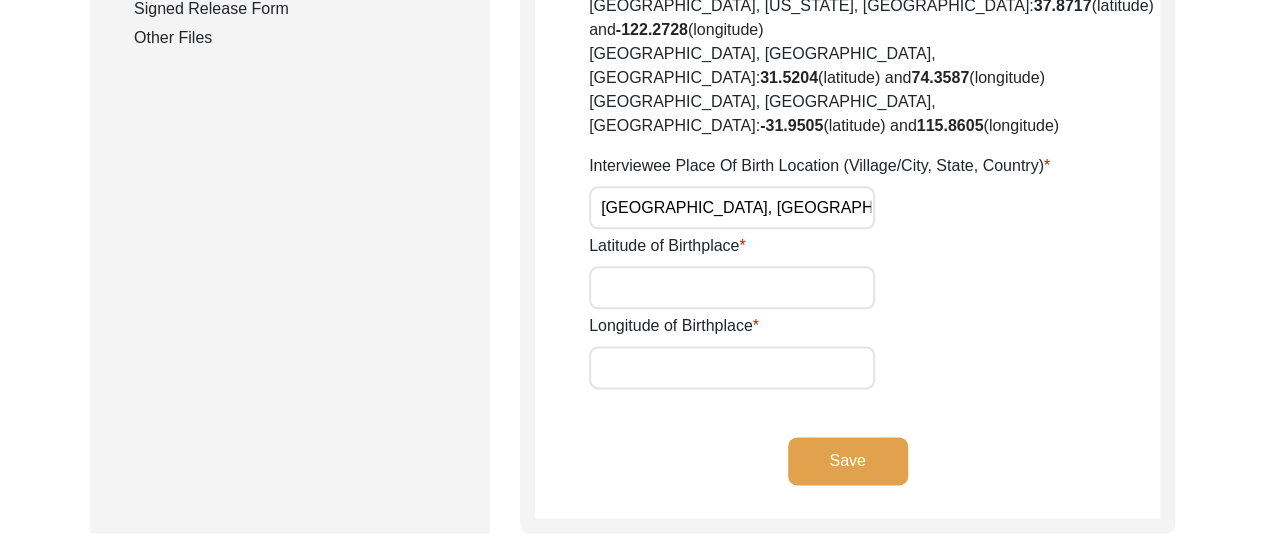 click on "Karachi, Sindh, British India" at bounding box center (732, 207) 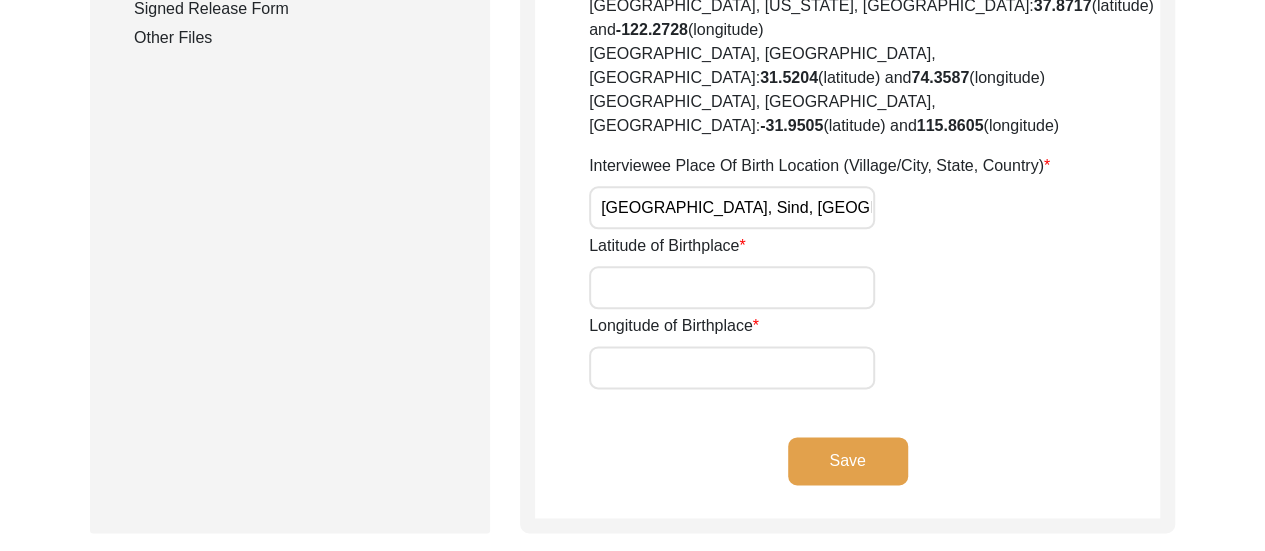 type on "Karachi, Sind, British India" 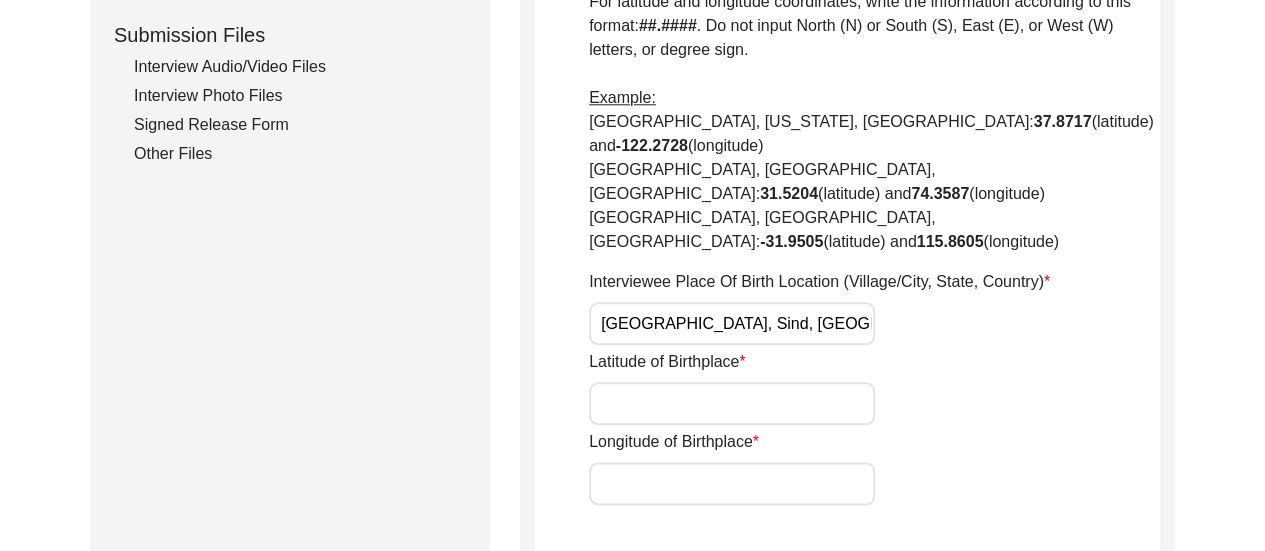 scroll, scrollTop: 1014, scrollLeft: 0, axis: vertical 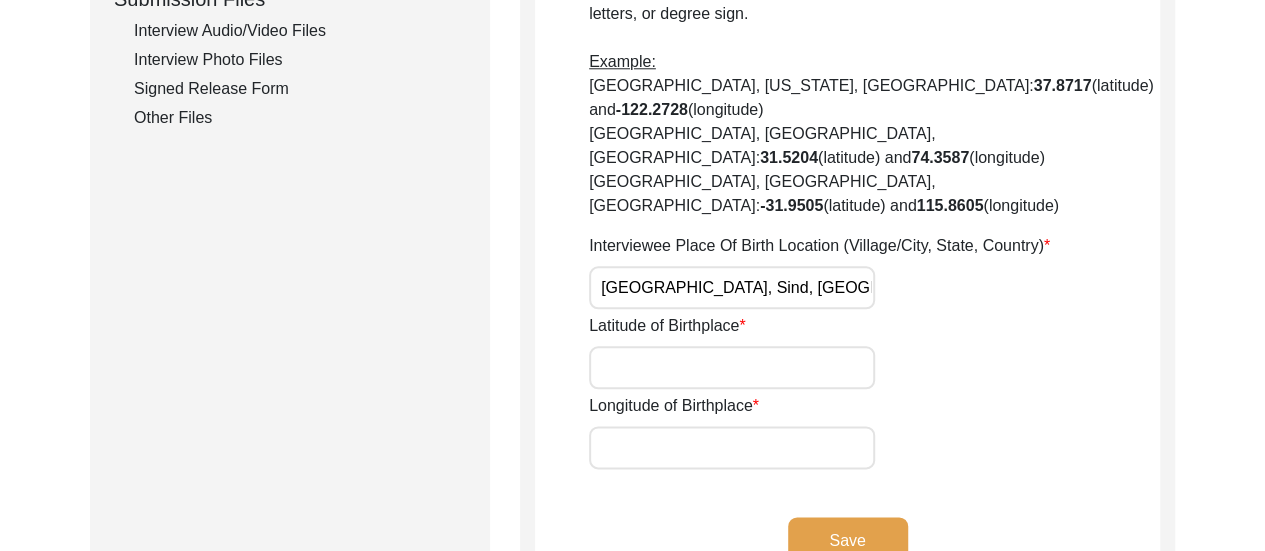 click on "Save" 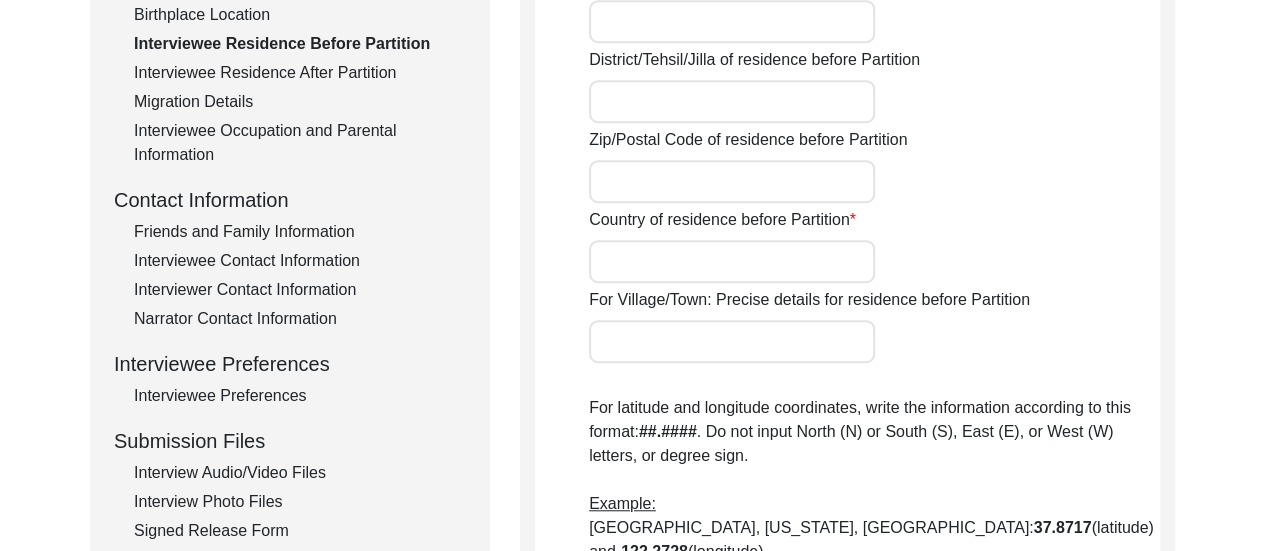 scroll, scrollTop: 574, scrollLeft: 0, axis: vertical 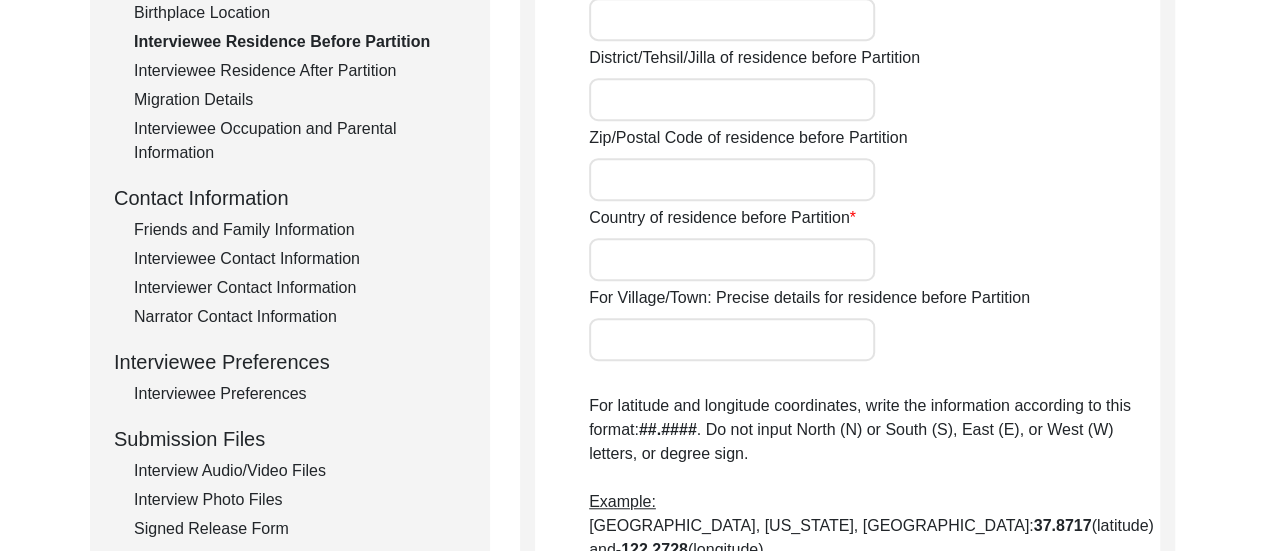 click on "Interviewee Residence After Partition" 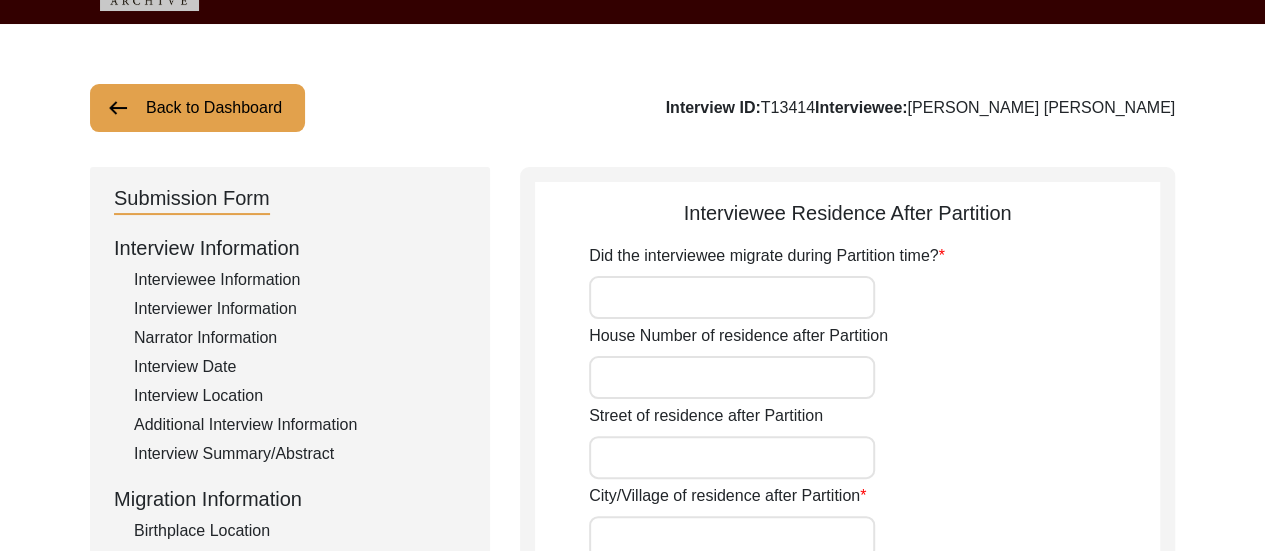 scroll, scrollTop: 54, scrollLeft: 0, axis: vertical 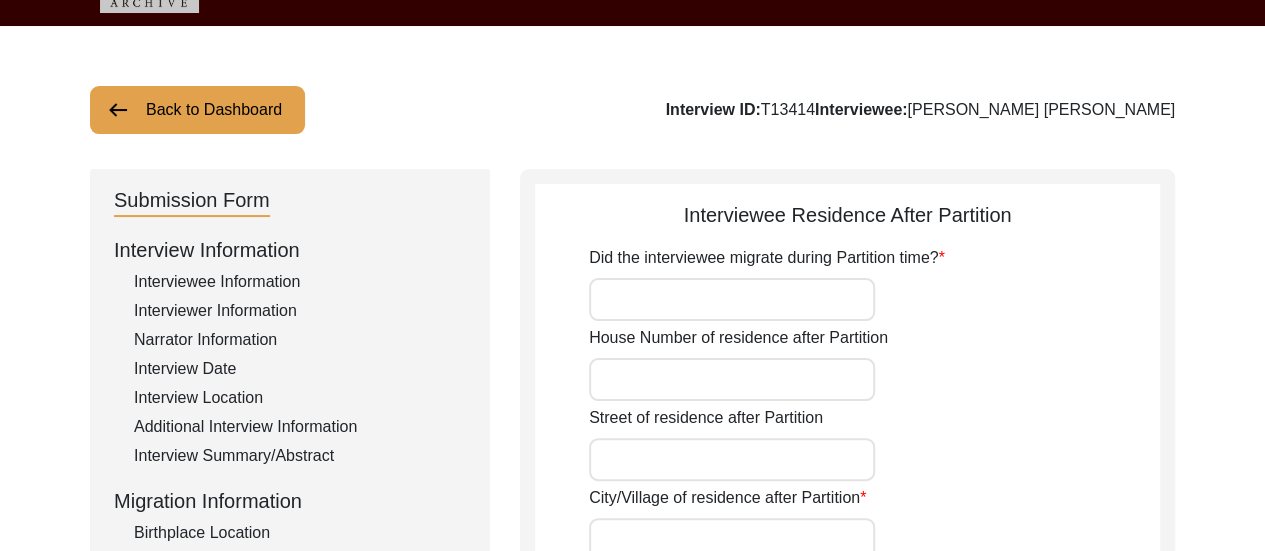 click on "Did the interviewee migrate during Partition time?" at bounding box center [732, 299] 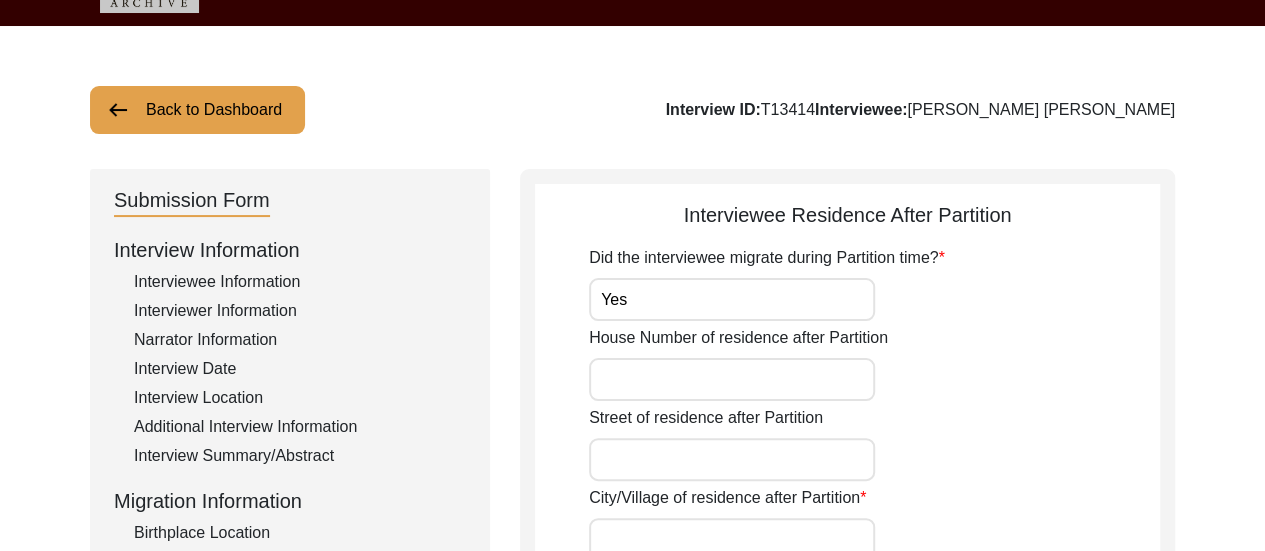 type on "Yes" 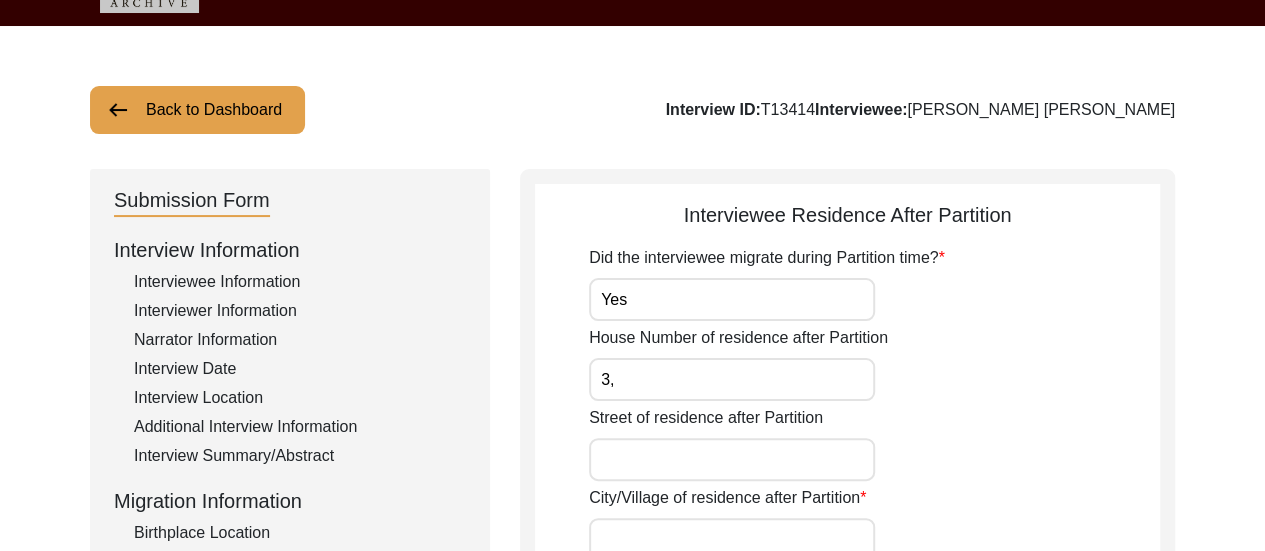 type on "3," 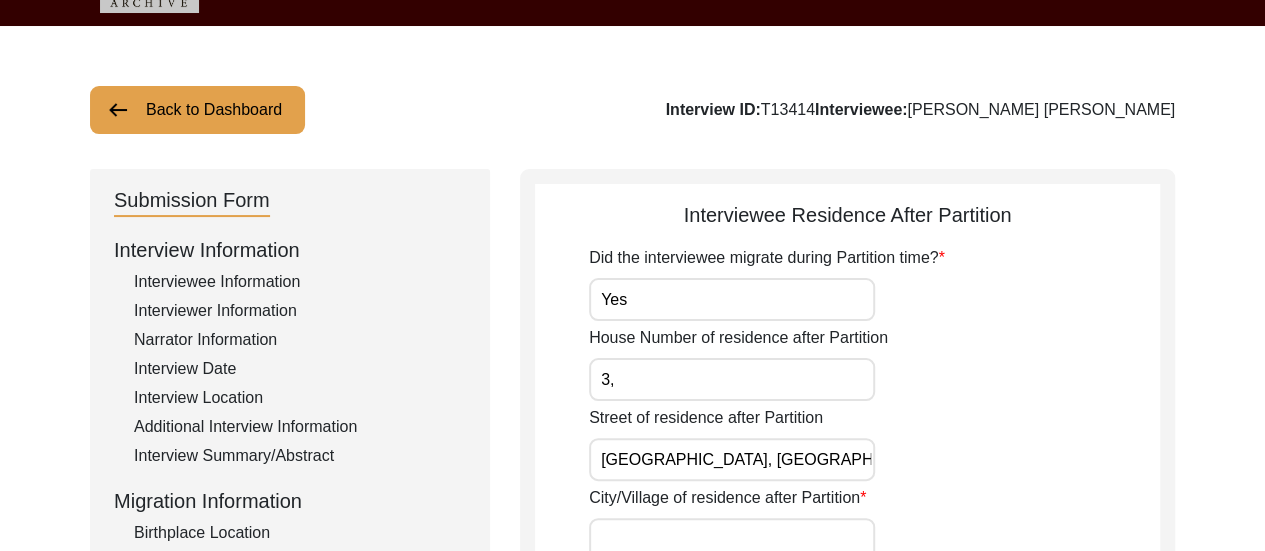 click on "Street of residence after Partition Imperial Avenue, University of Delhi" 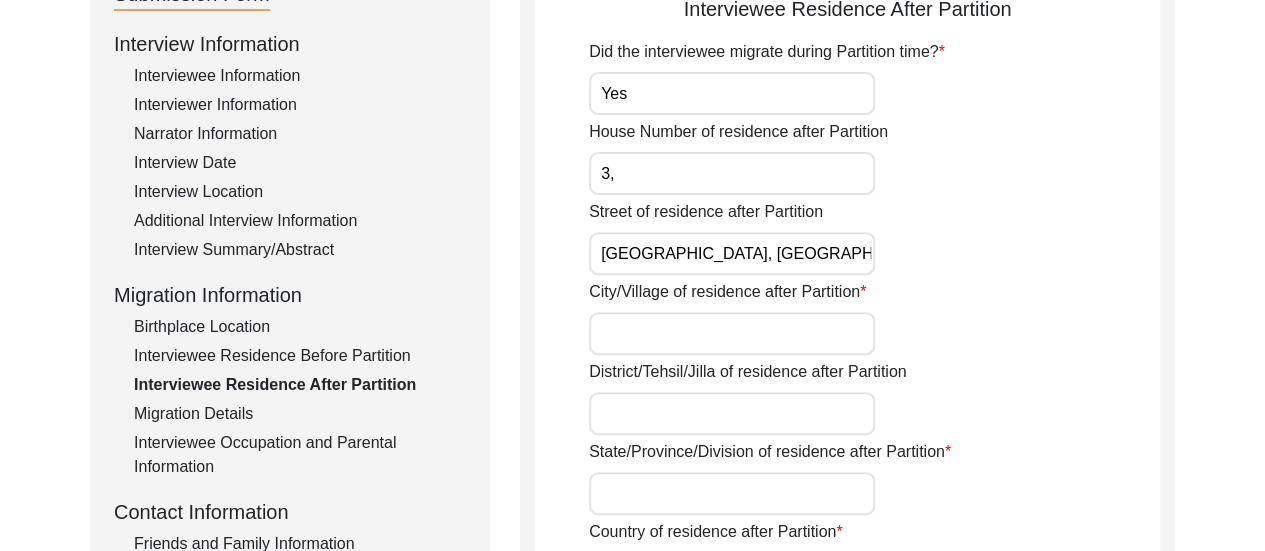 scroll, scrollTop: 374, scrollLeft: 0, axis: vertical 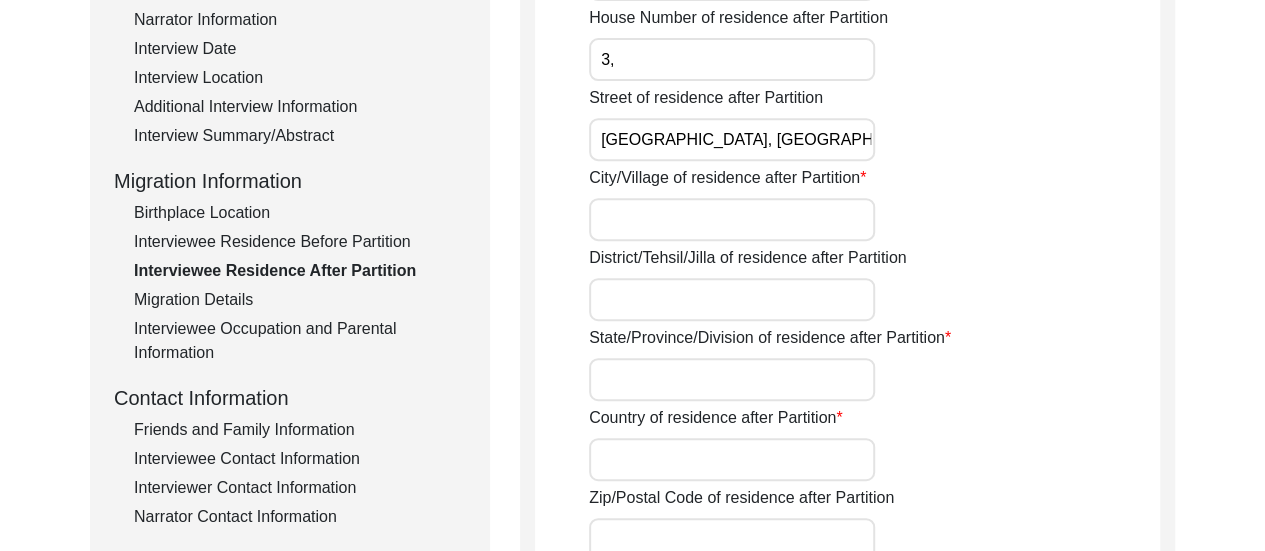 click on "Imperial Avenue, University of Delhi" at bounding box center (732, 139) 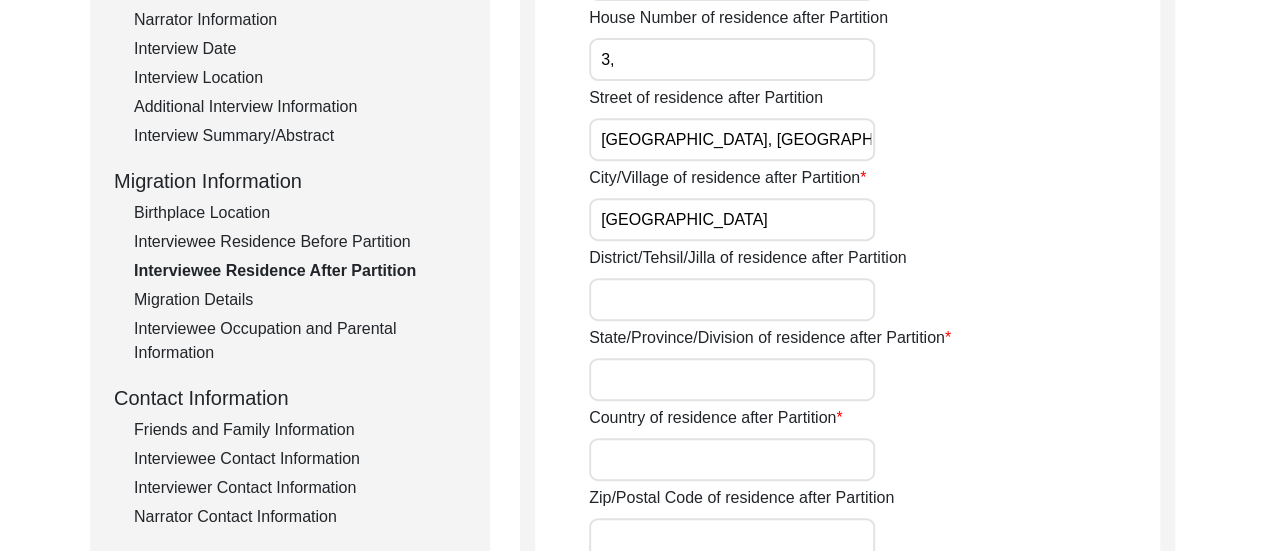 type on "Delhi" 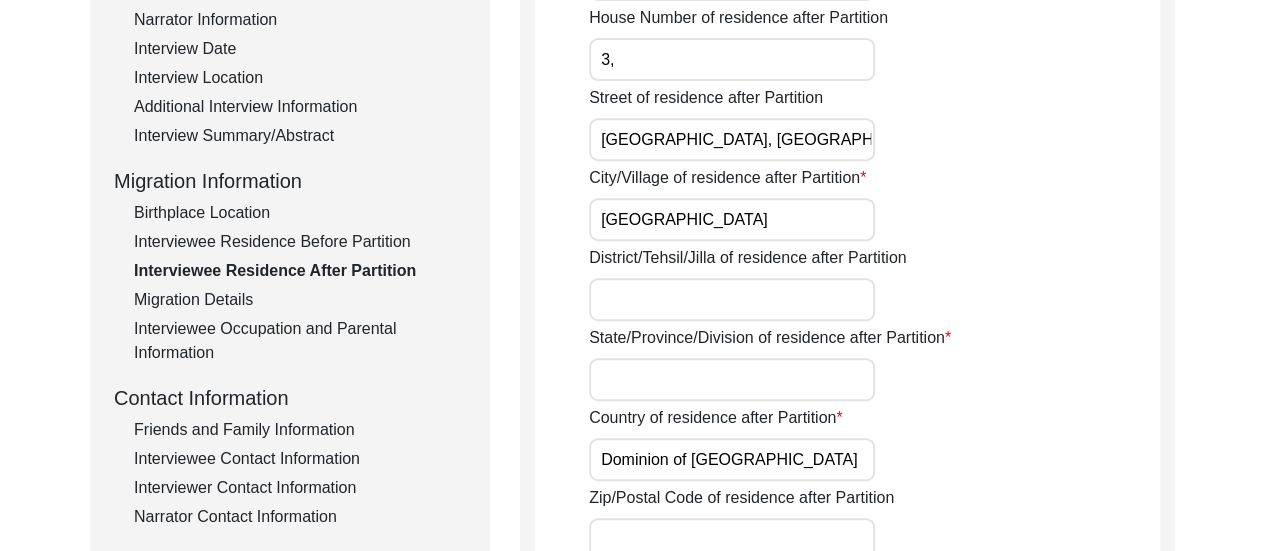 type on "Dominion of India" 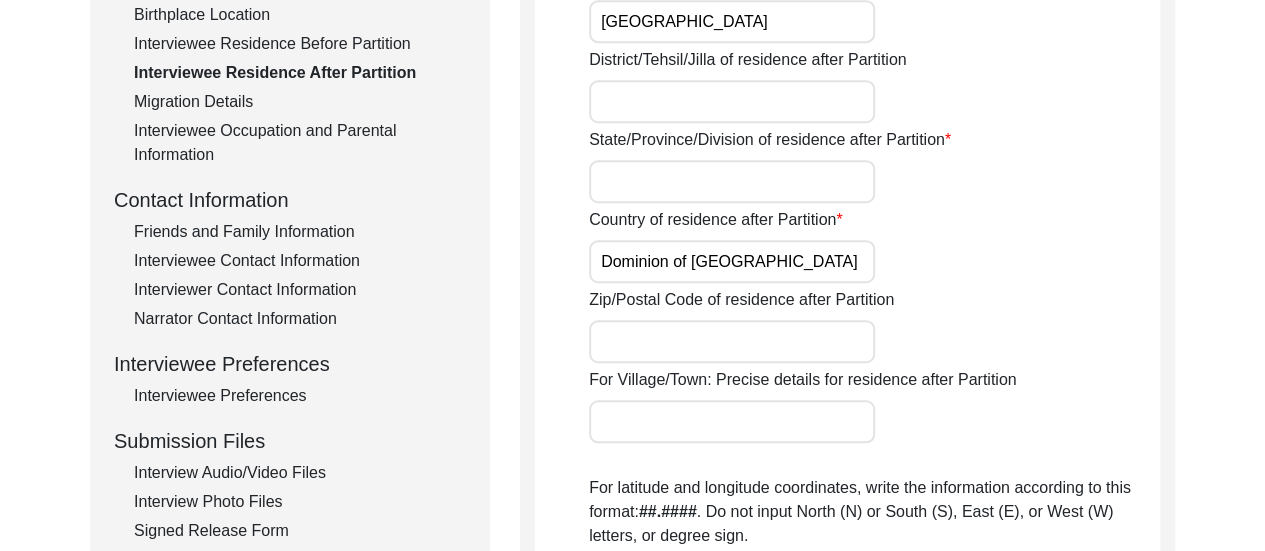 scroll, scrollTop: 574, scrollLeft: 0, axis: vertical 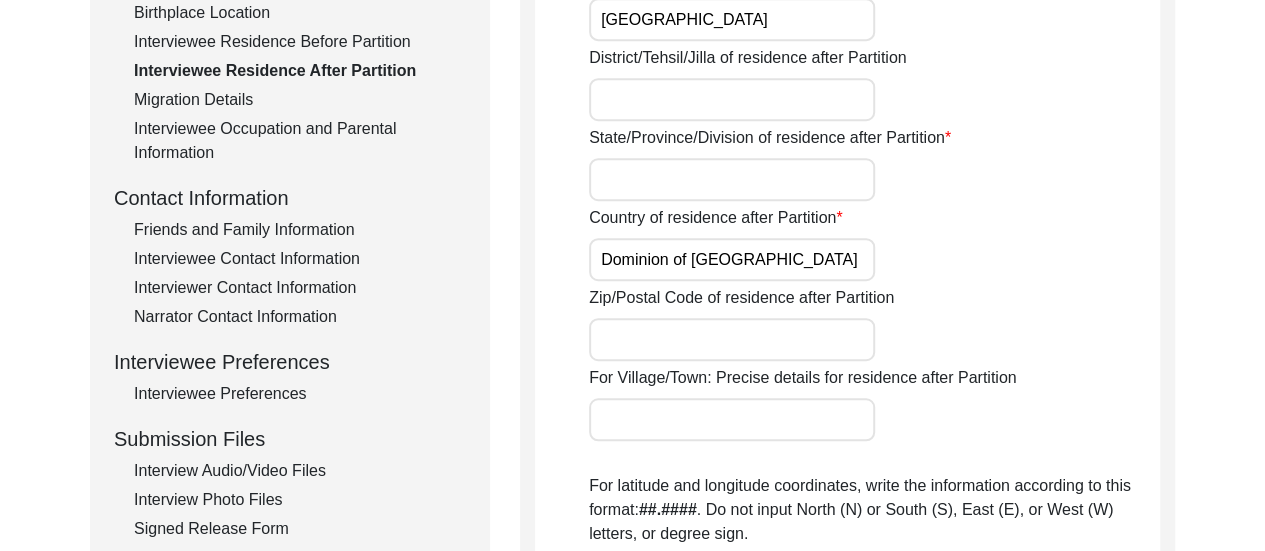 click on "Zip/Postal Code of residence after Partition" at bounding box center (732, 339) 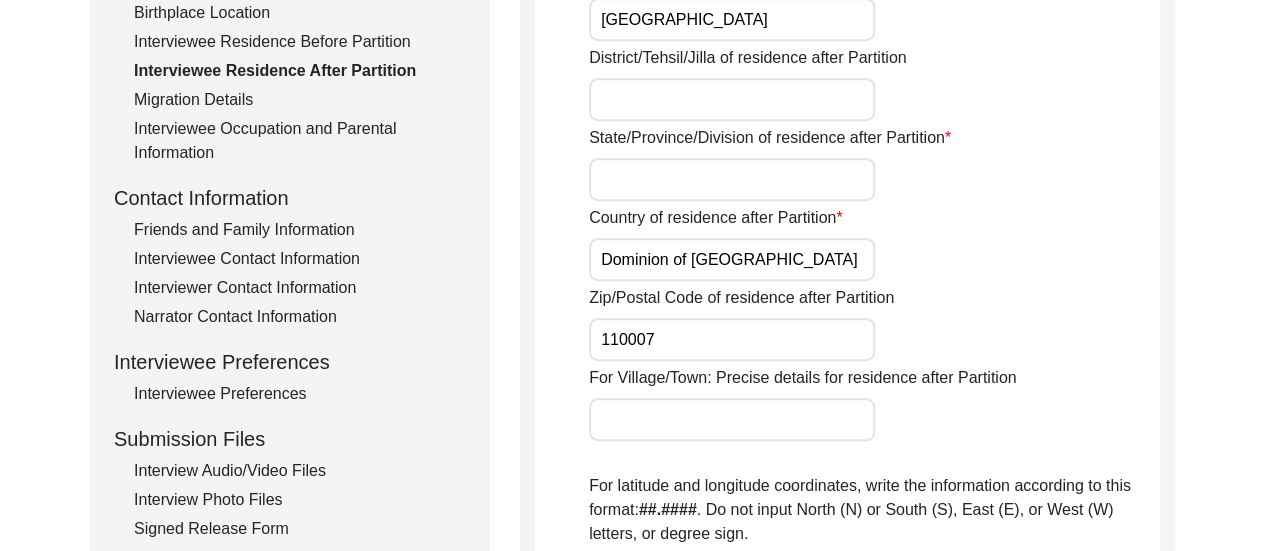 type on "110007" 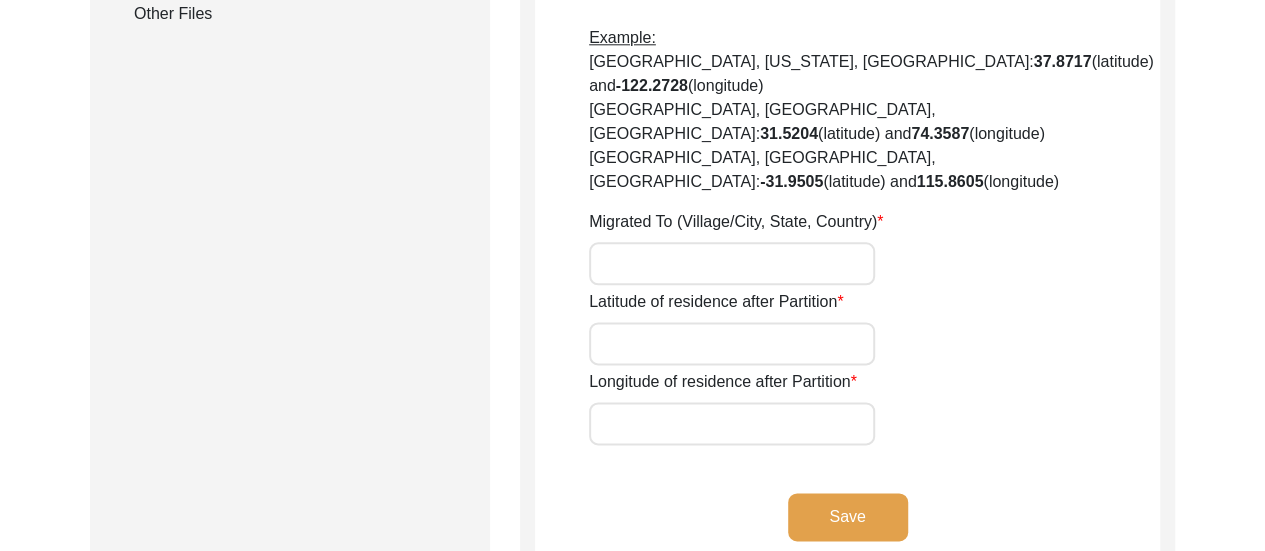 scroll, scrollTop: 1174, scrollLeft: 0, axis: vertical 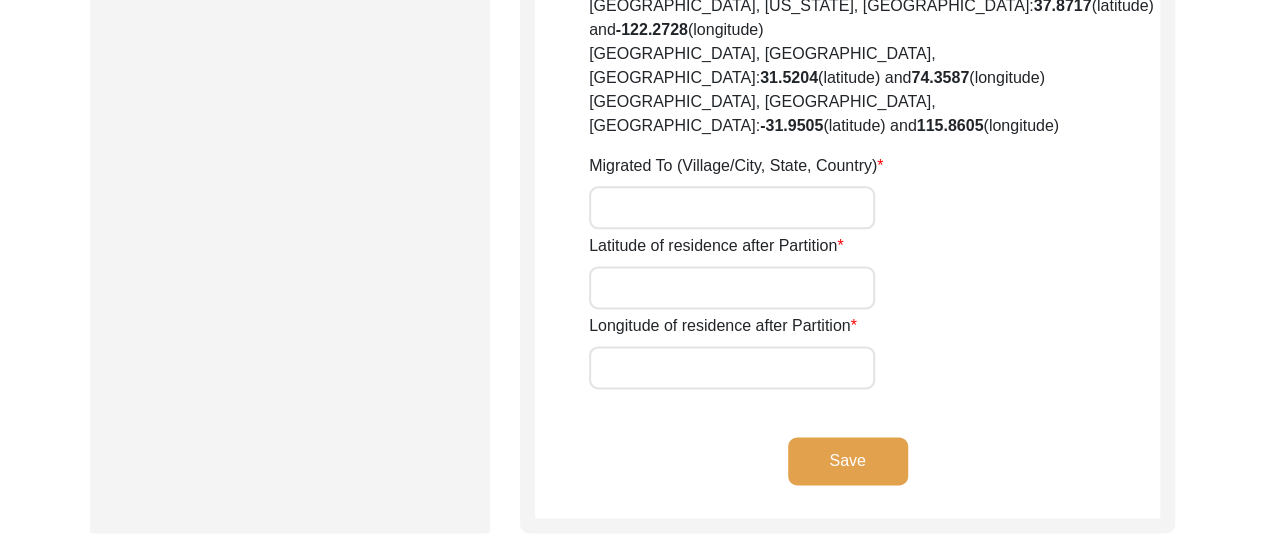 click on "Save" 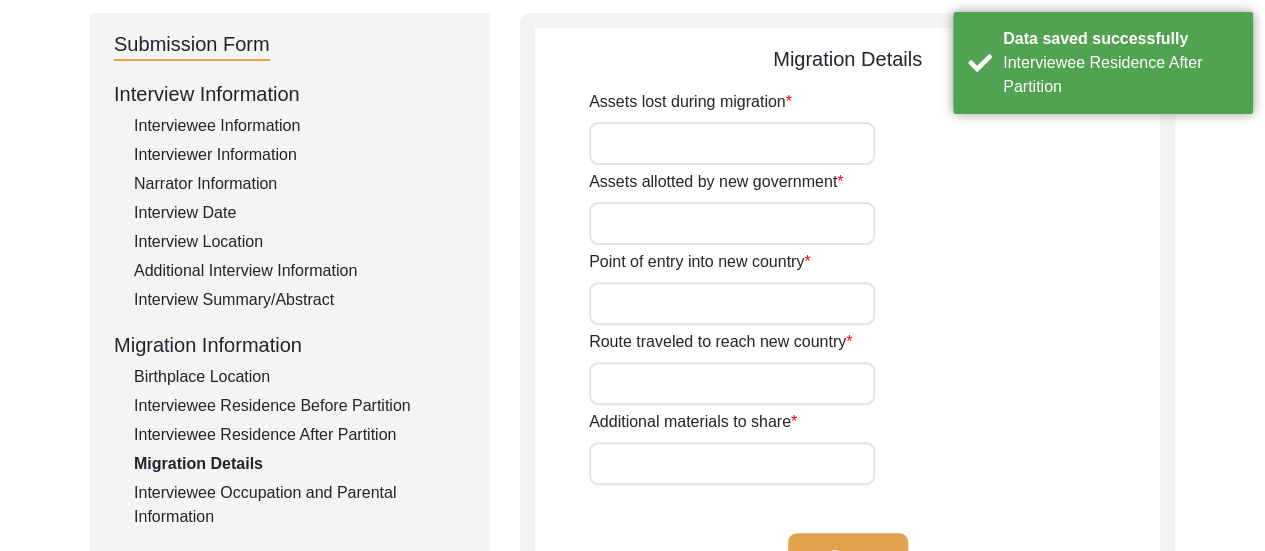 scroll, scrollTop: 174, scrollLeft: 0, axis: vertical 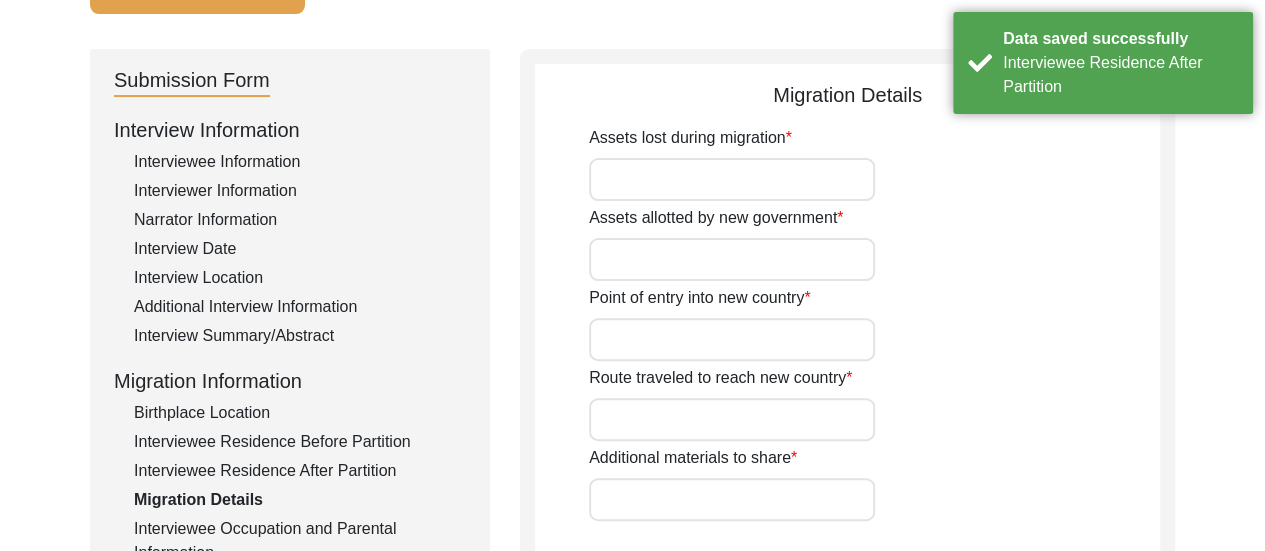 click on "Assets lost during migration" at bounding box center (732, 179) 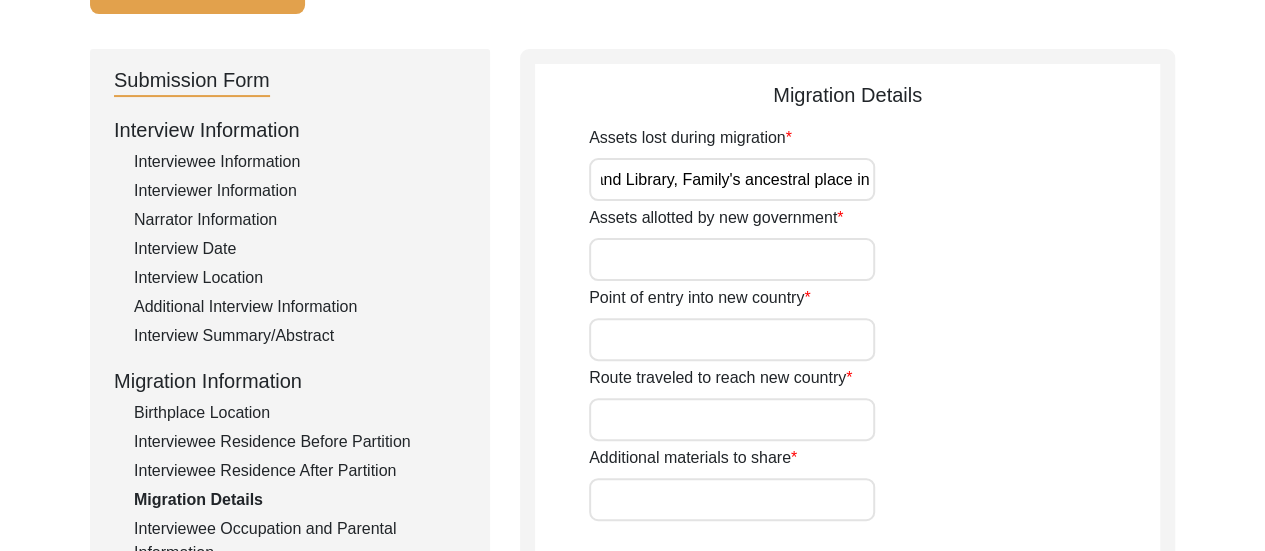 scroll, scrollTop: 0, scrollLeft: 446, axis: horizontal 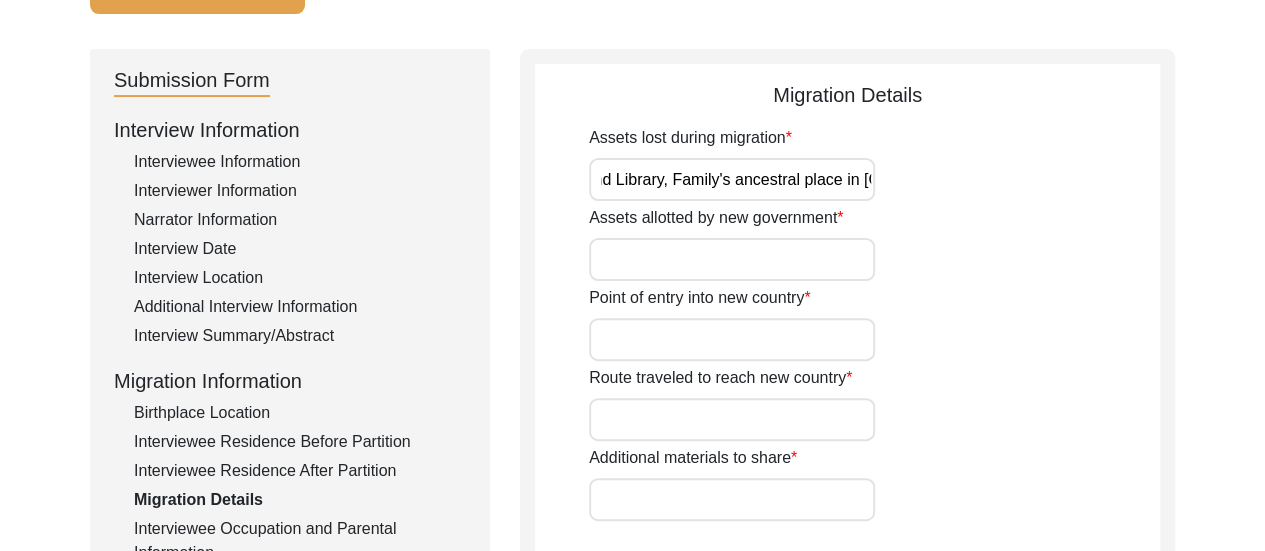 type on "House in Karachi, Bank Account, Law Office and Library, Family's ancestral place in Hyderabad, Sind" 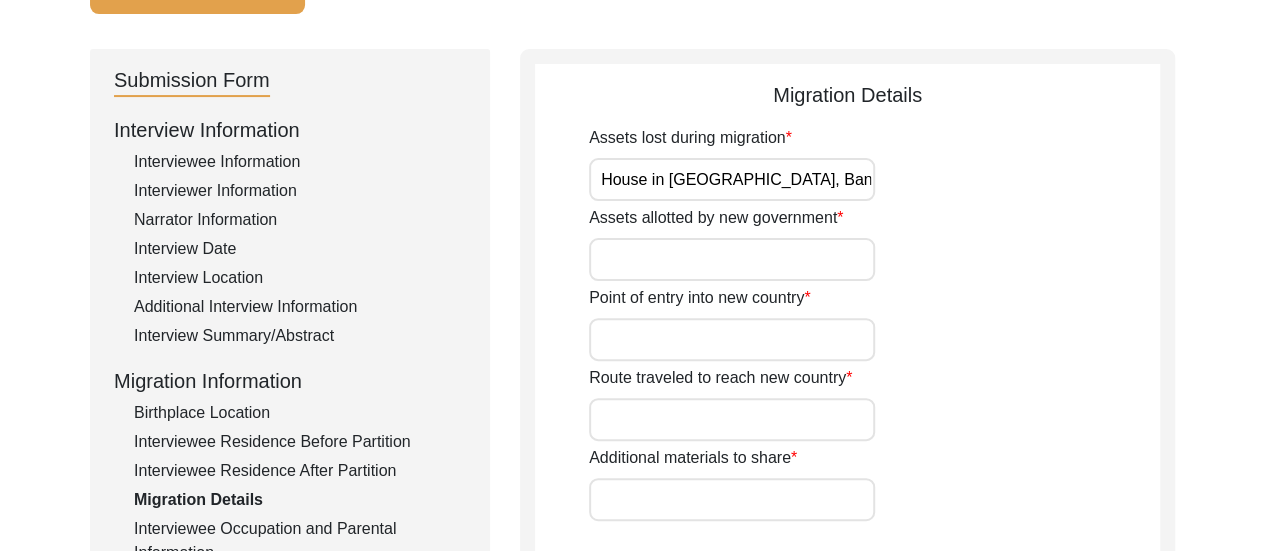 click on "Assets allotted by new government" at bounding box center (732, 259) 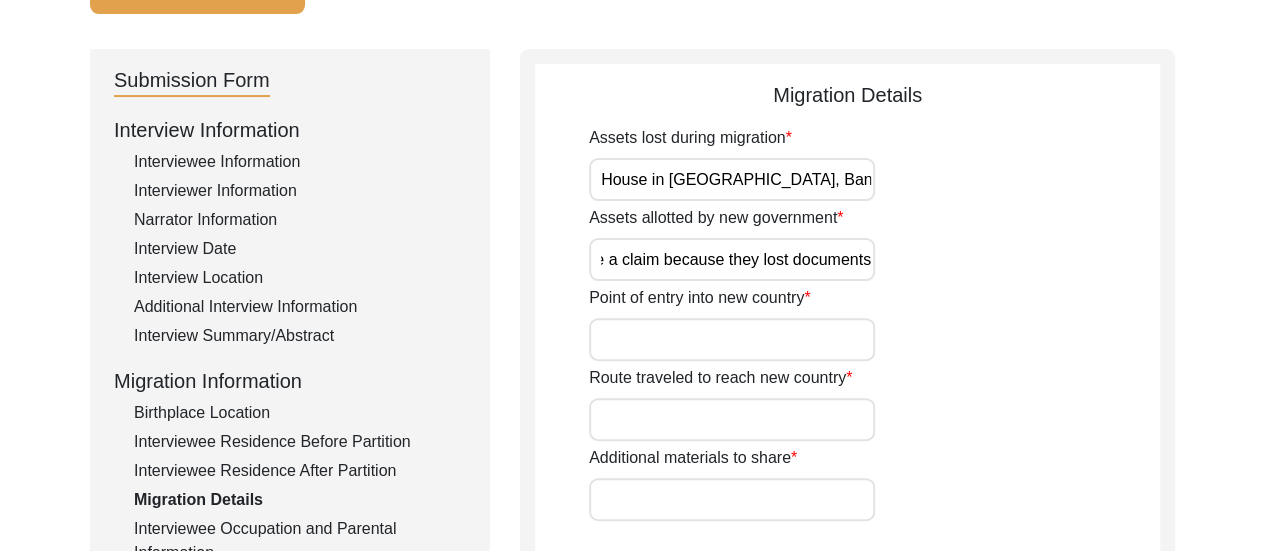 scroll, scrollTop: 0, scrollLeft: 80, axis: horizontal 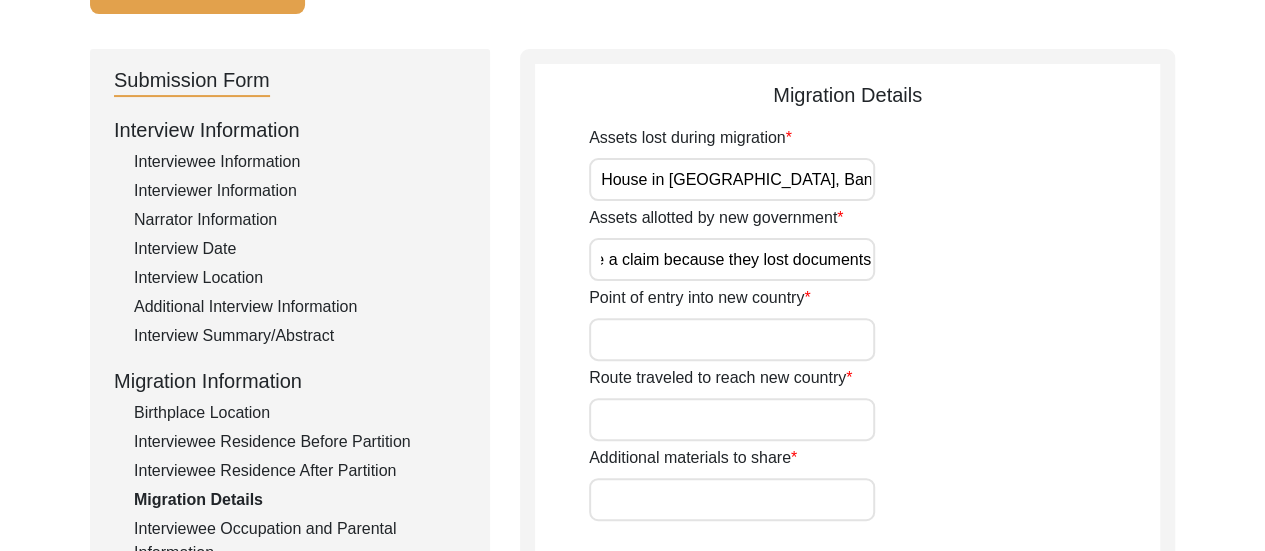 type on "Couldn't file a claim because they lost documents" 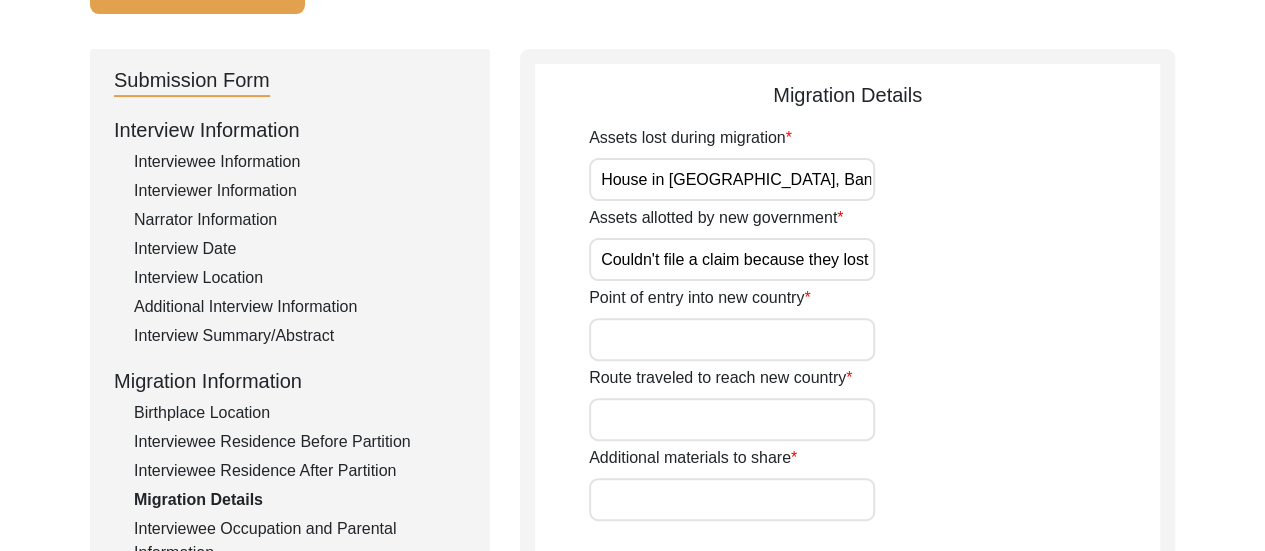 click on "Point of entry into new country" at bounding box center [732, 339] 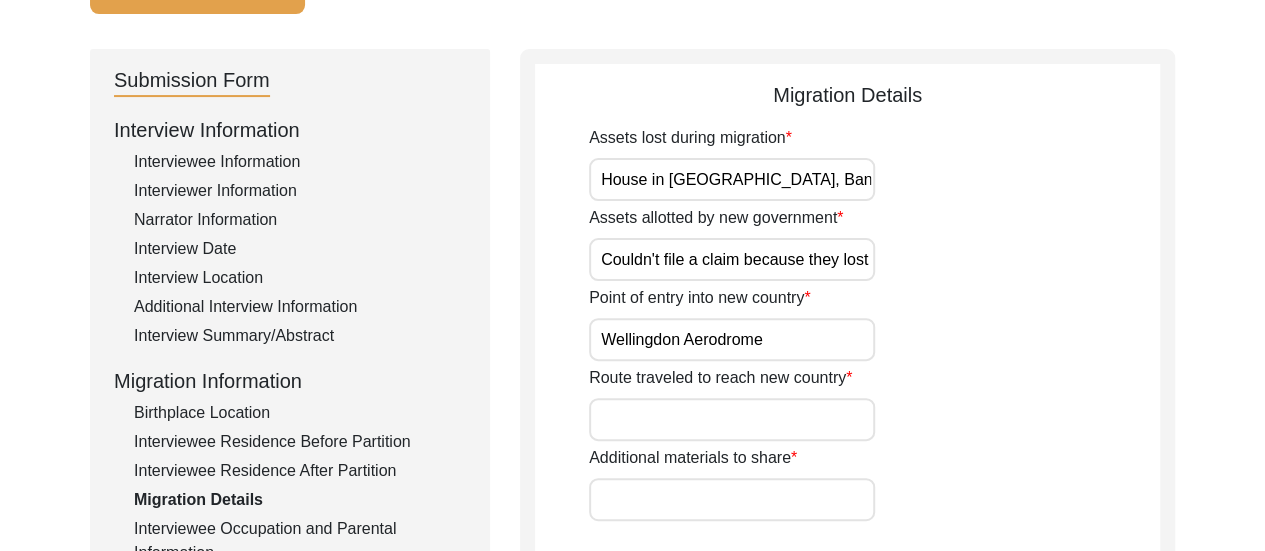 type on "Wellingdon Aerodrome" 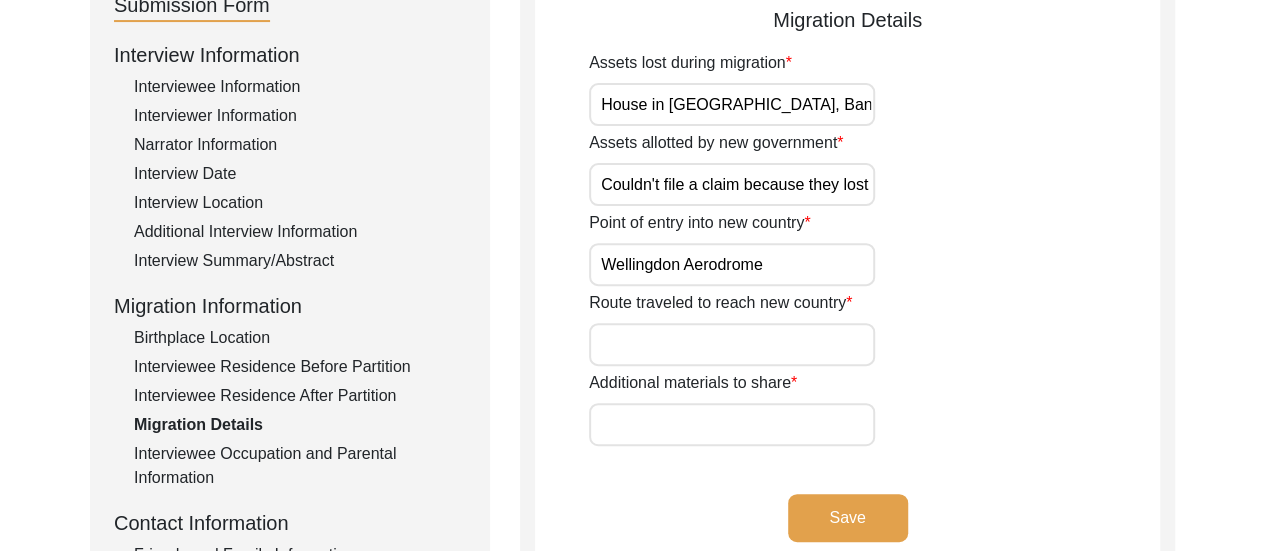 scroll, scrollTop: 254, scrollLeft: 0, axis: vertical 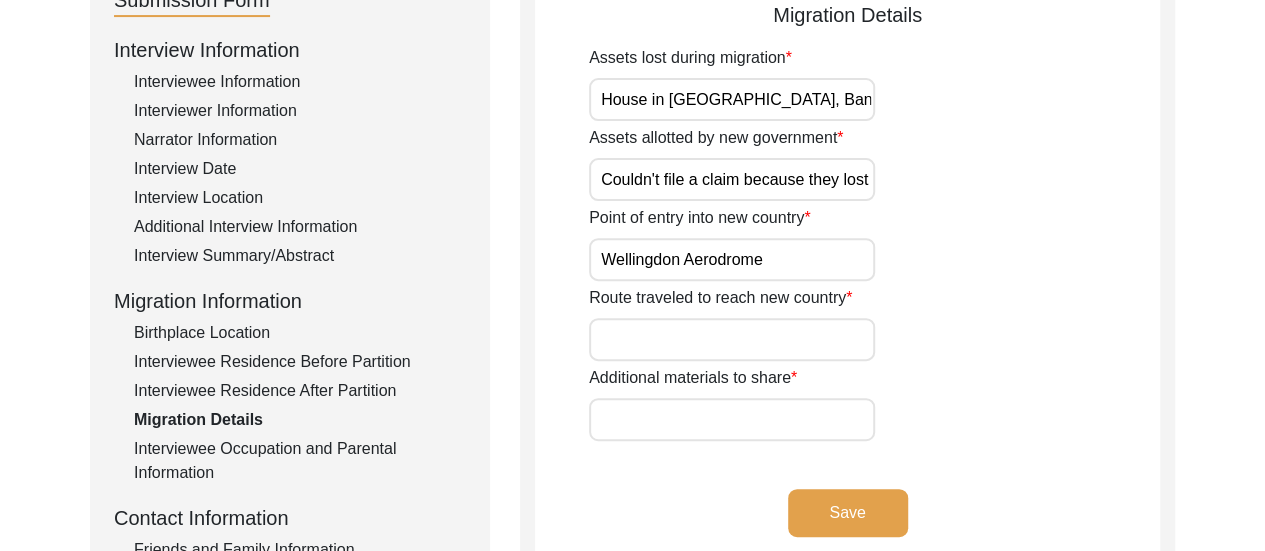 click on "Route traveled to reach new country" at bounding box center [732, 339] 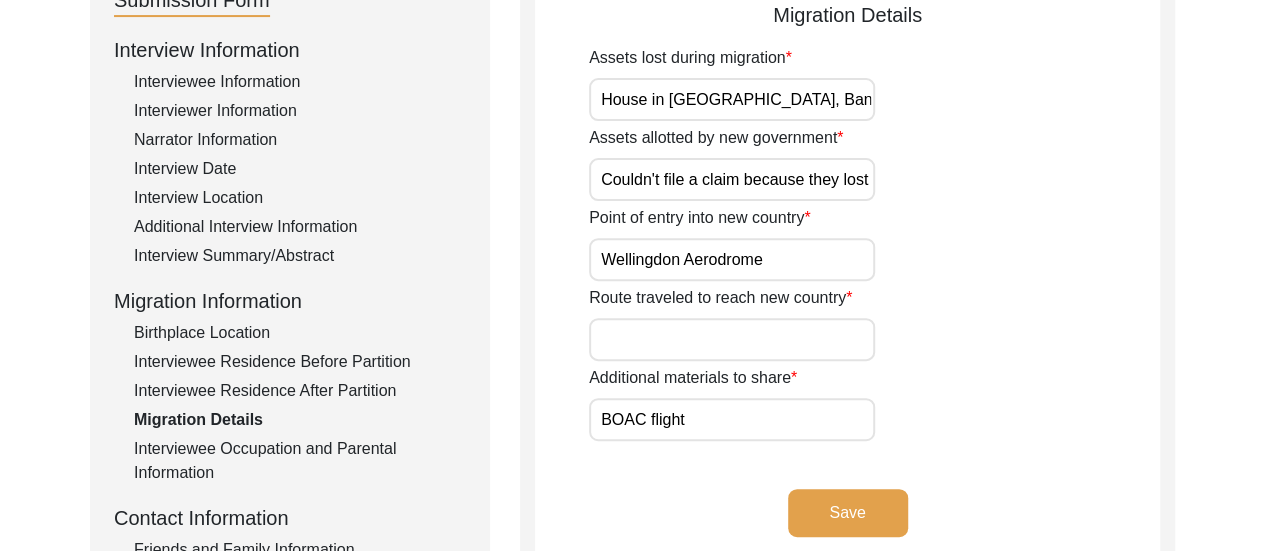 type on "BOAC flight" 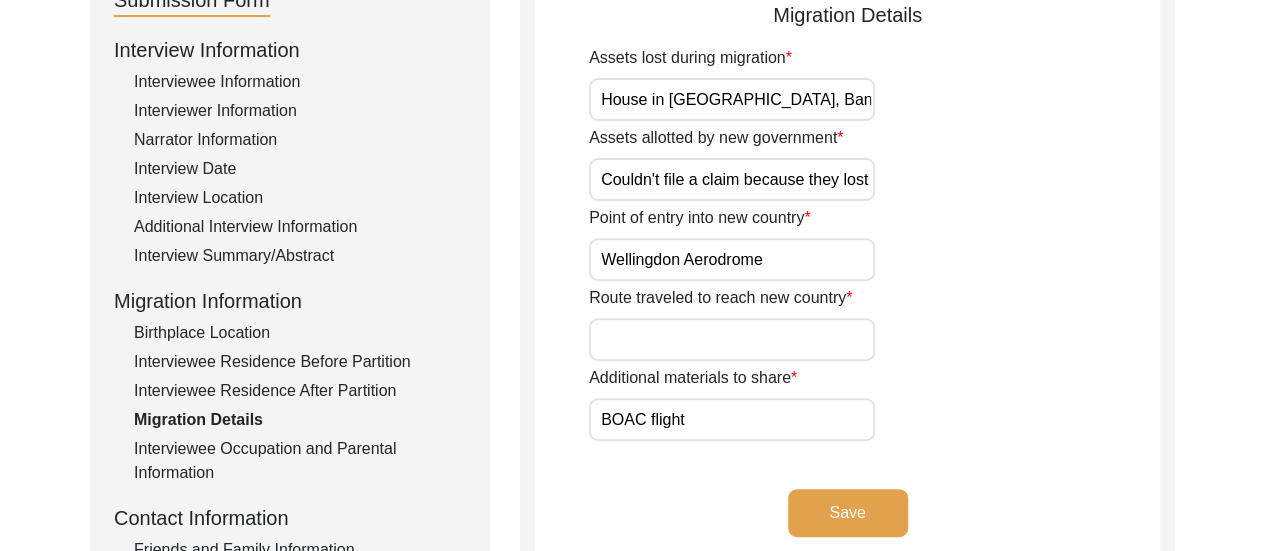 type on "A" 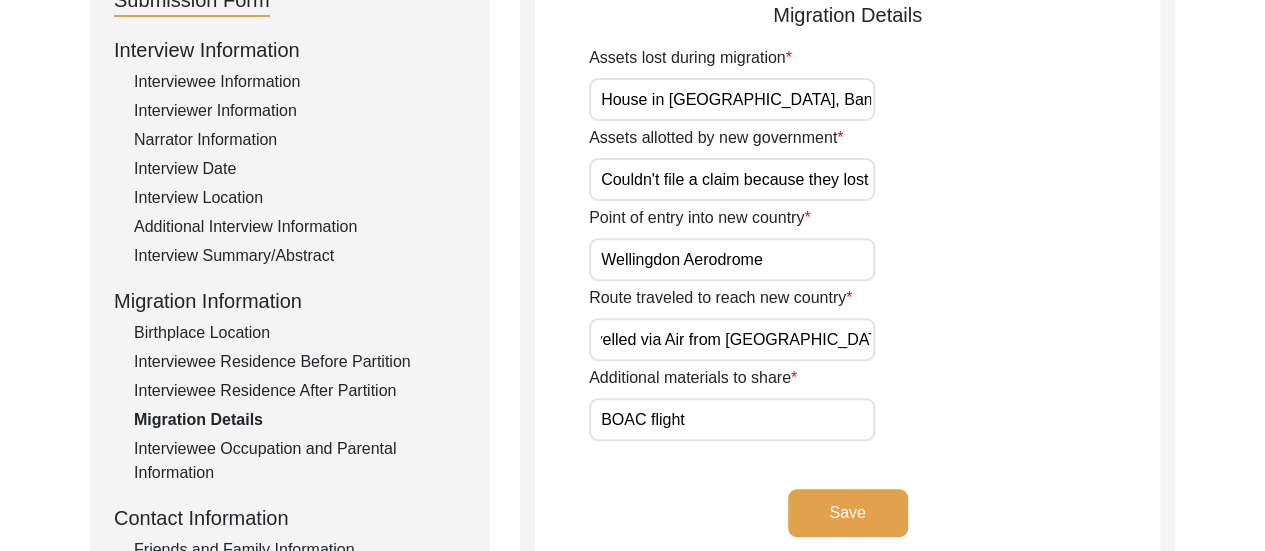 scroll, scrollTop: 0, scrollLeft: 34, axis: horizontal 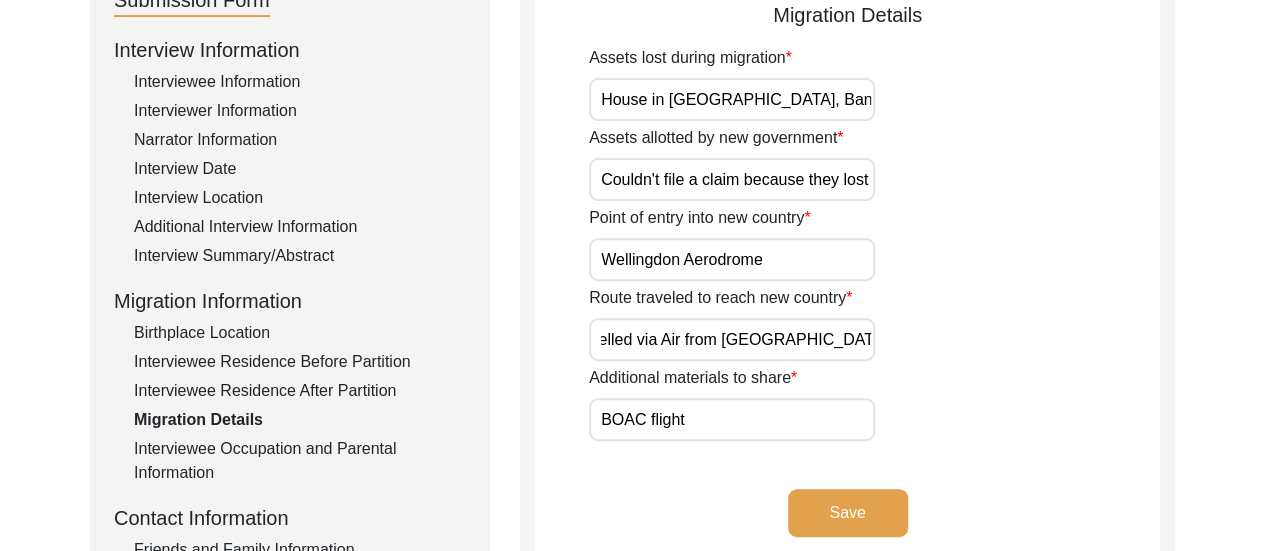 type on "Travelled via Air from Drigh road in Karachi" 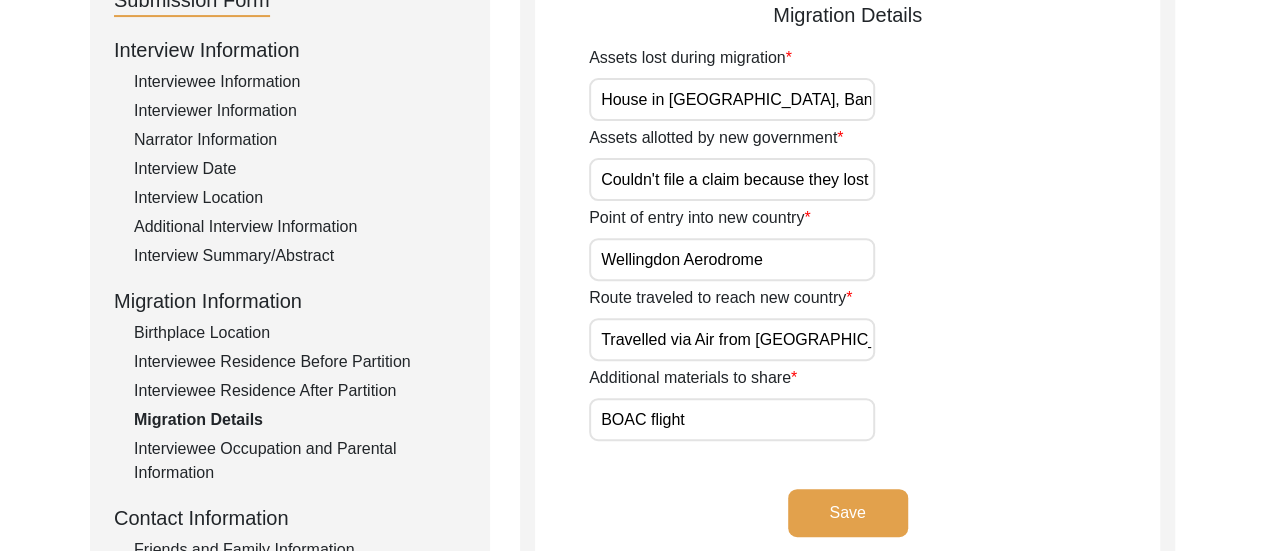 click on "Save" 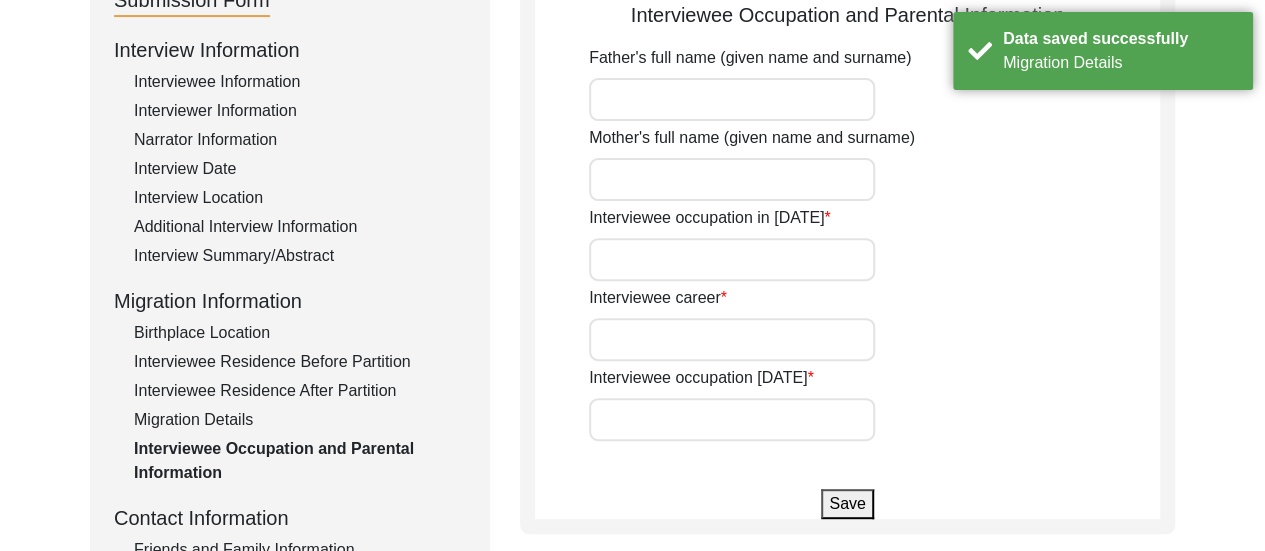 click on "Father's full name (given name and surname)" at bounding box center (732, 99) 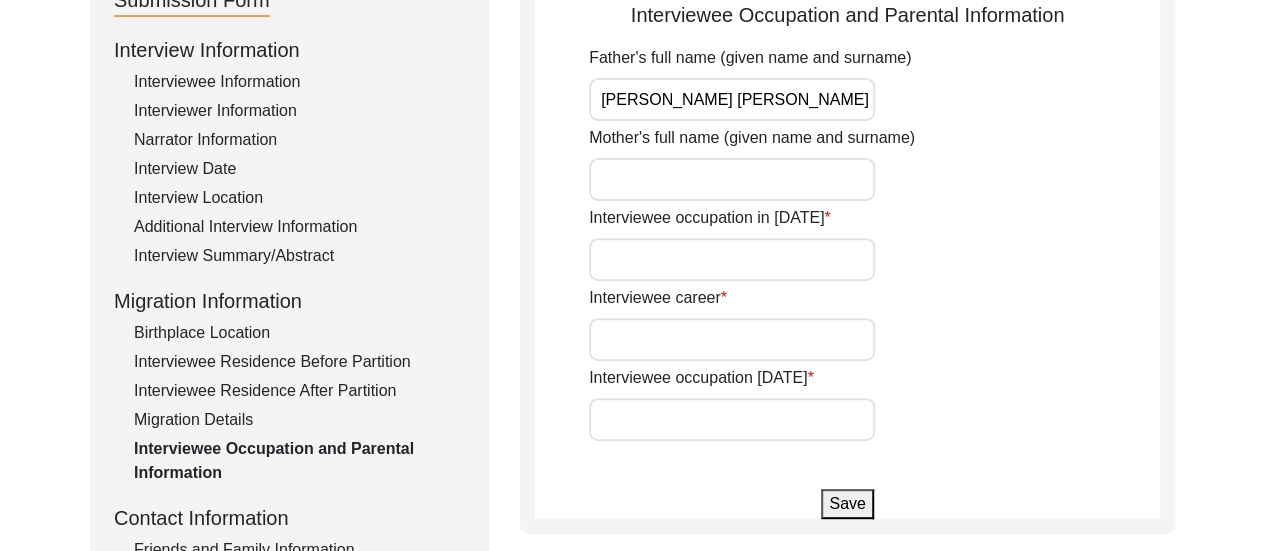 type on "Ajitsingh Gobindram Vaswani" 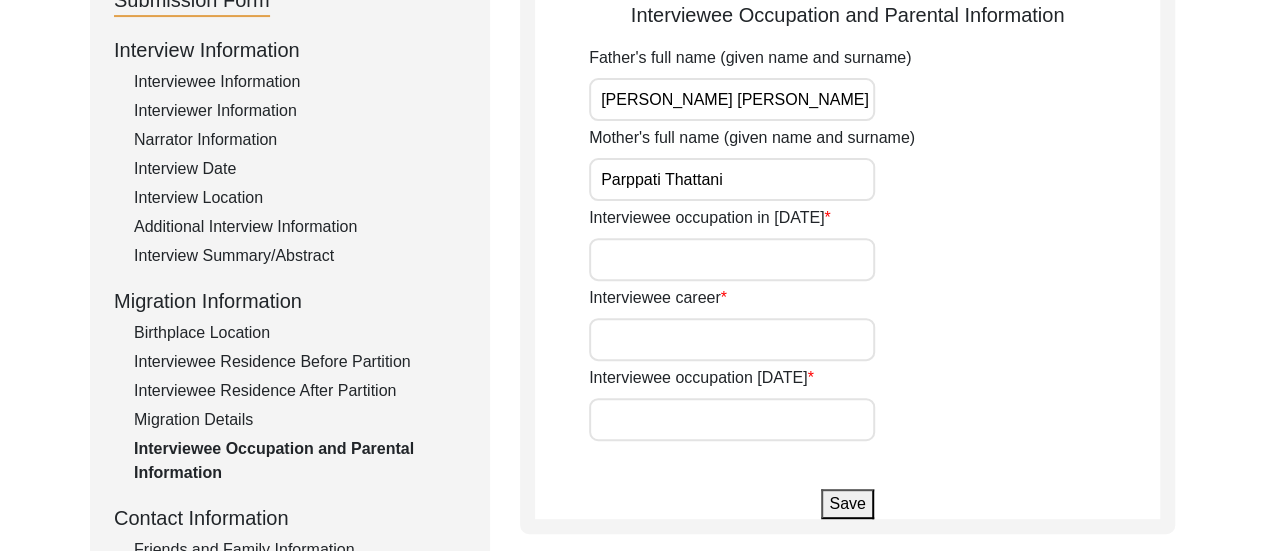 click on "Parppati Thattani" at bounding box center [732, 179] 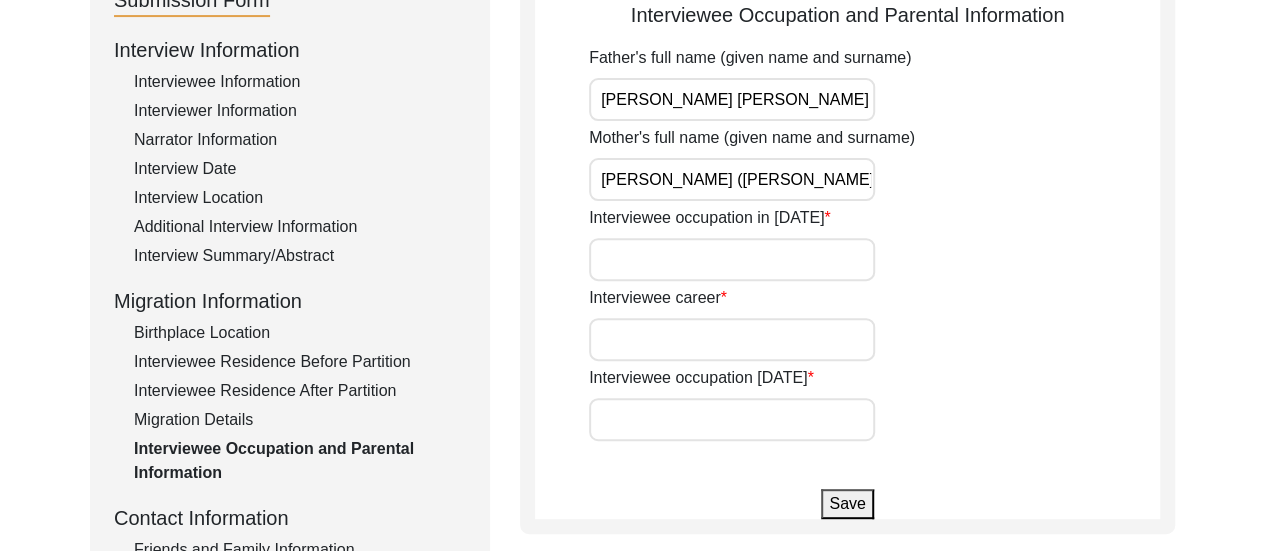 type on "Parppati Vaswani (nee Thattani)" 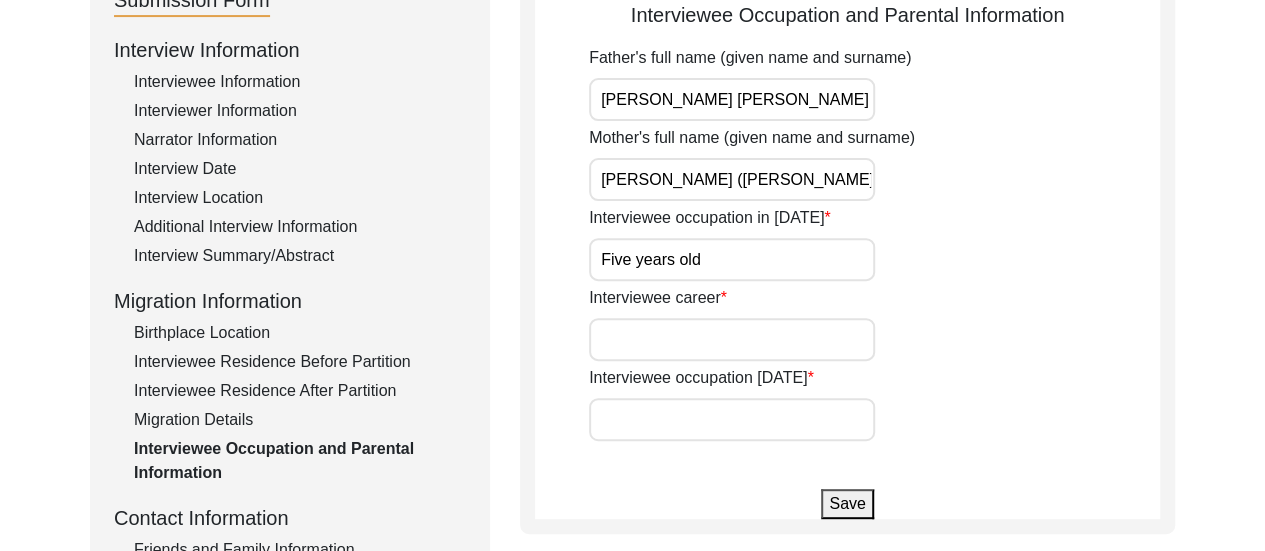 type on "Five years old" 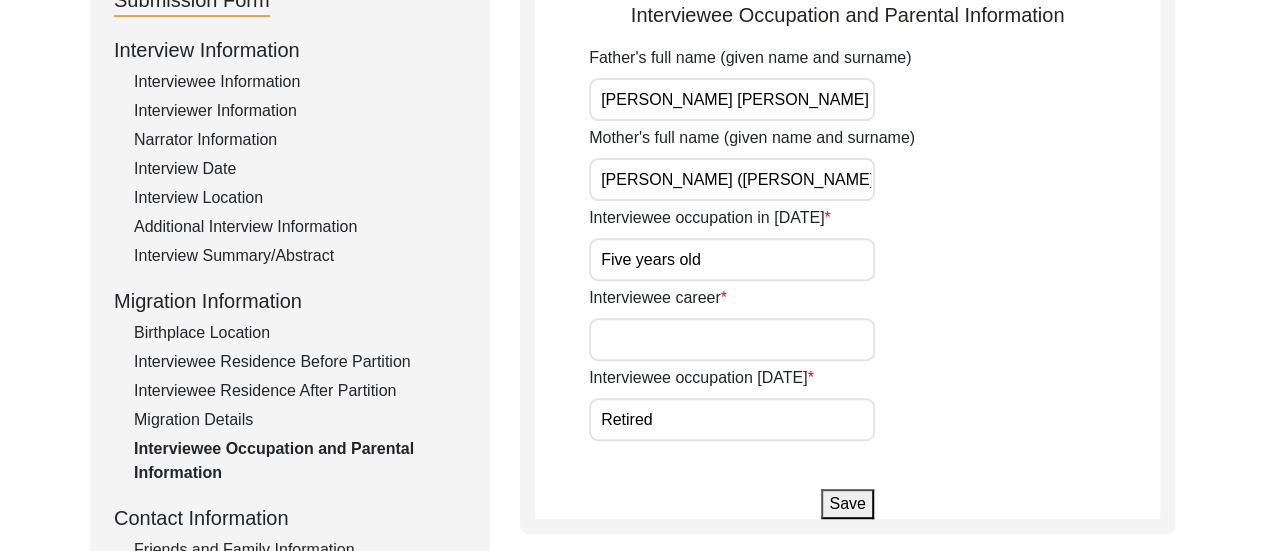 type on "Retired" 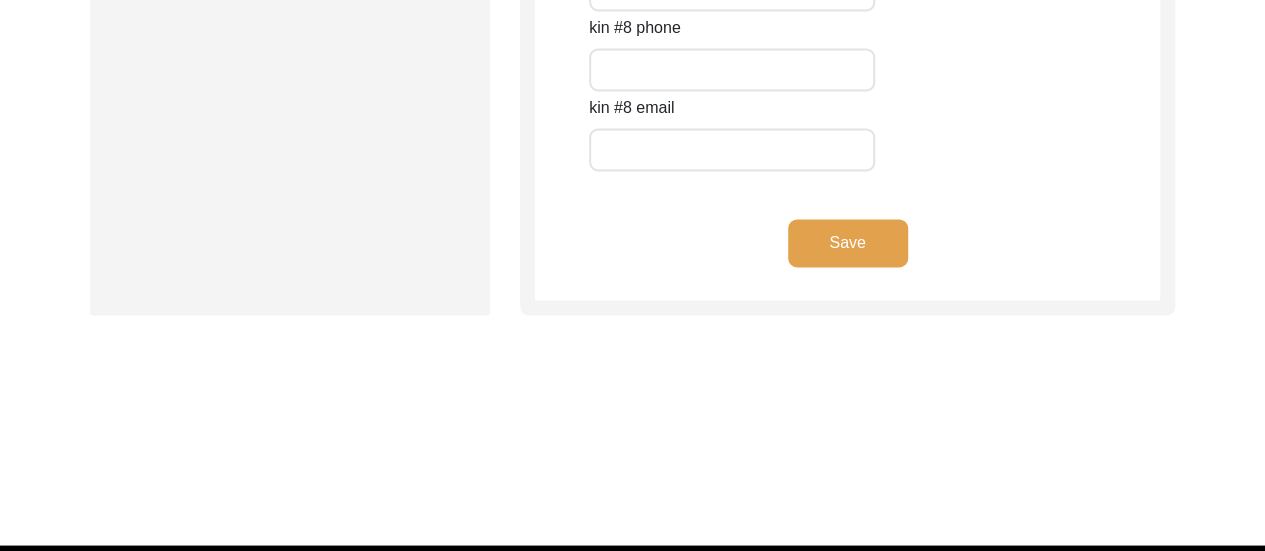 scroll, scrollTop: 9265, scrollLeft: 0, axis: vertical 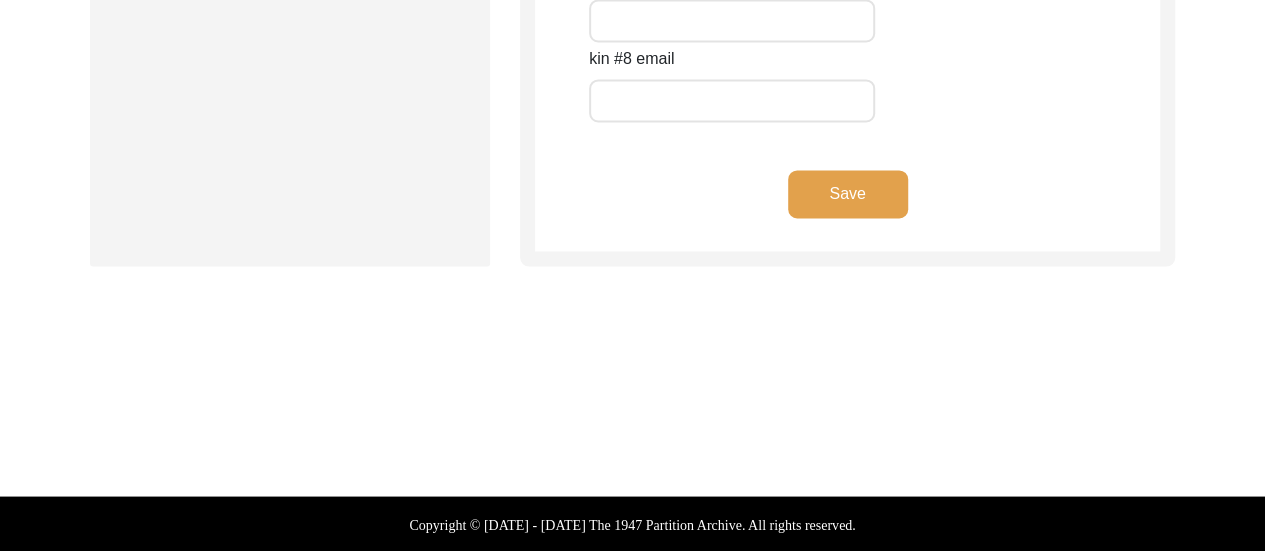 click on "Save" 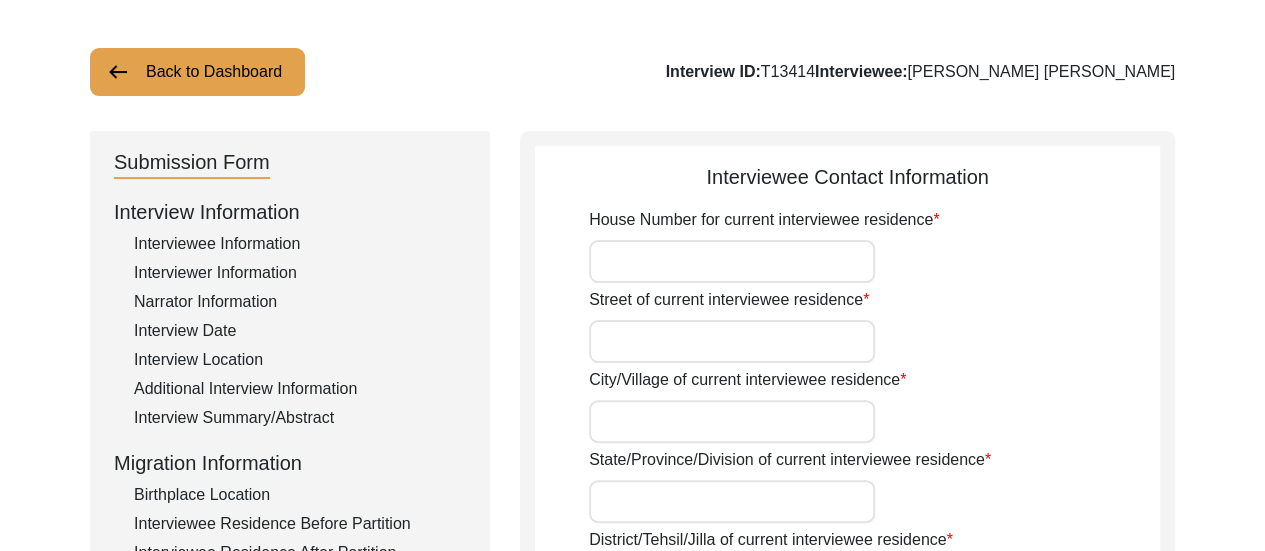 scroll, scrollTop: 132, scrollLeft: 0, axis: vertical 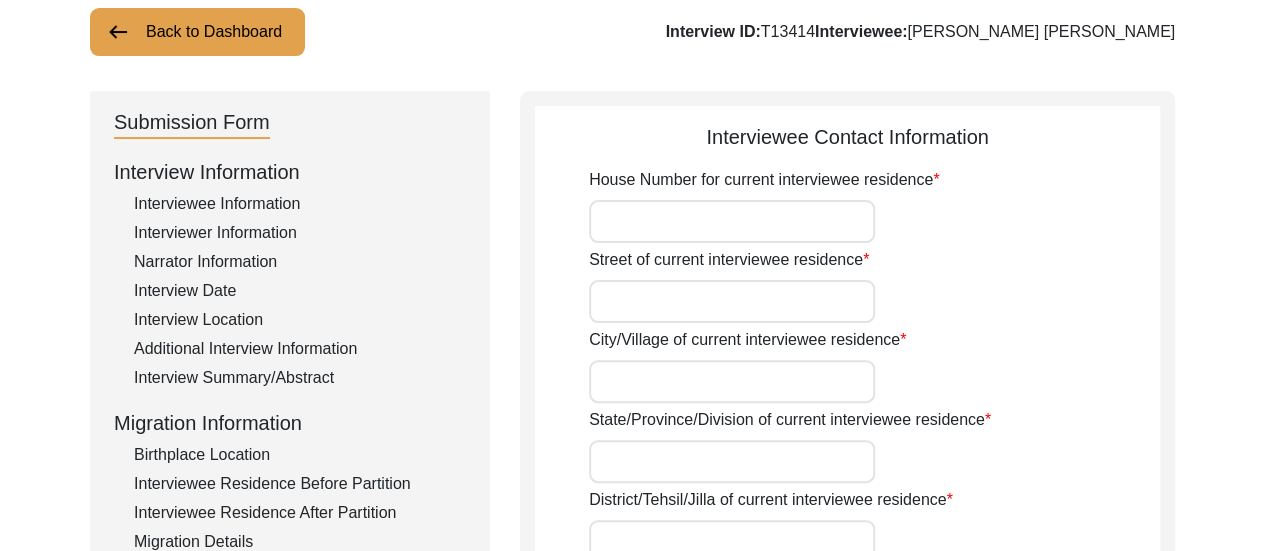 click on "House Number for current interviewee residence" at bounding box center (732, 221) 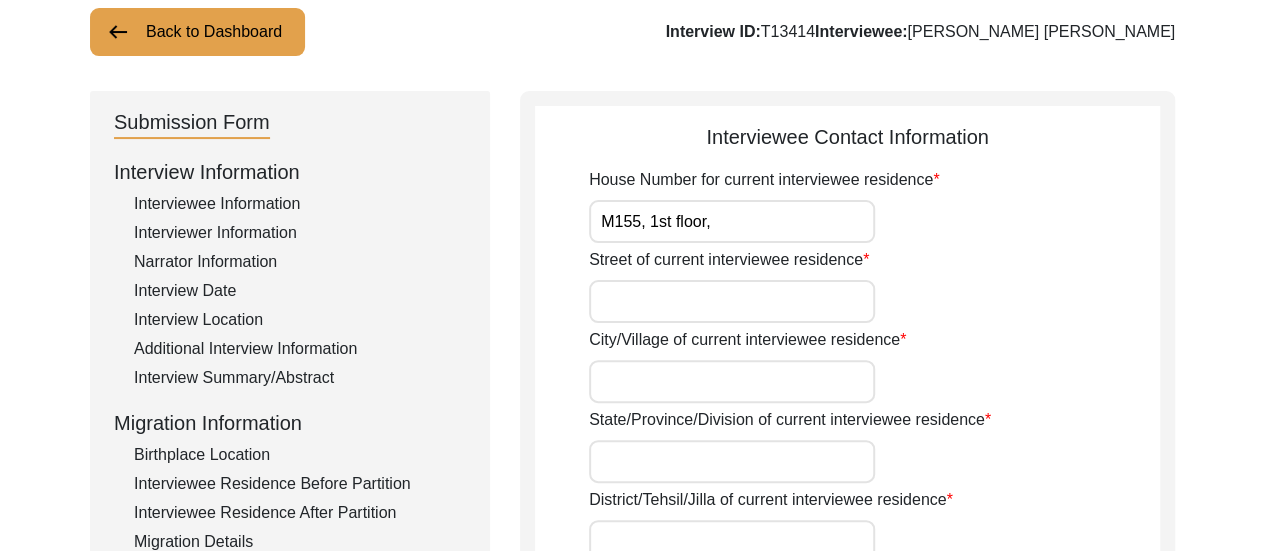 click on "M155, 1st floor," at bounding box center (732, 221) 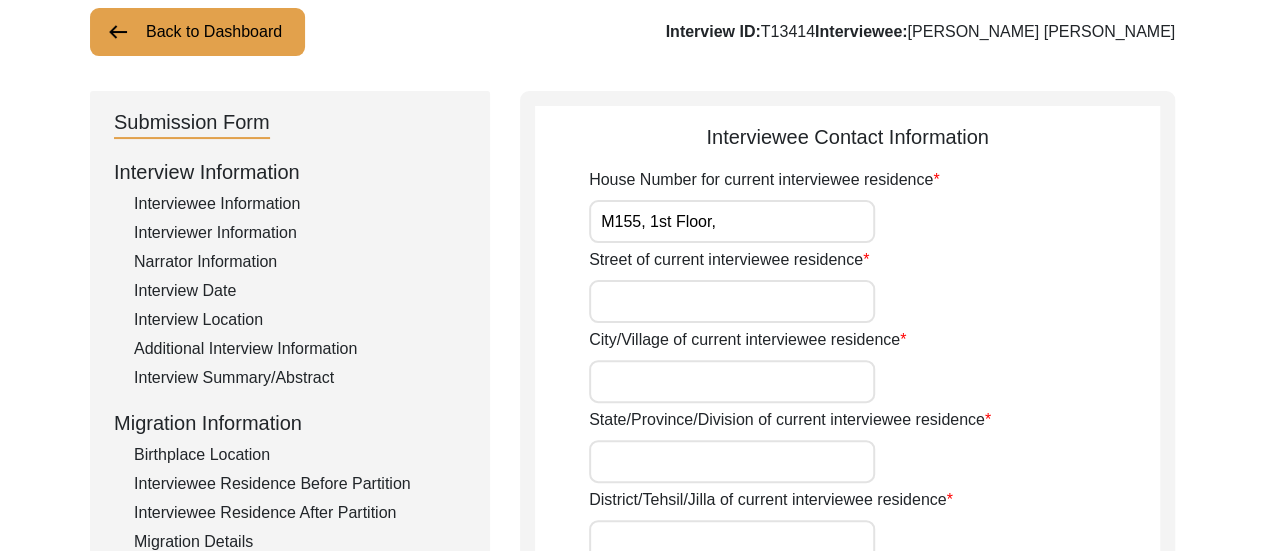 type on "M155, 1st Floor," 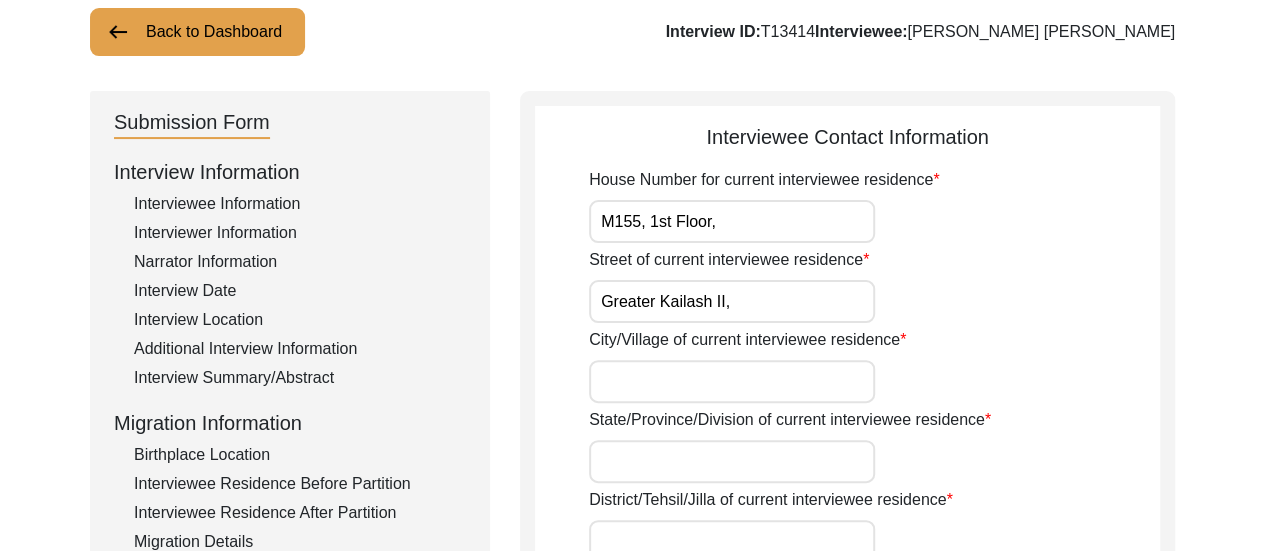 type on "Greater Kailash II," 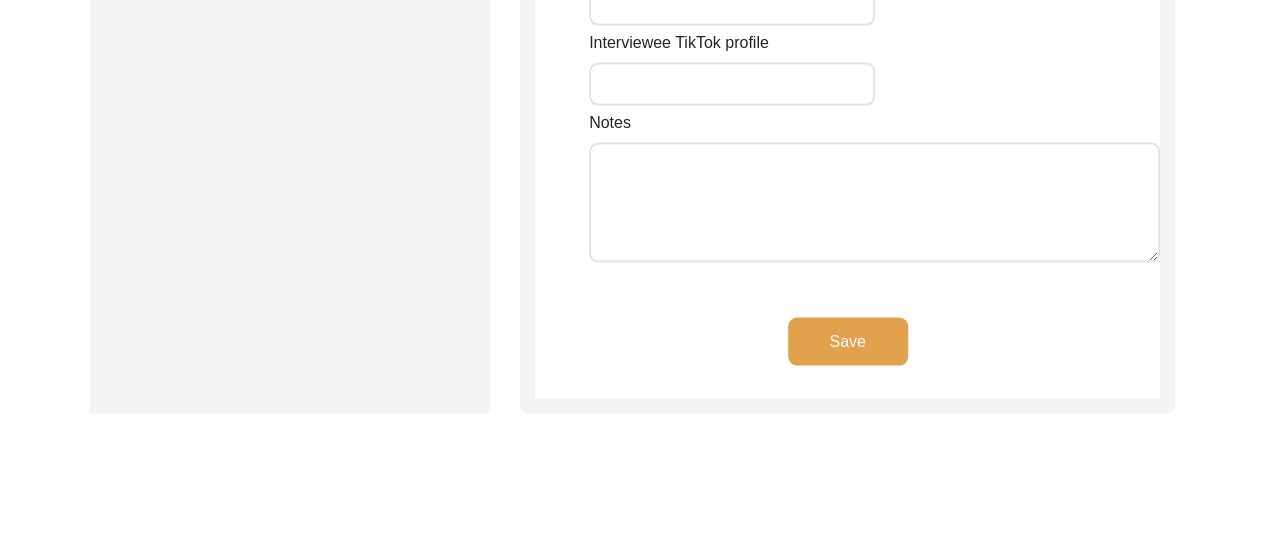 scroll, scrollTop: 1932, scrollLeft: 0, axis: vertical 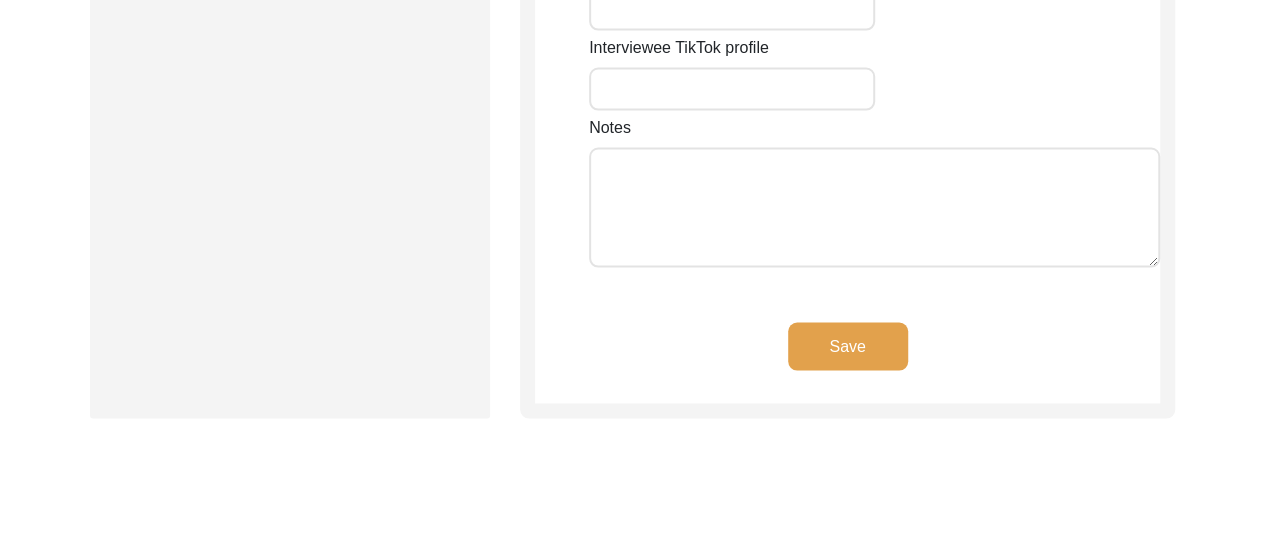 click on "Save" 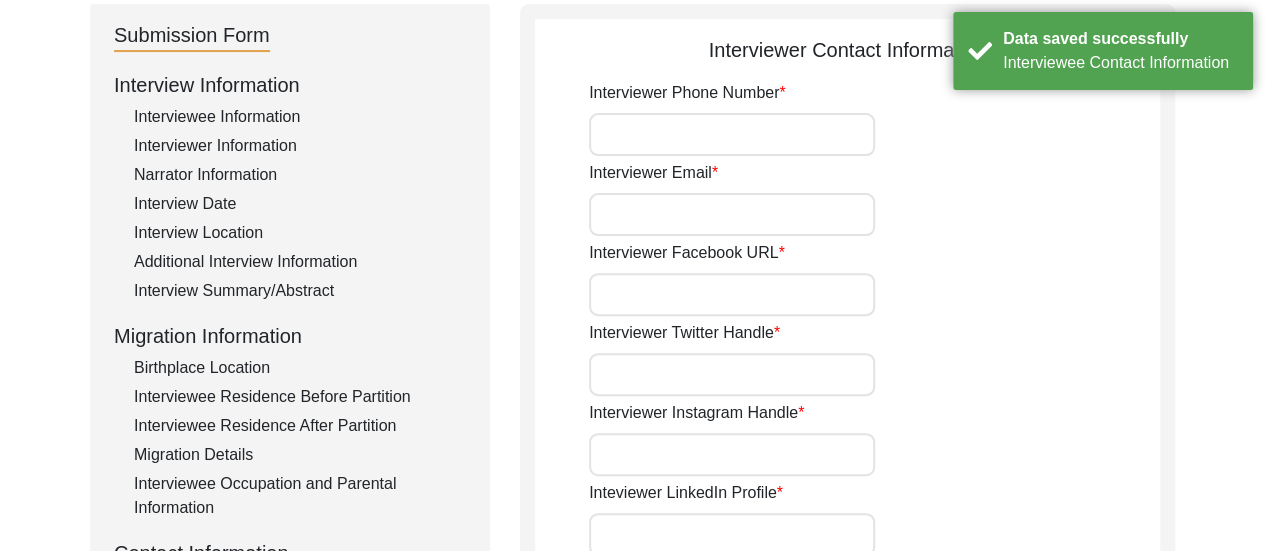 scroll, scrollTop: 214, scrollLeft: 0, axis: vertical 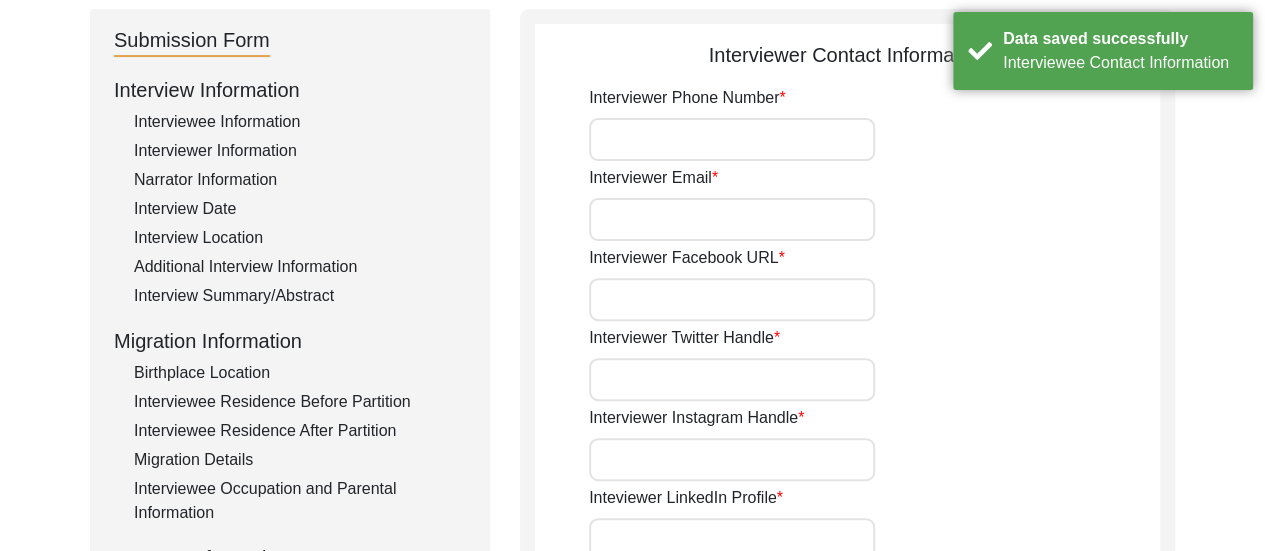click on "Interviewer Phone Number" at bounding box center (732, 139) 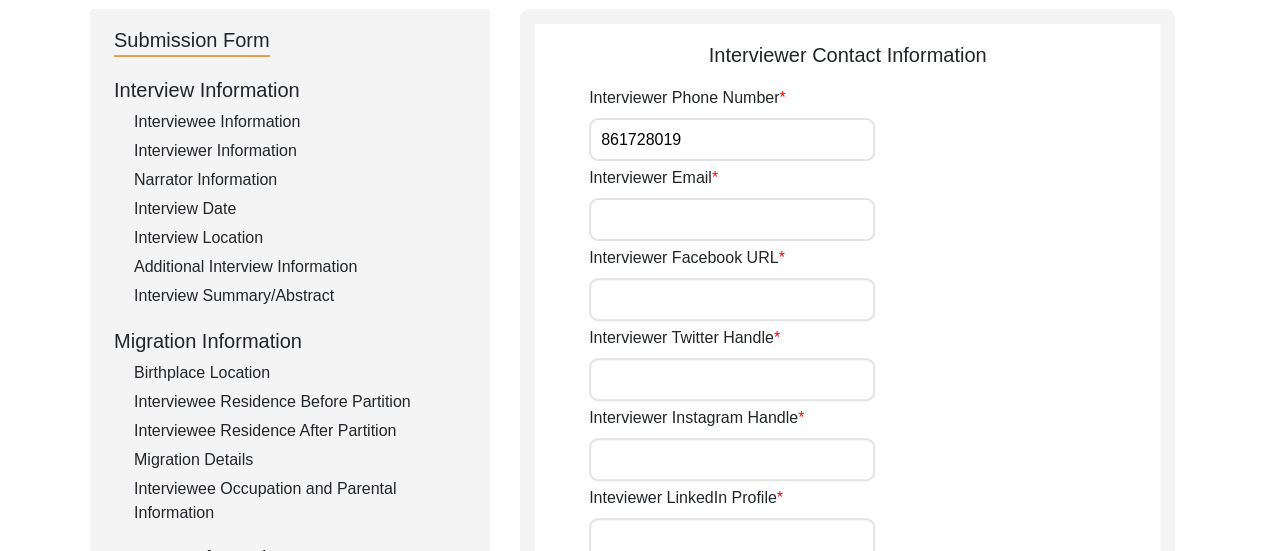 type on "8617280196" 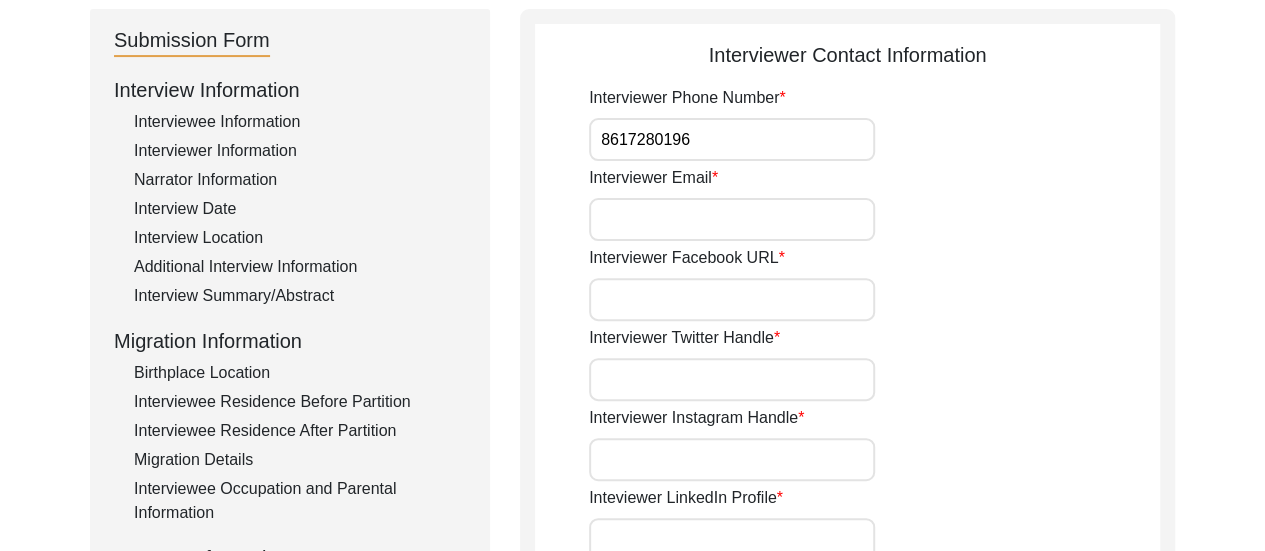 click on "Interviewer Email" at bounding box center (732, 219) 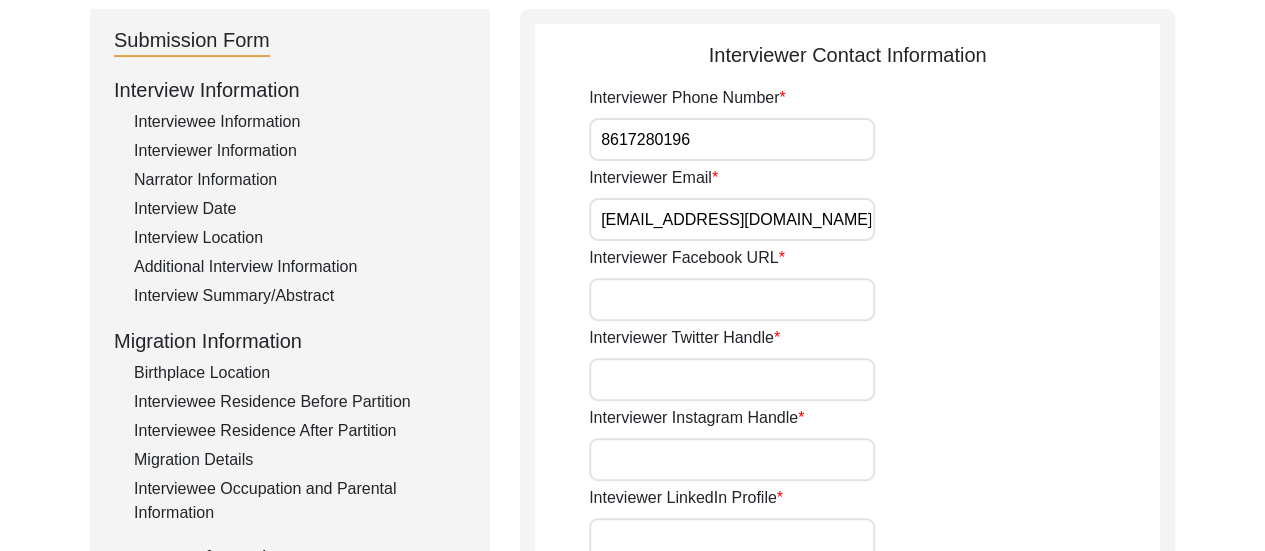 type on "[EMAIL_ADDRESS][DOMAIN_NAME]" 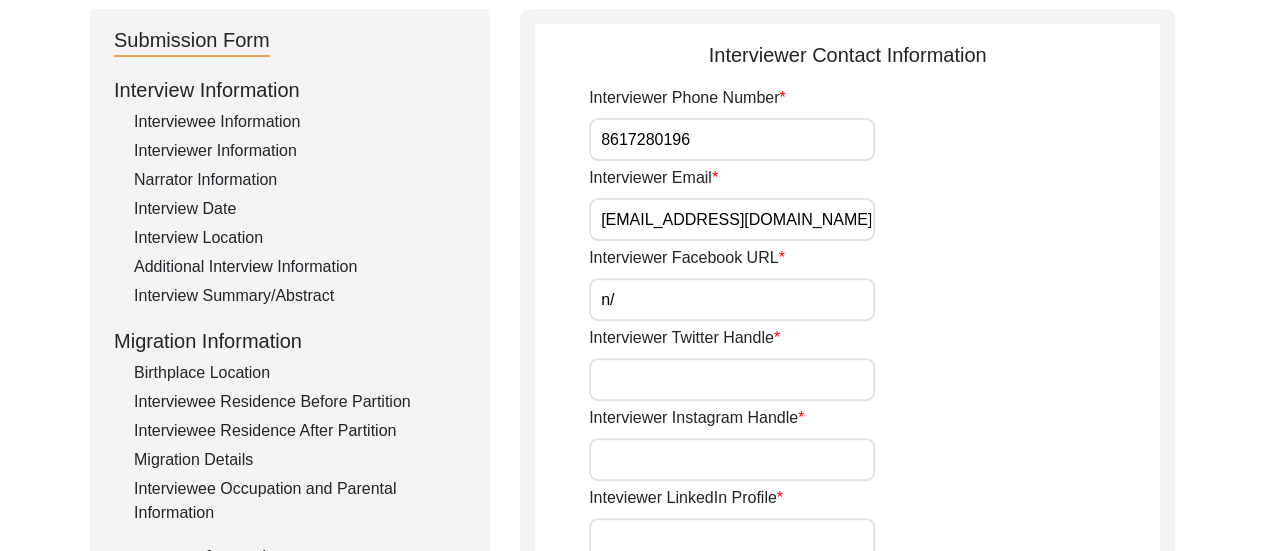 type on "n/a" 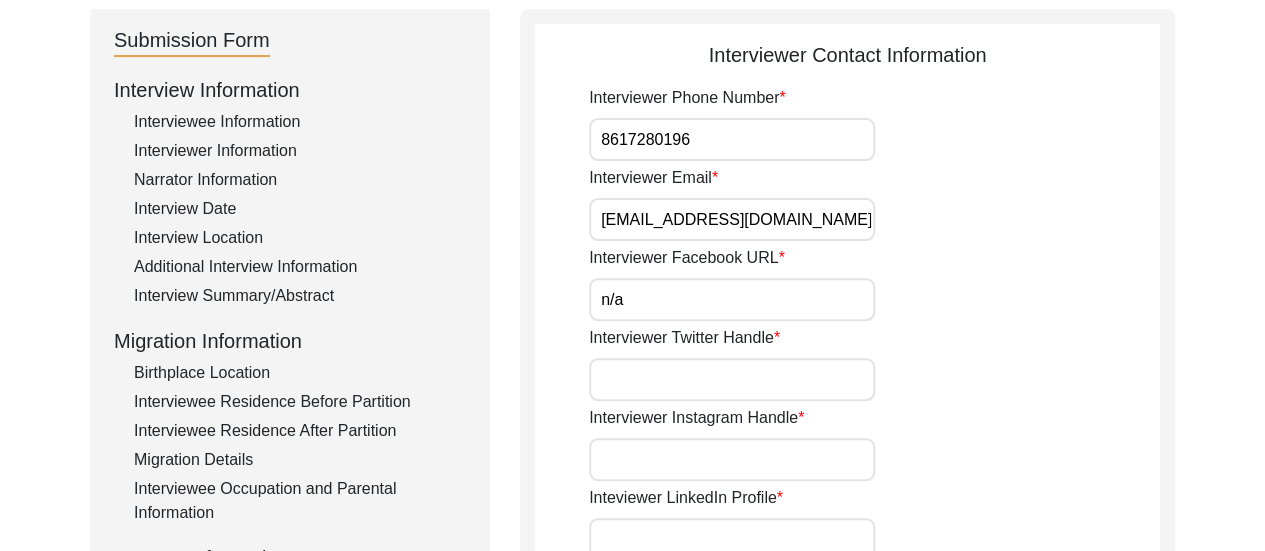 click on "Interviewer Twitter Handle" at bounding box center [732, 379] 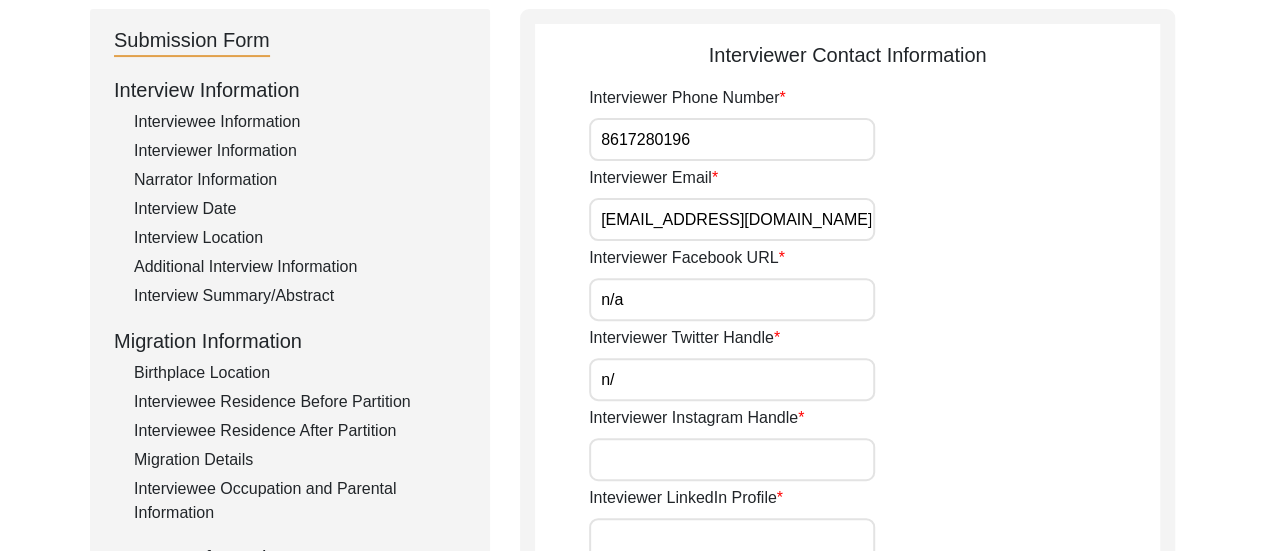 type on "n/a" 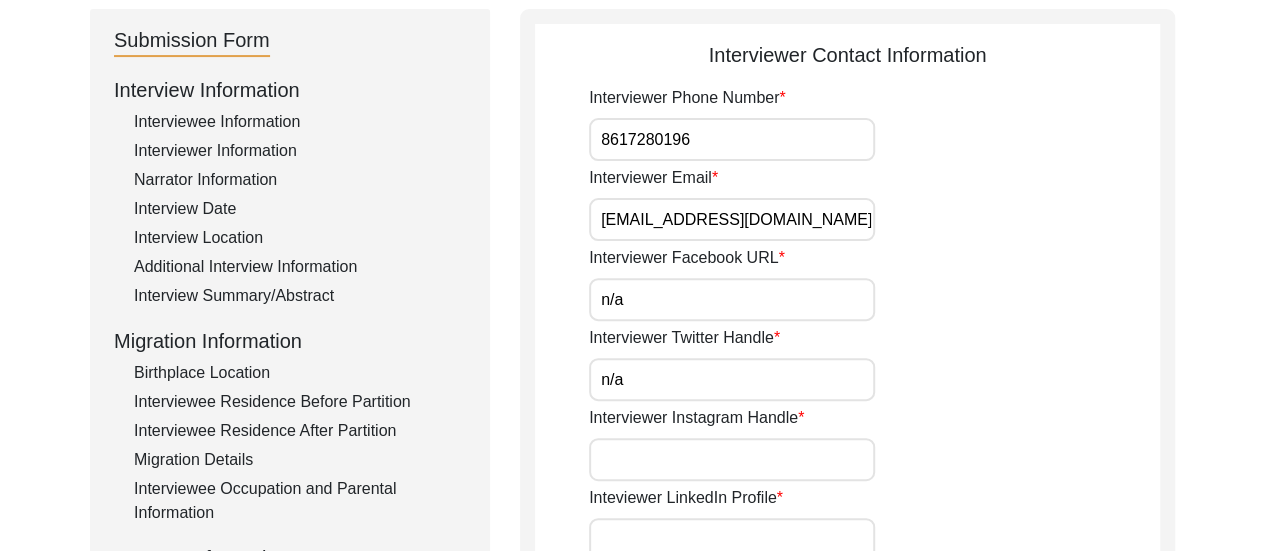 click on "Interviewer Phone Number 8617280196 Interviewer Email chirantanbanik2@gmail.com Interviewer Facebook URL n/a Interviewer Twitter Handle n/a Interviewer Instagram Handle Inteviewer LinkedIn Profile Interviewer Tiktok Profile  Camera Person Contact Information  Camera Person Email Camera Person Facebook URL Camera Person Twitter Handle Camera Person Instagram Handle Camera Person LinkedIn Profile Camera Person Tiktok Profile Camera Person Phone" 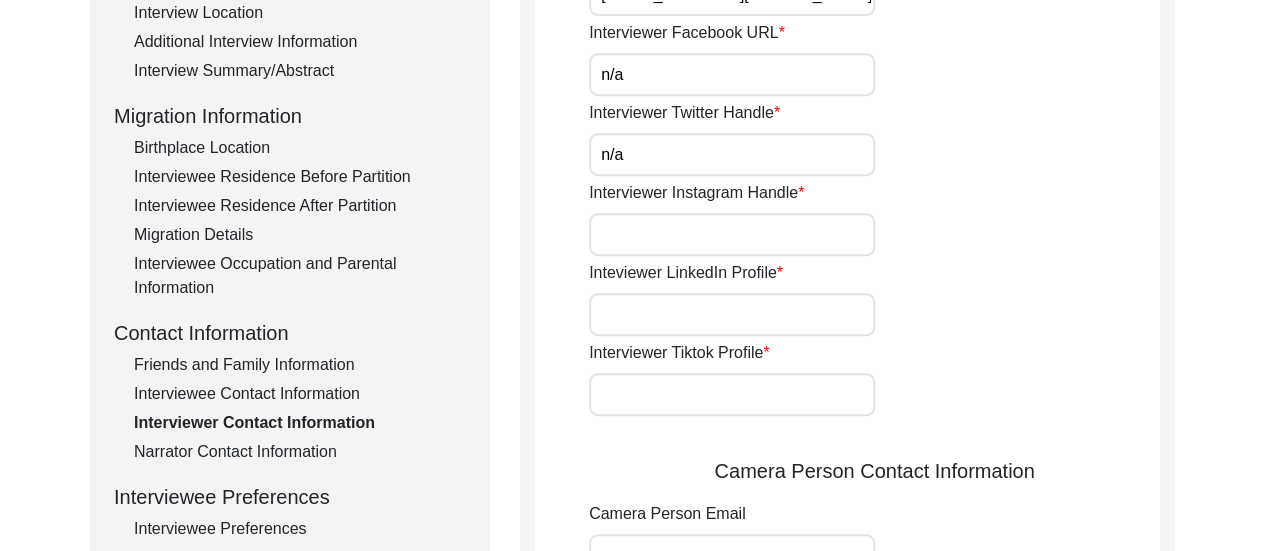 scroll, scrollTop: 494, scrollLeft: 0, axis: vertical 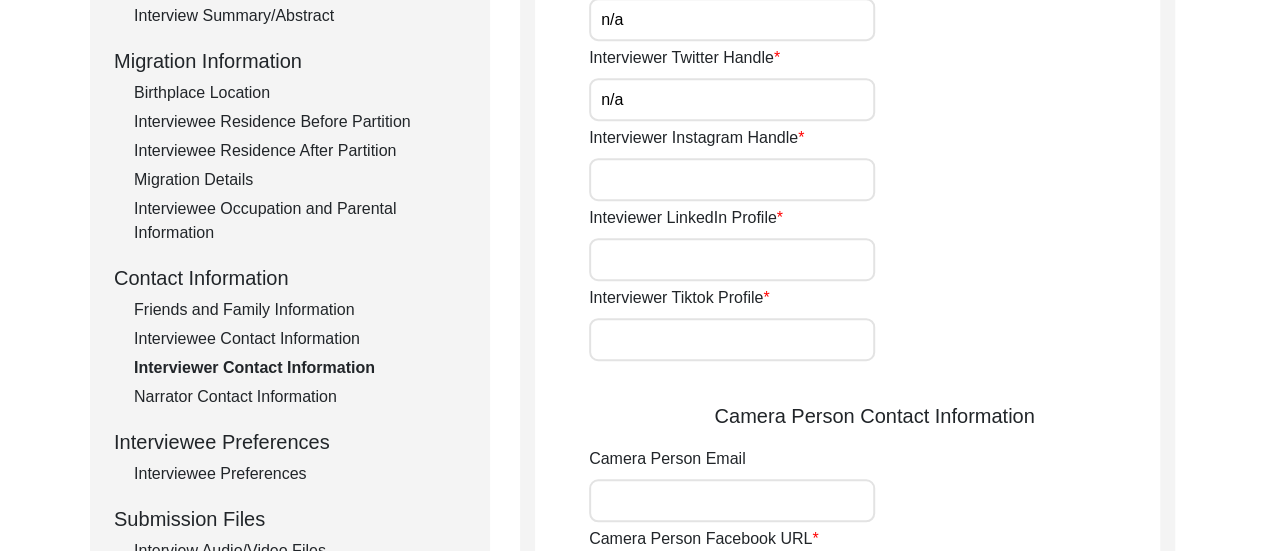 click on "Interviewer Instagram Handle" at bounding box center [732, 179] 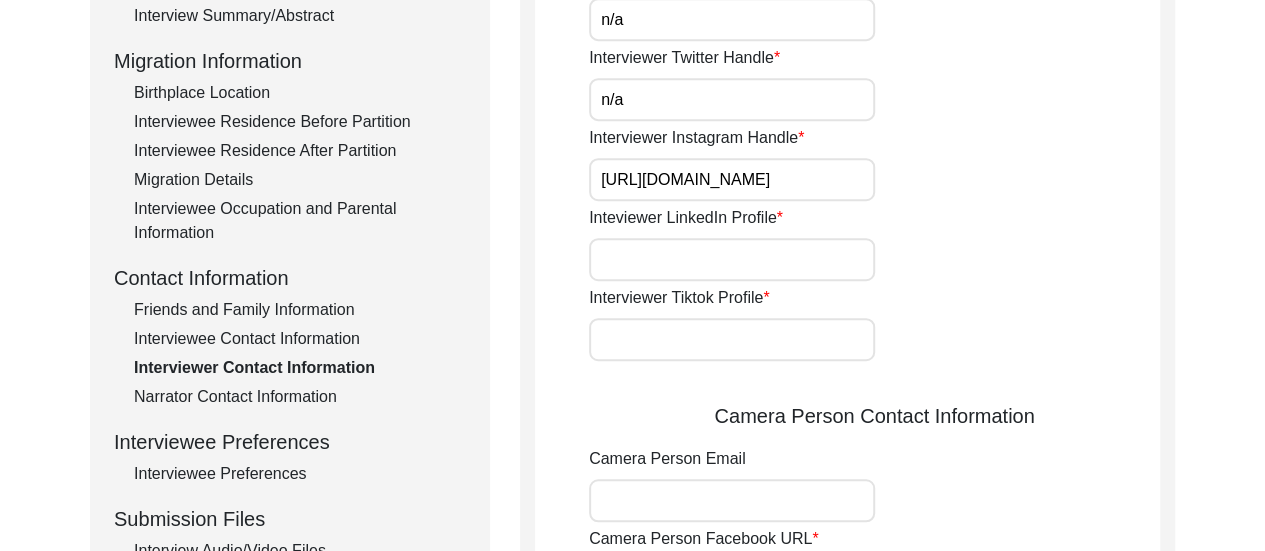 click on "Inteviewer LinkedIn Profile" at bounding box center (732, 259) 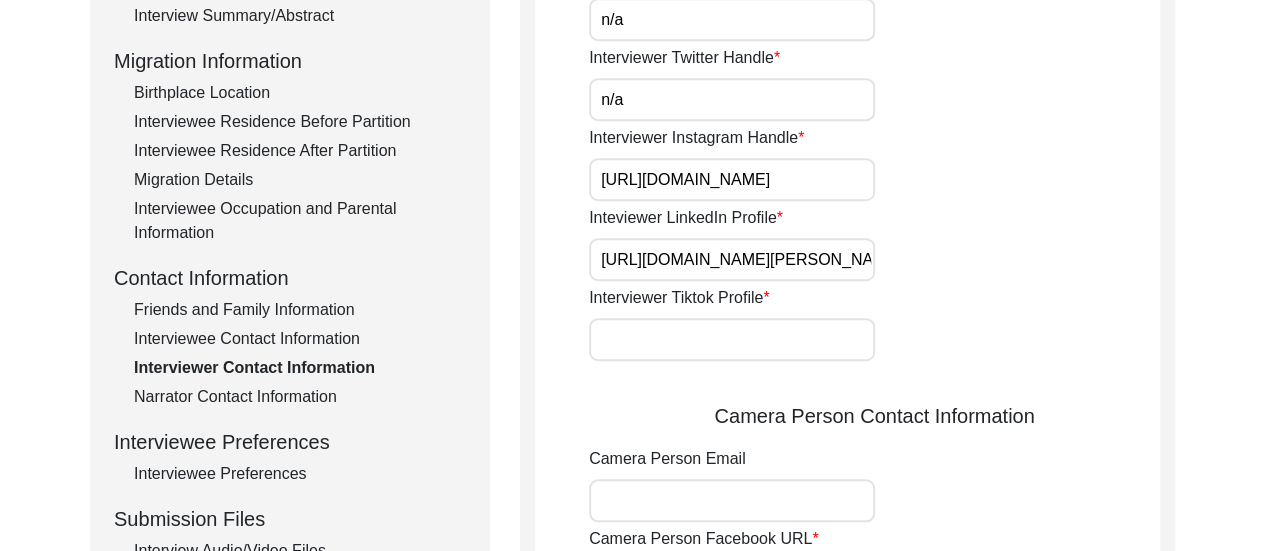 click on "Interviewer Tiktok Profile" at bounding box center [732, 339] 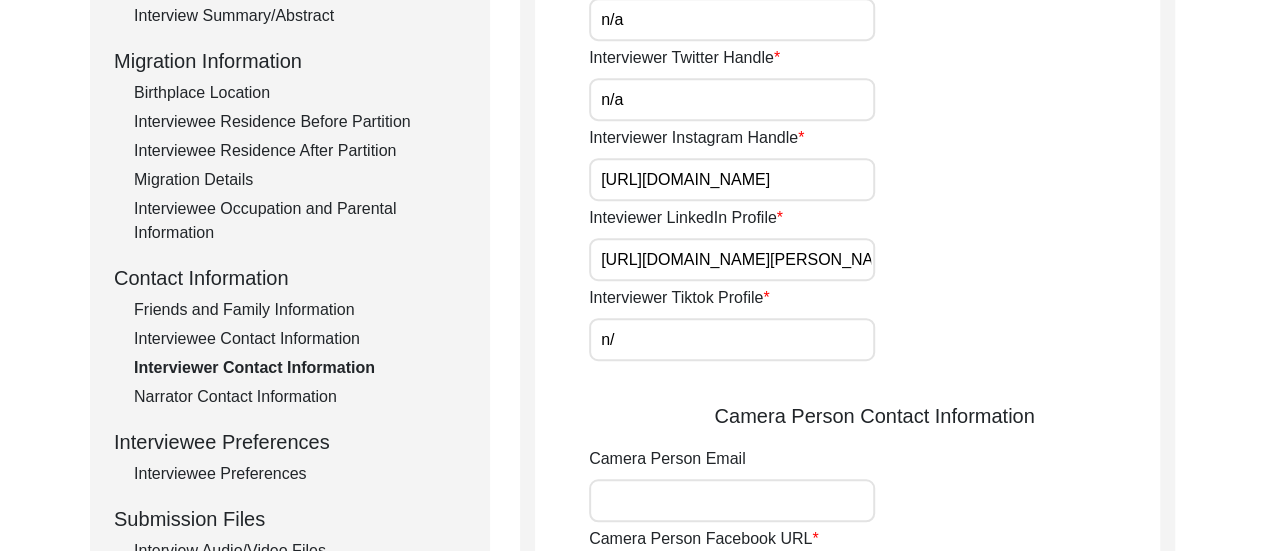 type on "n/a" 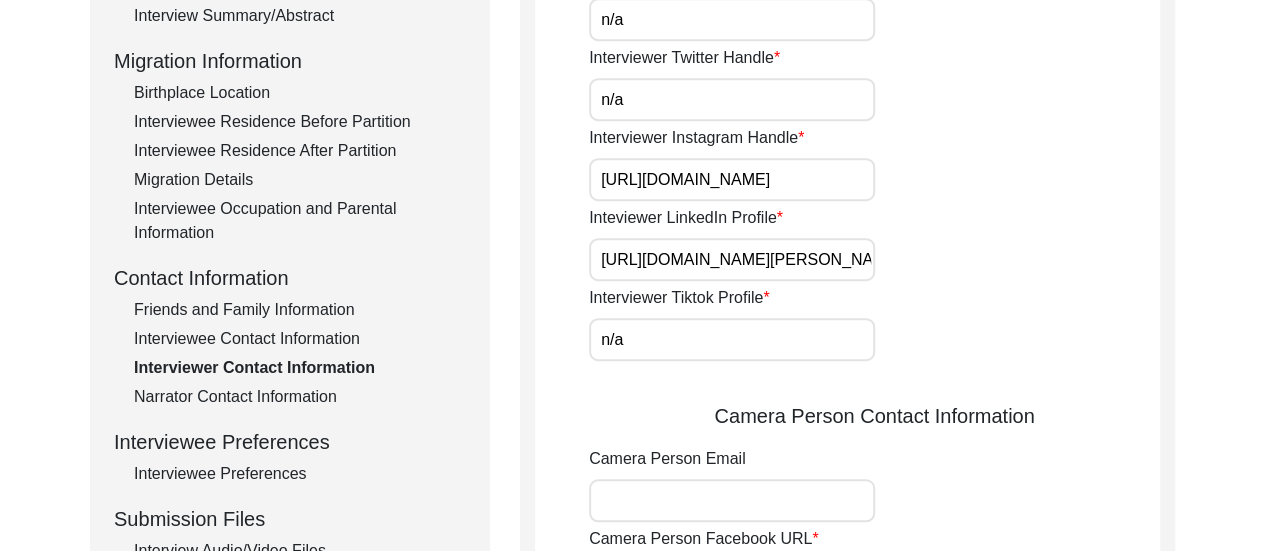 click on "Interviewer Tiktok Profile n/a" 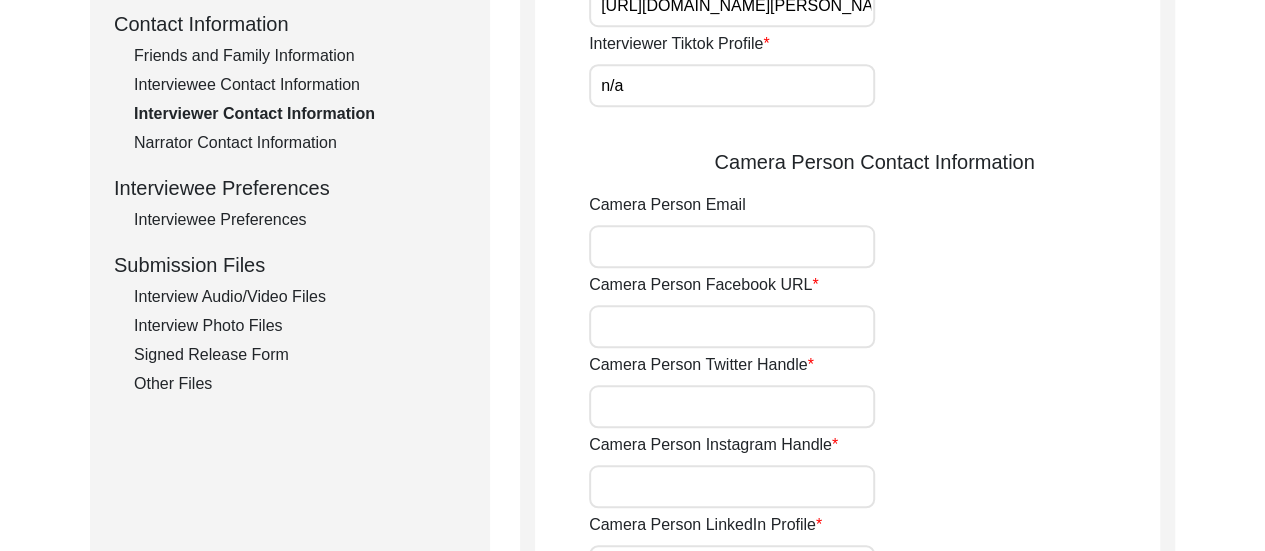 scroll, scrollTop: 854, scrollLeft: 0, axis: vertical 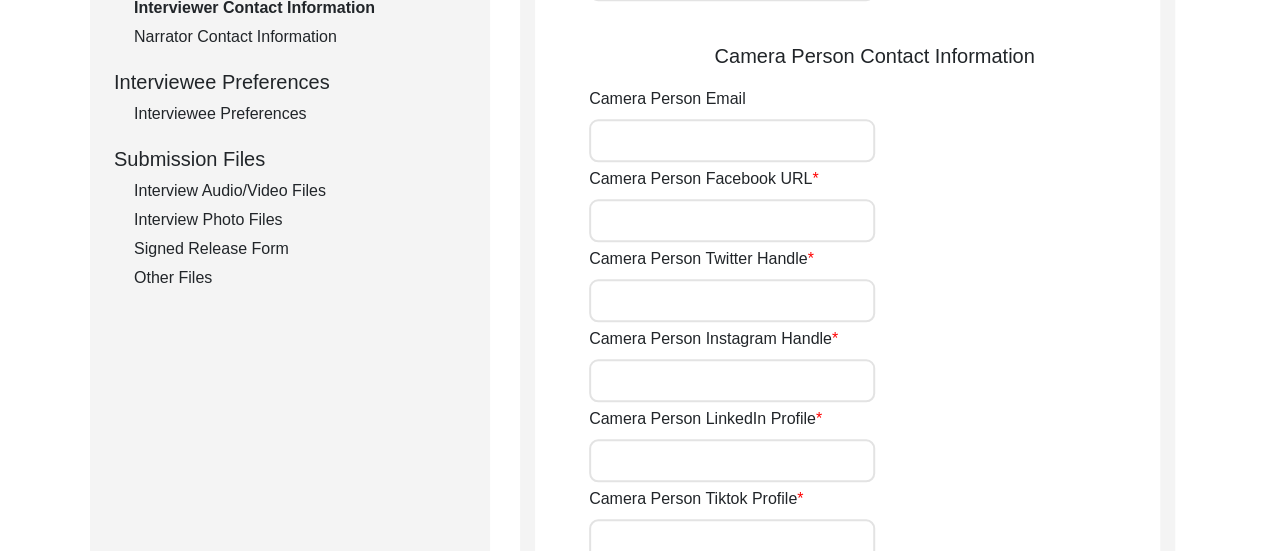 click on "Camera Person Email" at bounding box center (732, 140) 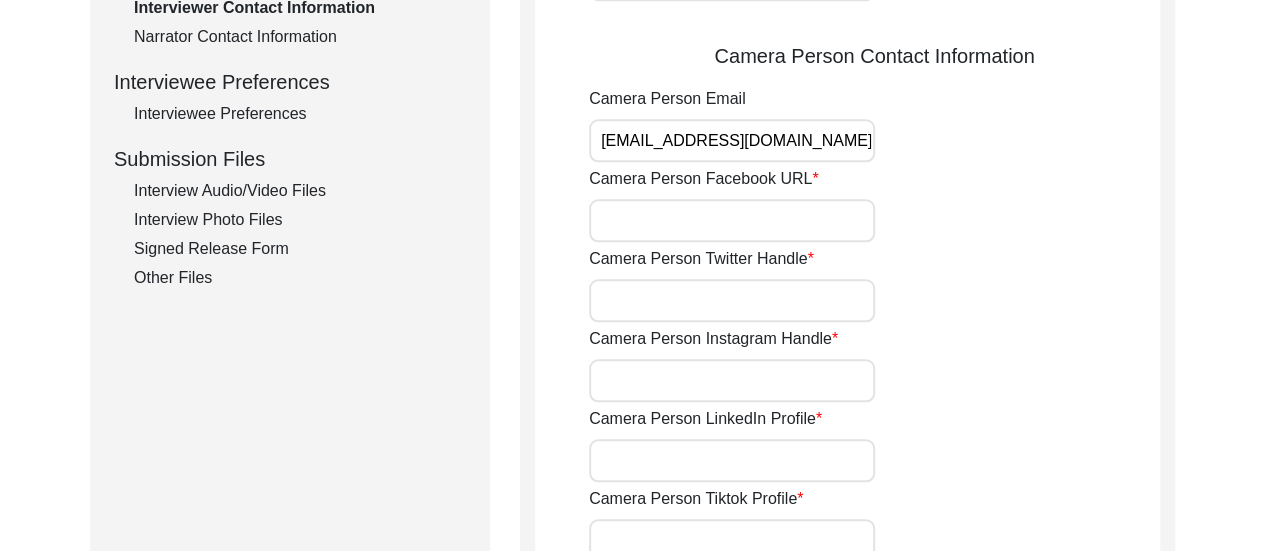 type on "[EMAIL_ADDRESS][DOMAIN_NAME]" 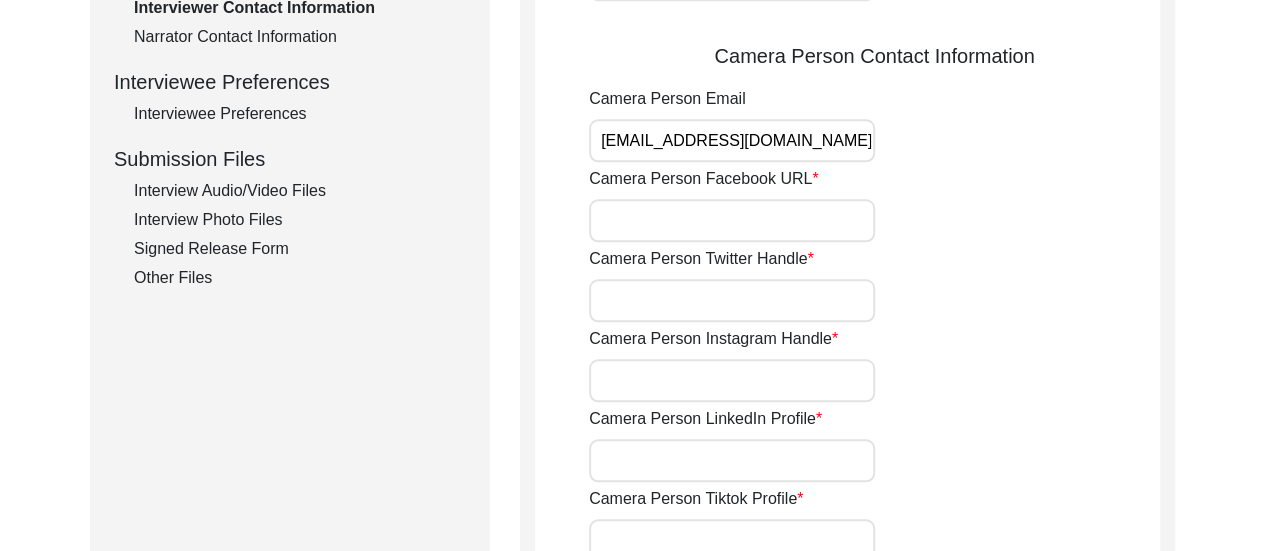 click on "Camera Person Facebook URL" at bounding box center (732, 220) 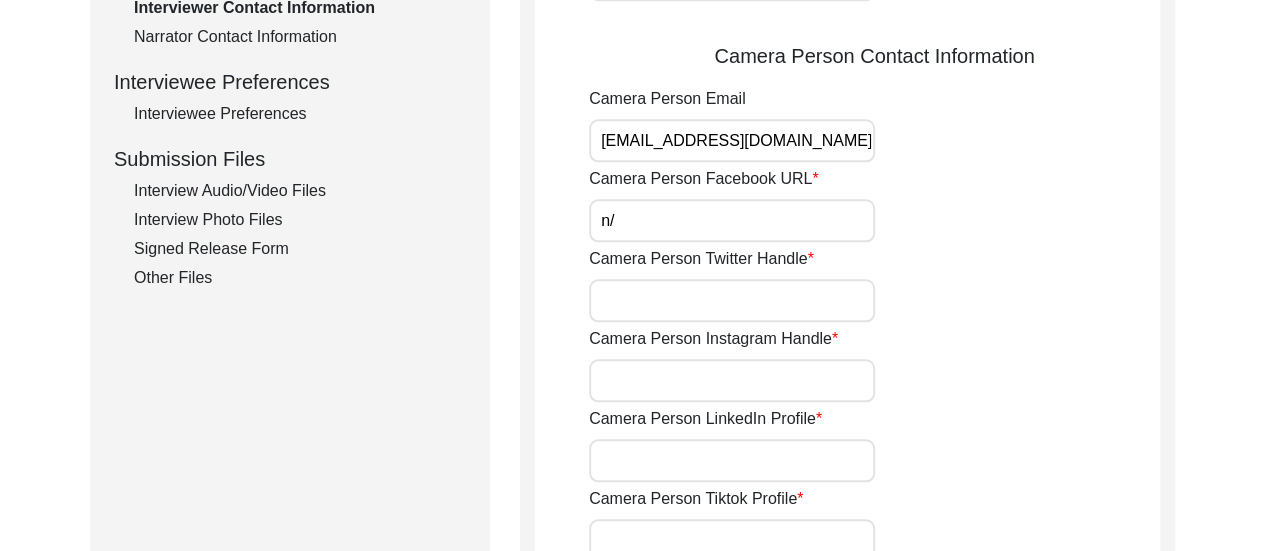 type on "n/a" 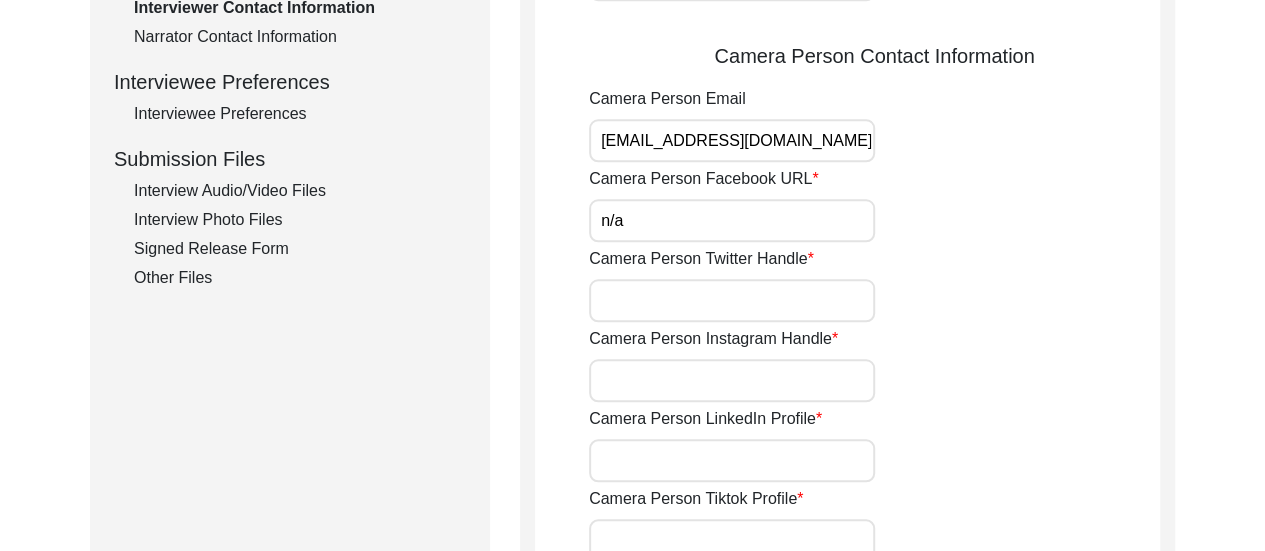 click on "Camera Person Twitter Handle" at bounding box center [732, 300] 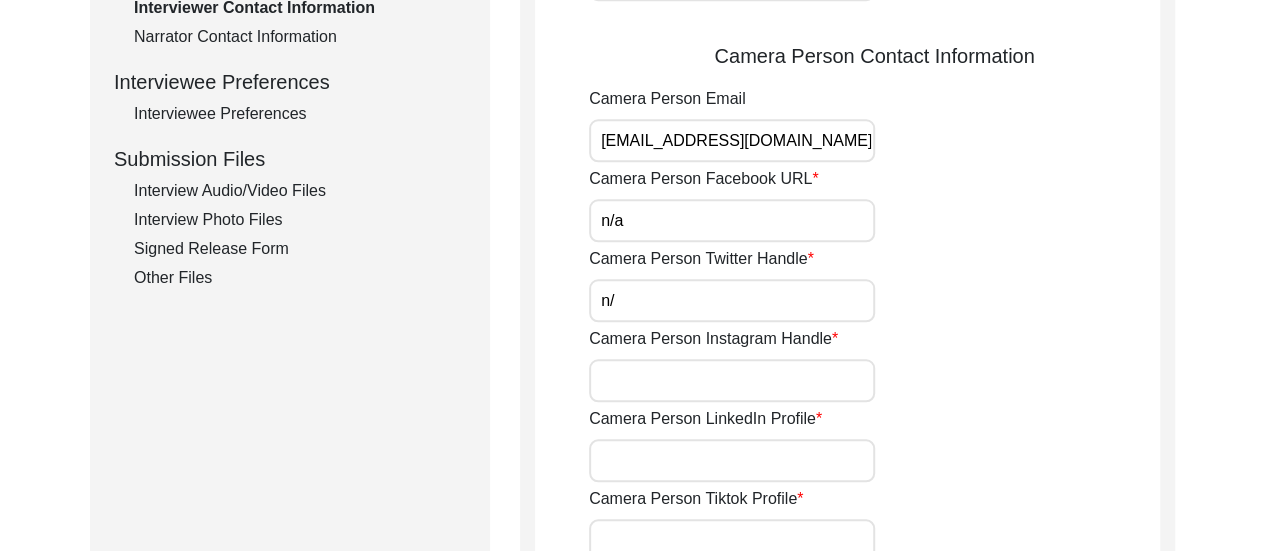 type on "n/a" 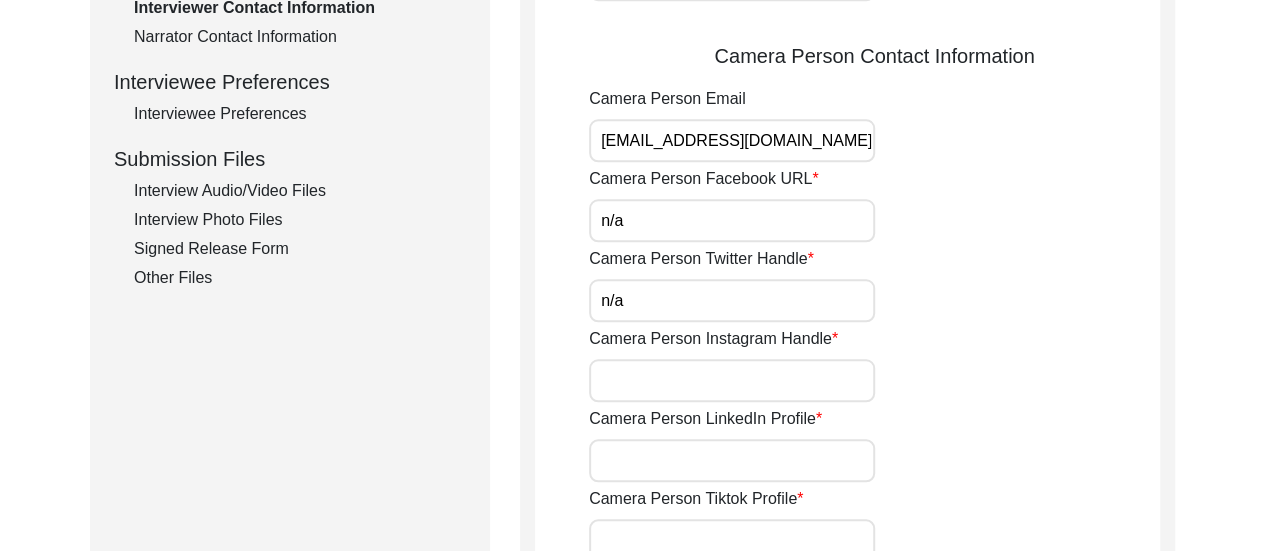 click on "Camera Person Instagram Handle" at bounding box center [732, 380] 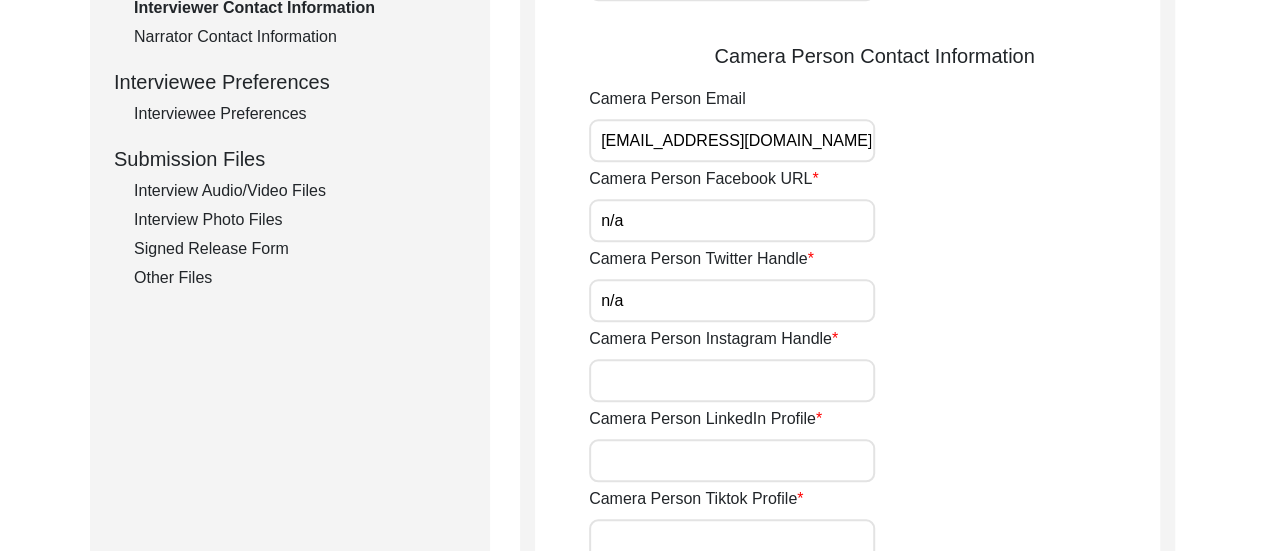 type on "https://www.instagram.com/_chirantan.b_?igsh=anAybGg4ZzAyd2Zw" 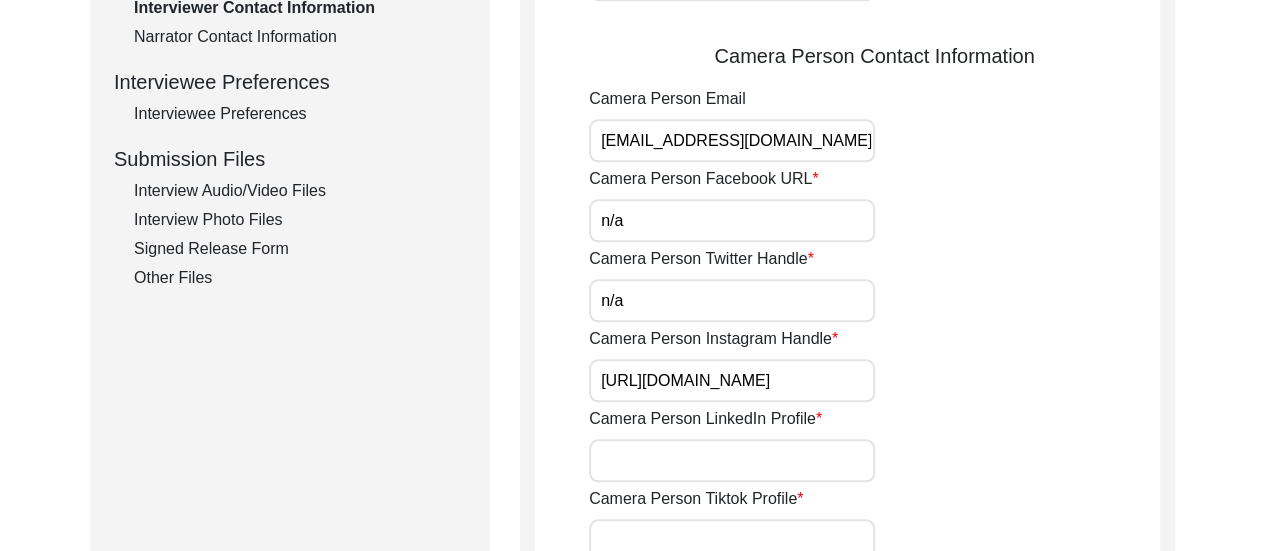 click on "Camera Person LinkedIn Profile" at bounding box center (732, 460) 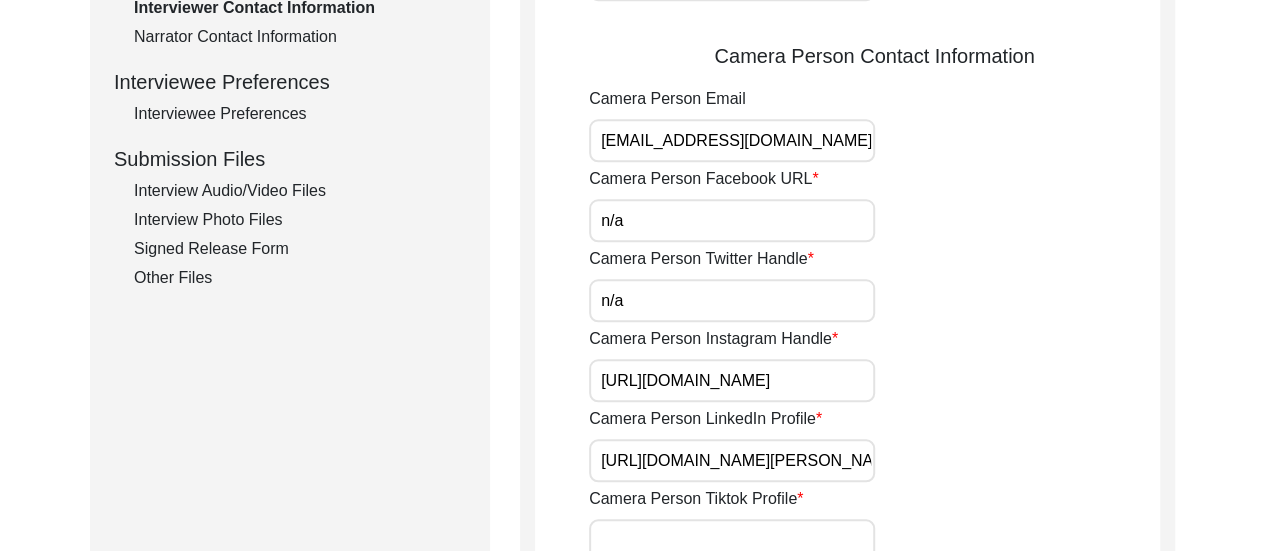 click on "Camera Person LinkedIn Profile https://www.linkedin.com/in/chirantan-banik-987991352?utm_source=share&utm_campaign=share_via&utm_content=profile&utm_medium=android_app" 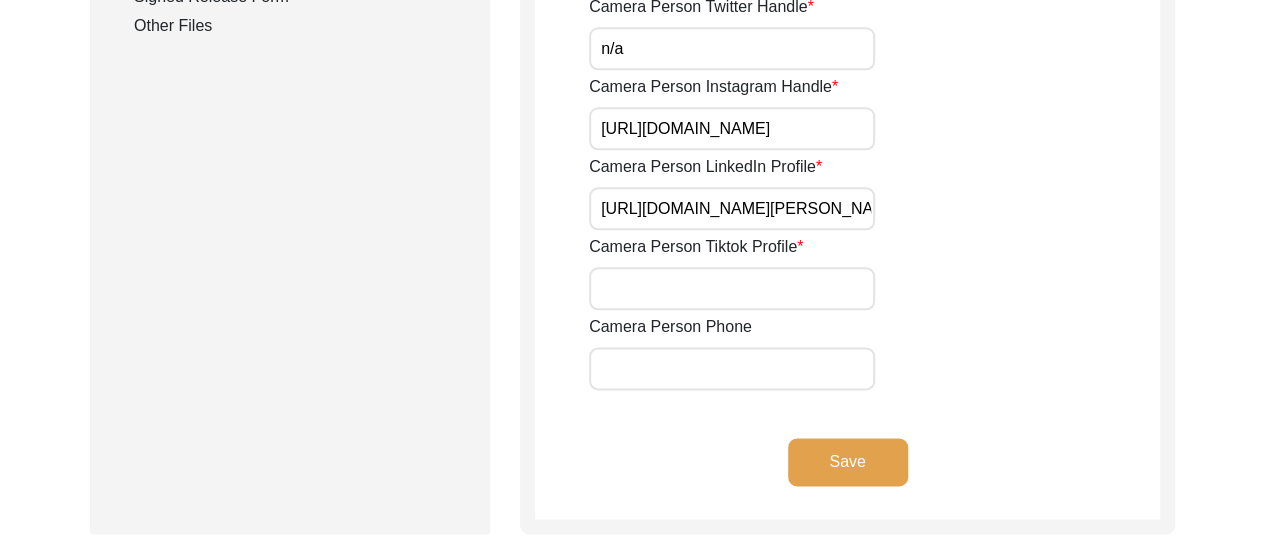 scroll, scrollTop: 1174, scrollLeft: 0, axis: vertical 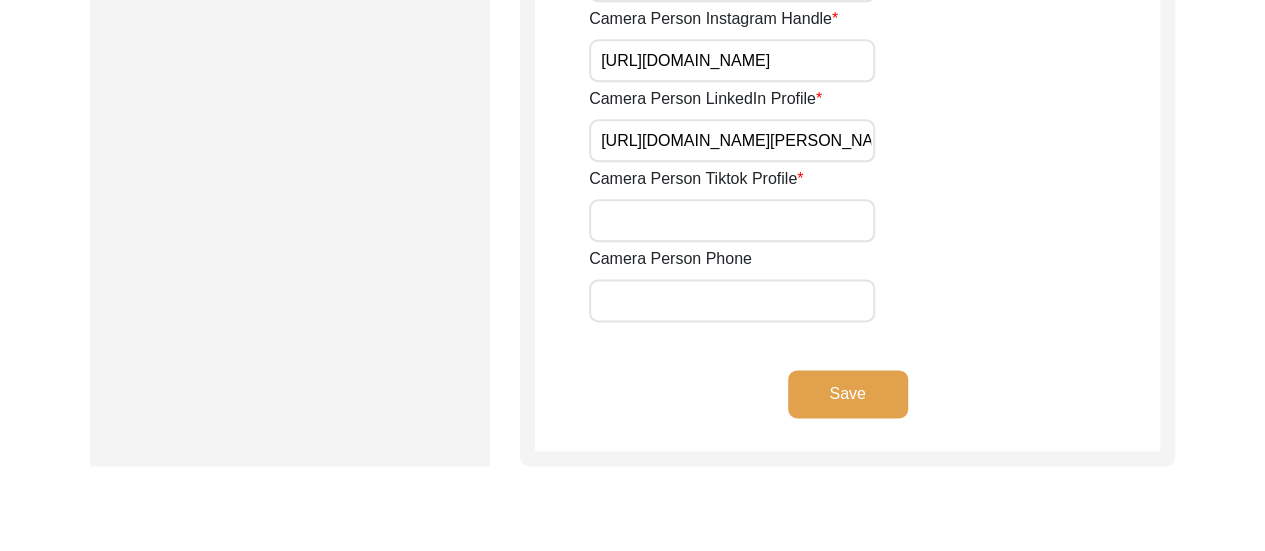click on "Camera Person Tiktok Profile" at bounding box center [732, 220] 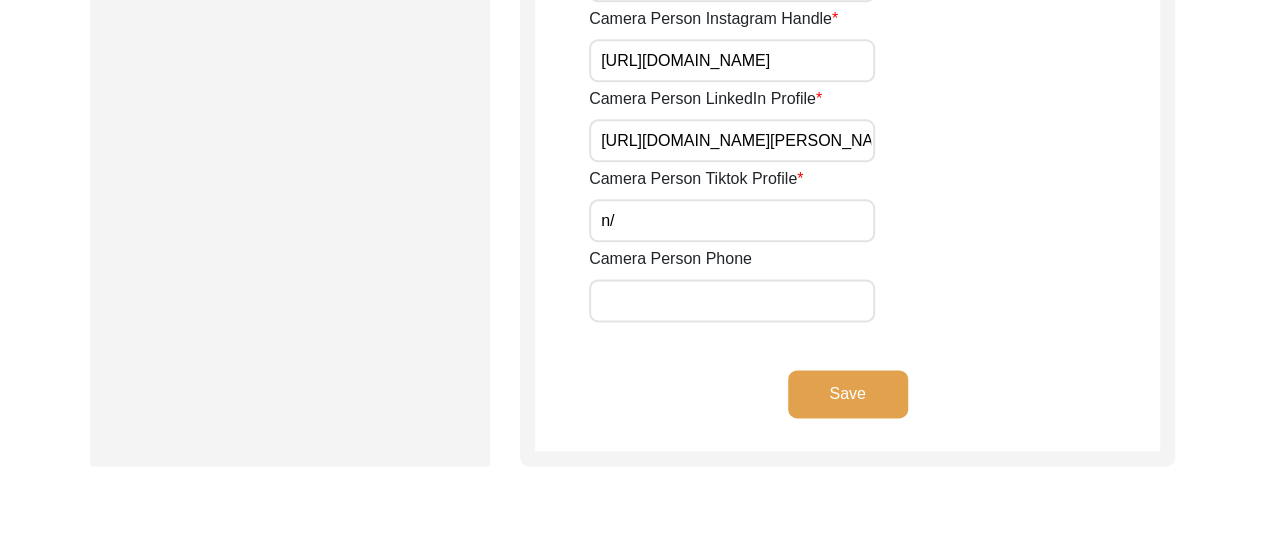 type on "n/a" 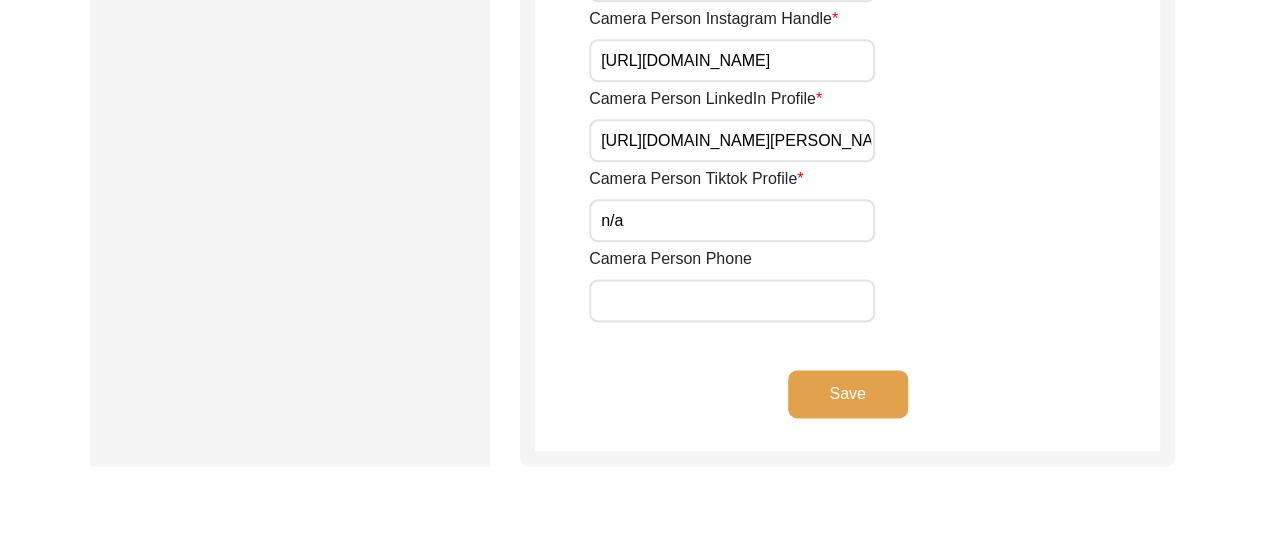 click on "Camera Person Phone" at bounding box center (732, 300) 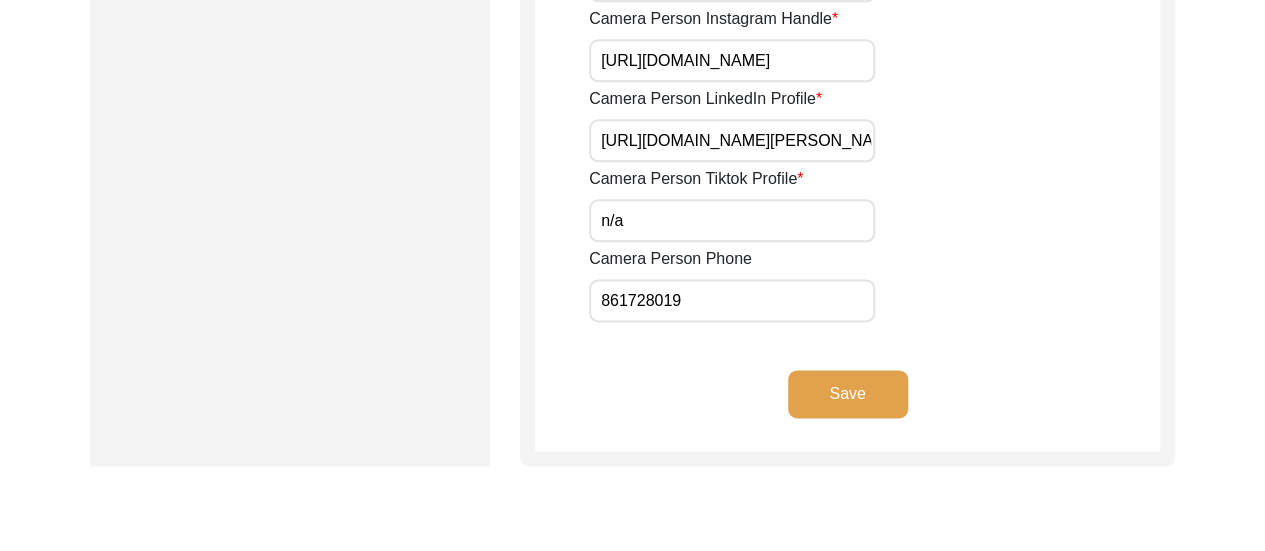 type on "8617280196" 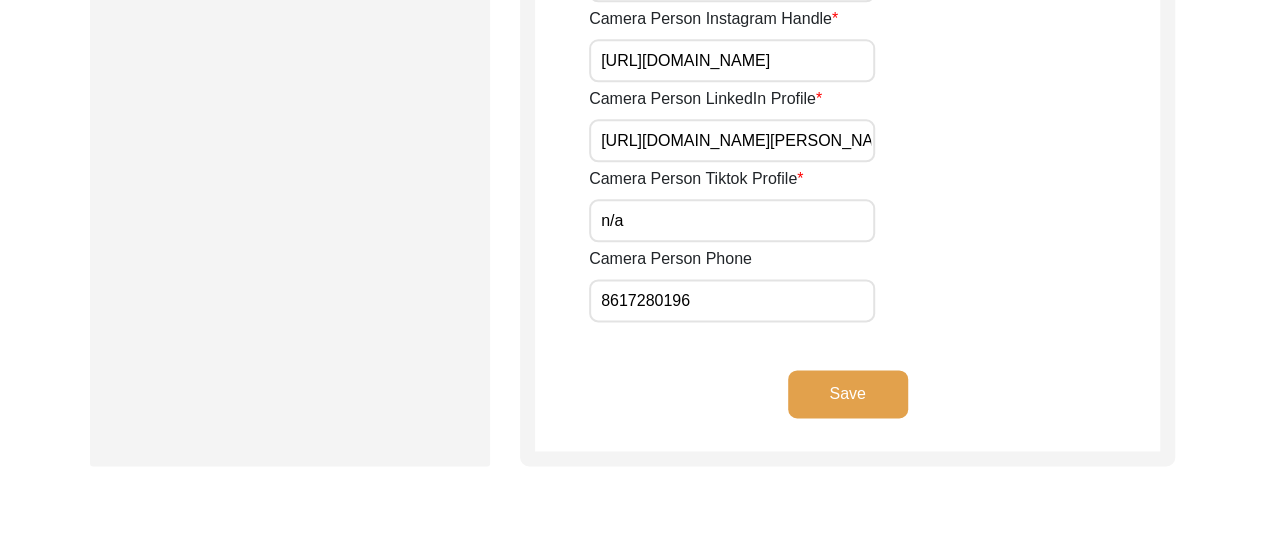 click on "Save" 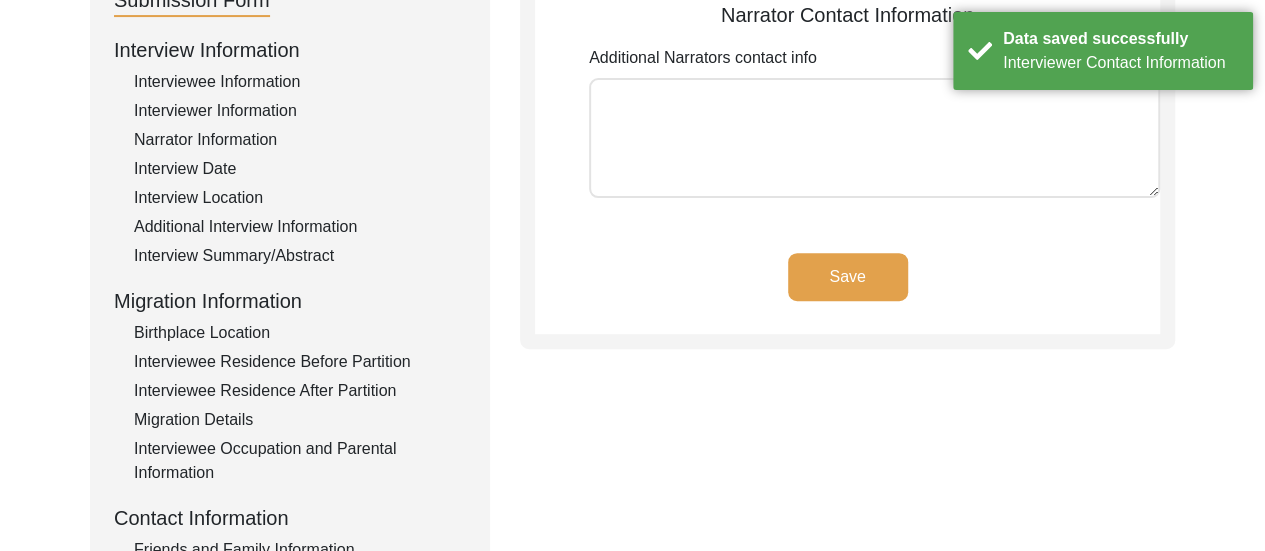 scroll, scrollTop: 214, scrollLeft: 0, axis: vertical 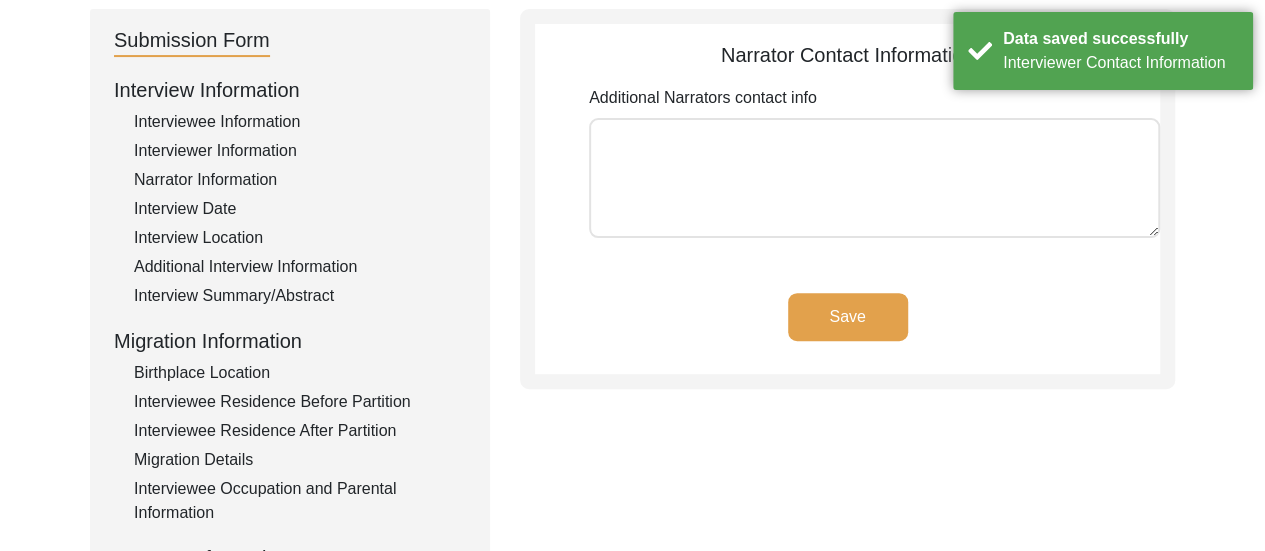 click on "Save" 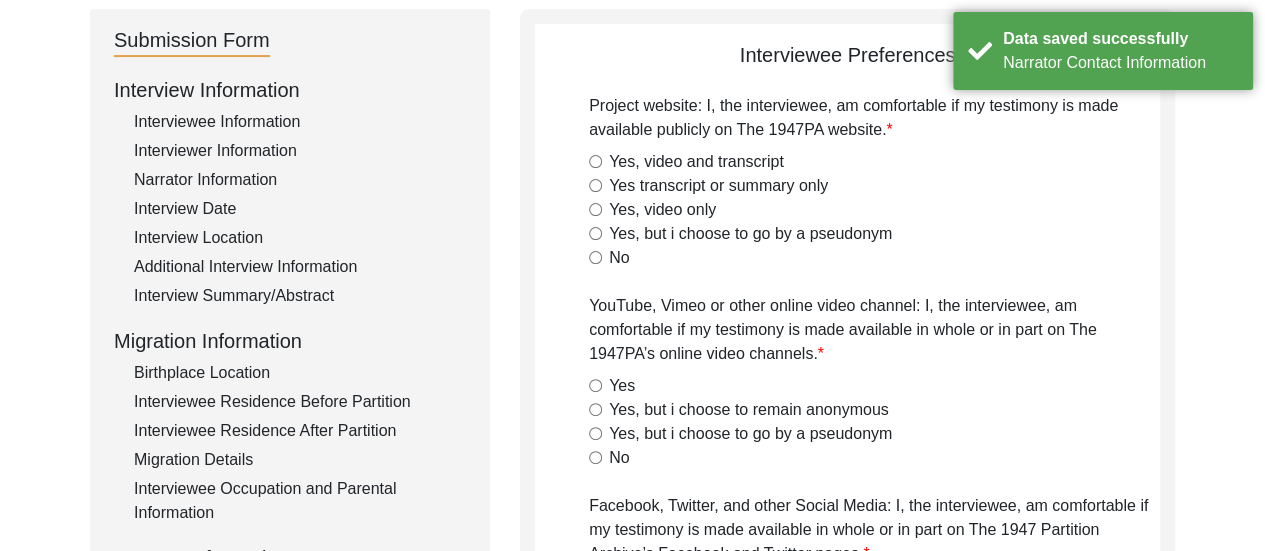 click on "Yes, video and transcript" at bounding box center (595, 161) 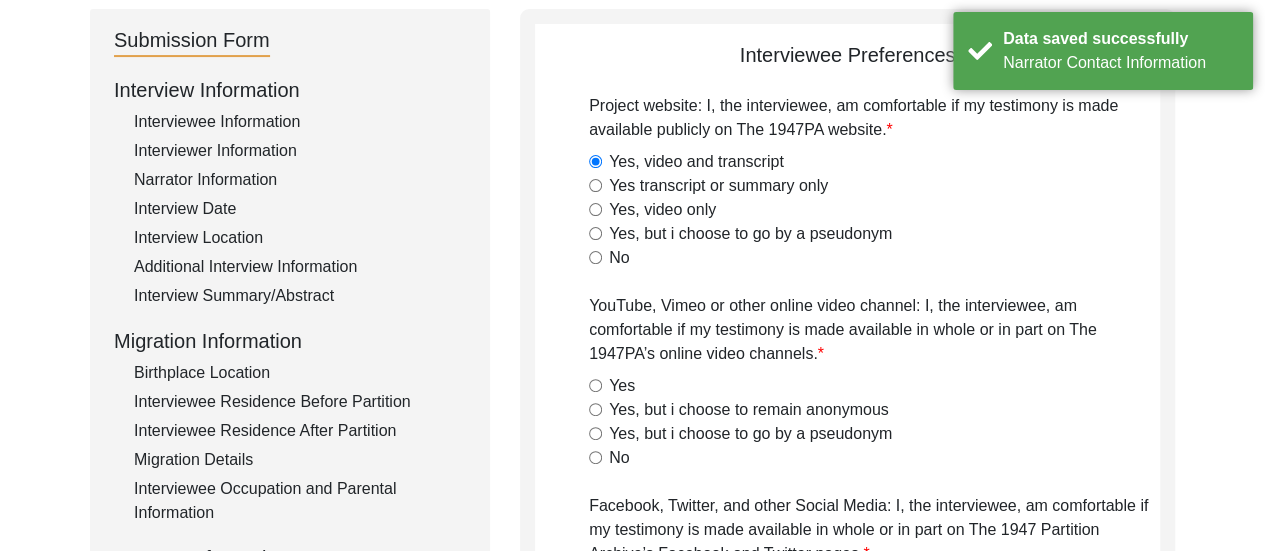 click on "Yes" at bounding box center [595, 385] 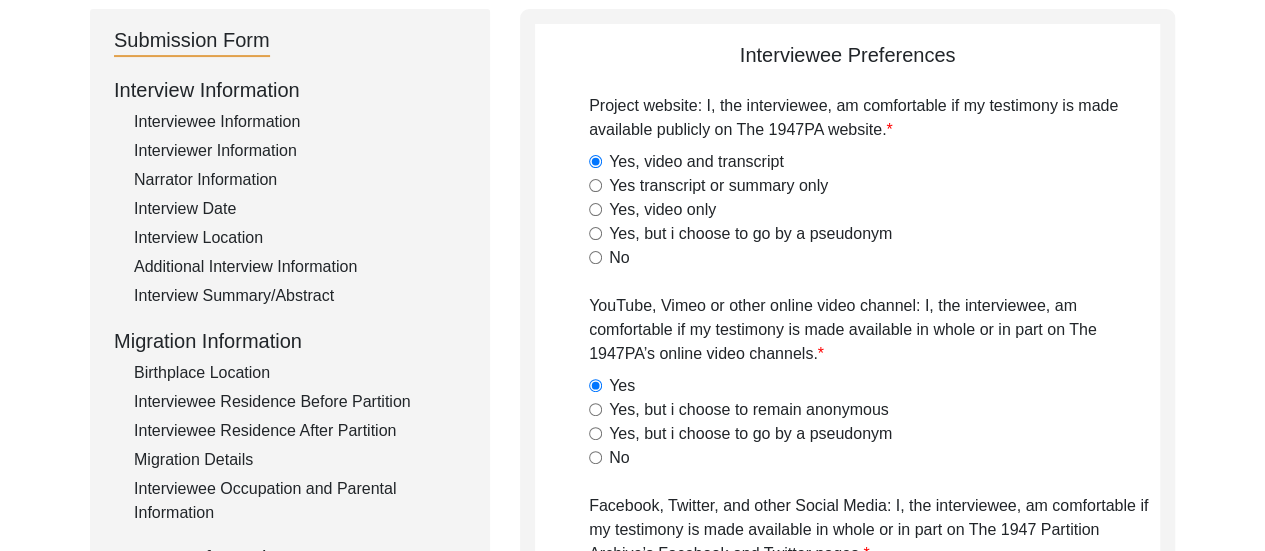 click on "YouTube, Vimeo or other online video channel: I, the interviewee, am comfortable if my testimony is made available in whole or in part on The 1947PA’s online video channels." 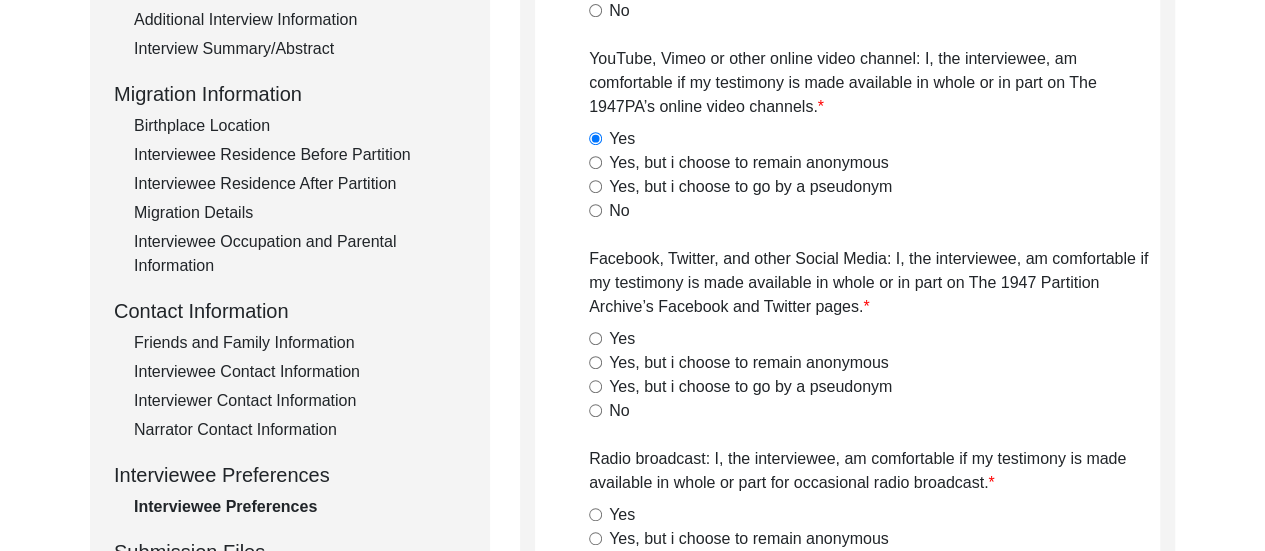 scroll, scrollTop: 494, scrollLeft: 0, axis: vertical 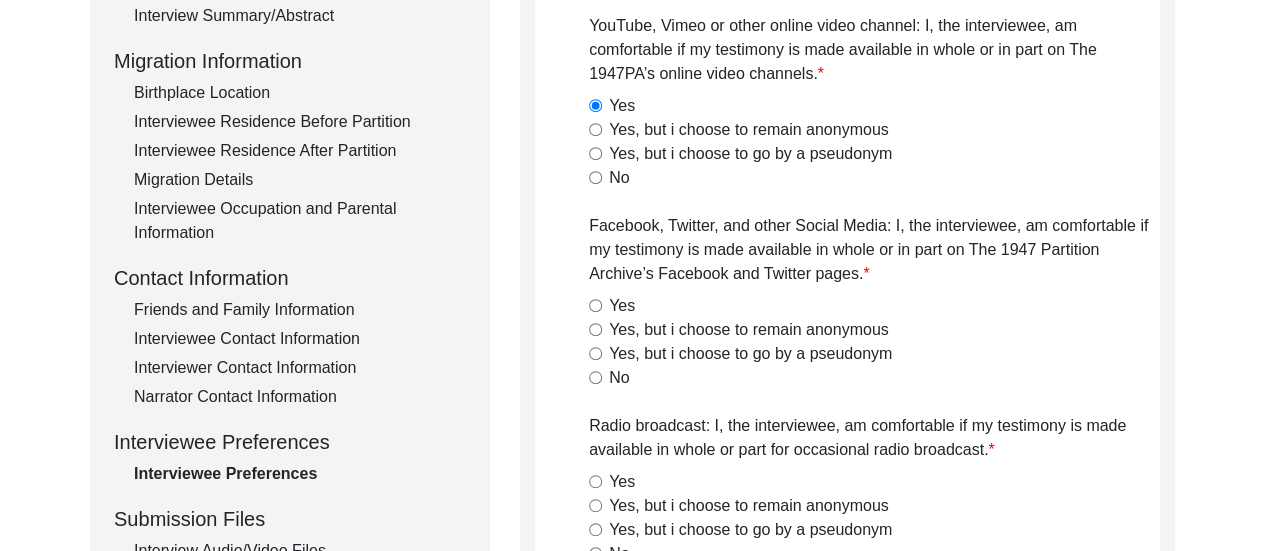 click on "Yes" at bounding box center [595, 305] 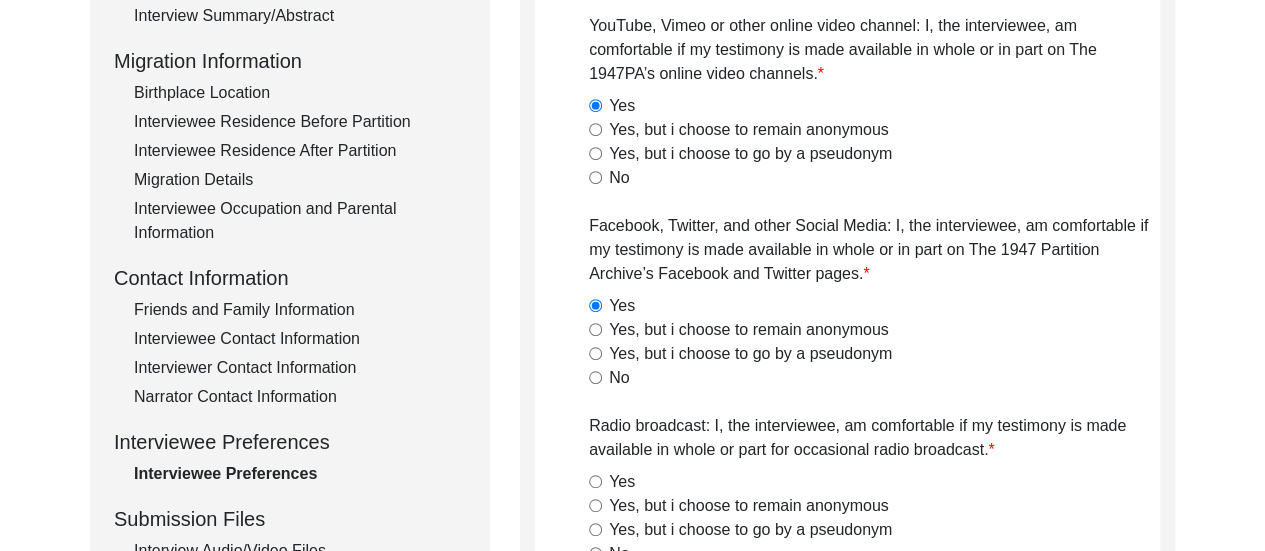 click on "Yes" at bounding box center (595, 481) 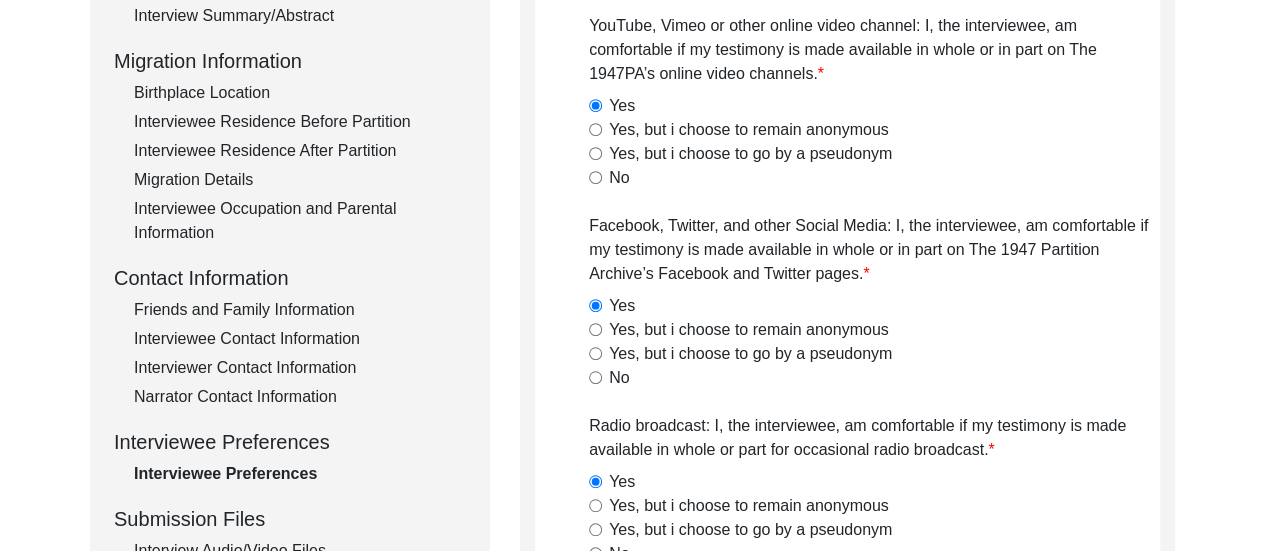 click on "Yes, but i choose to remain anonymous" 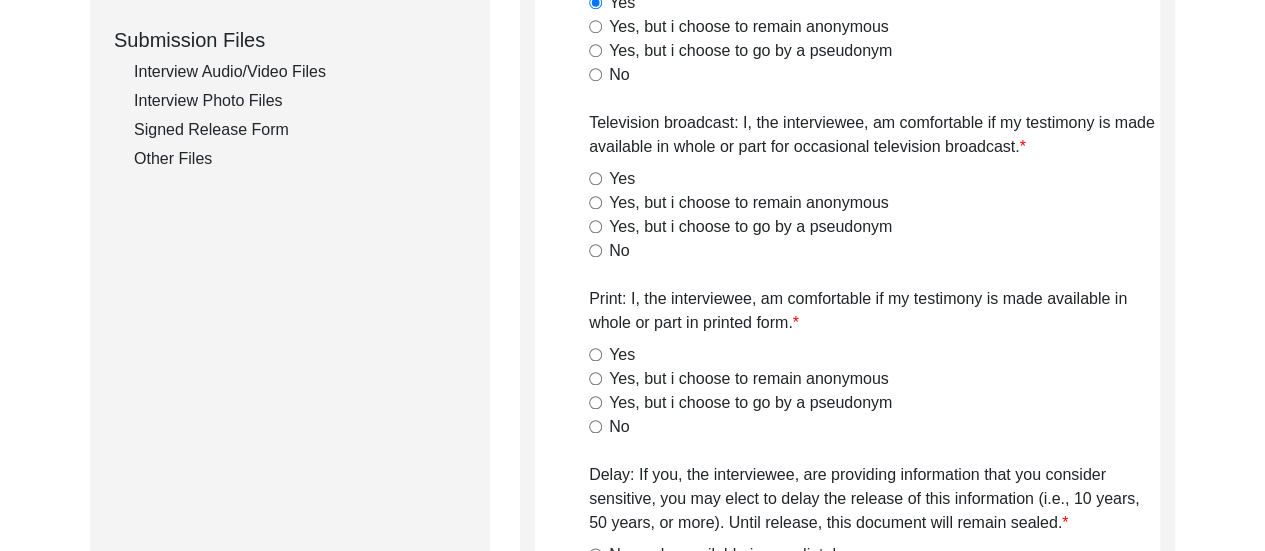 scroll, scrollTop: 974, scrollLeft: 0, axis: vertical 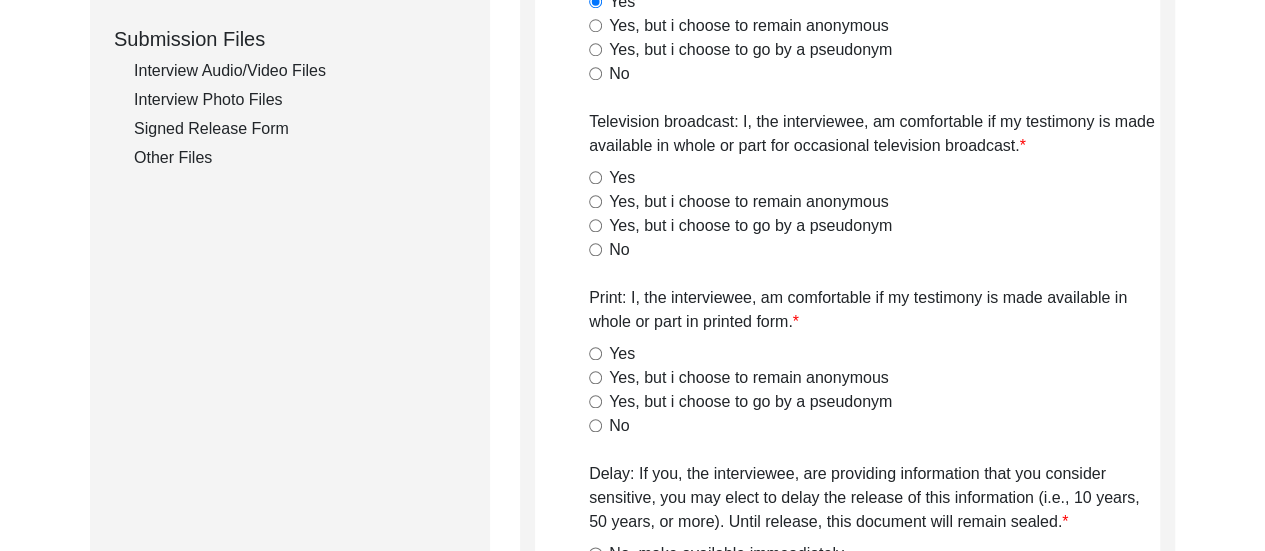 click on "Yes" 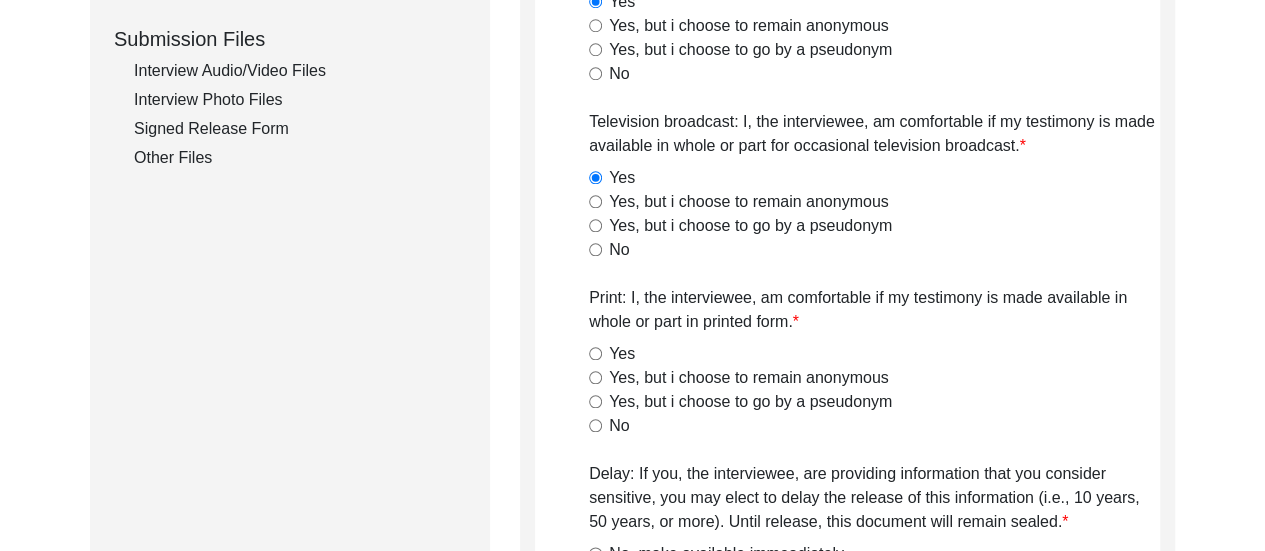 click on "Yes" at bounding box center (595, 353) 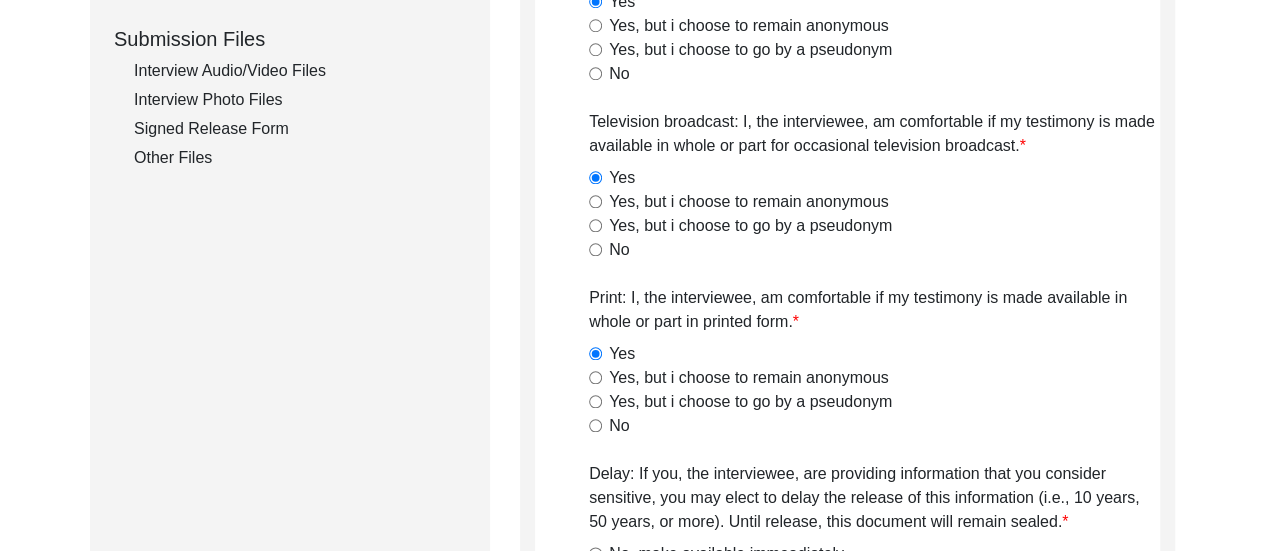 click on "Yes, but i choose to remain anonymous" at bounding box center (595, 377) 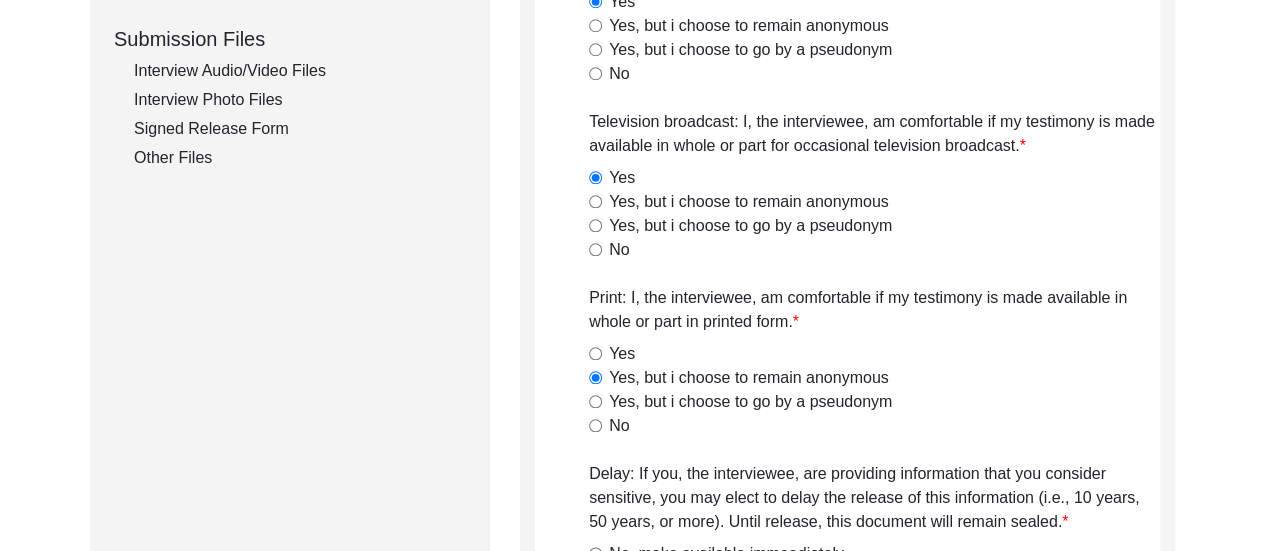 click on "Yes" at bounding box center [595, 353] 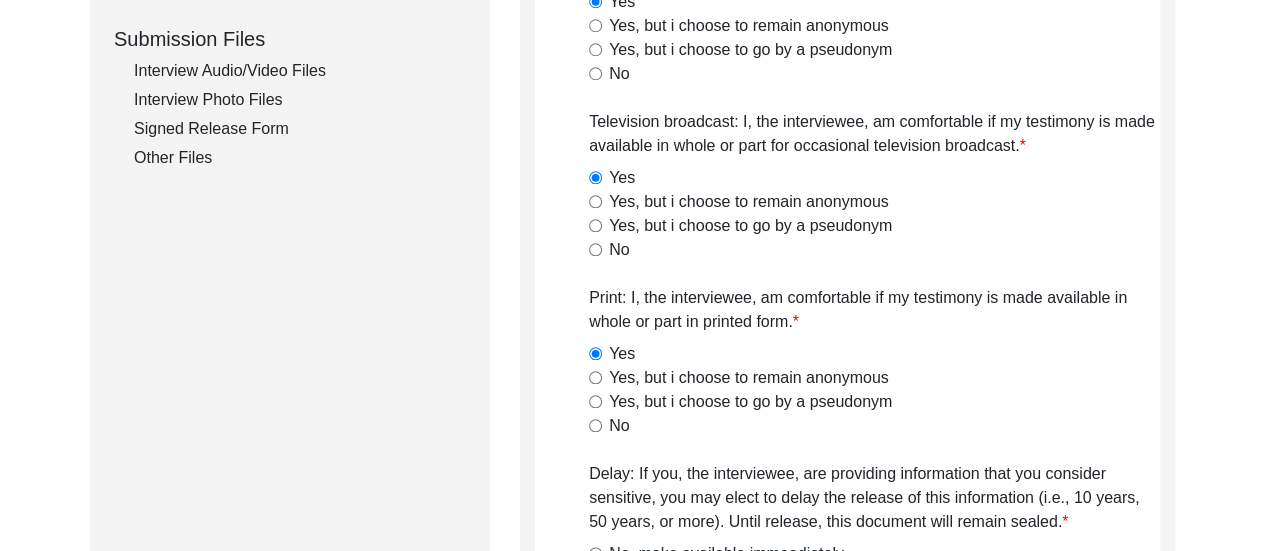 click on "Yes, but i choose to go by a pseudonym" 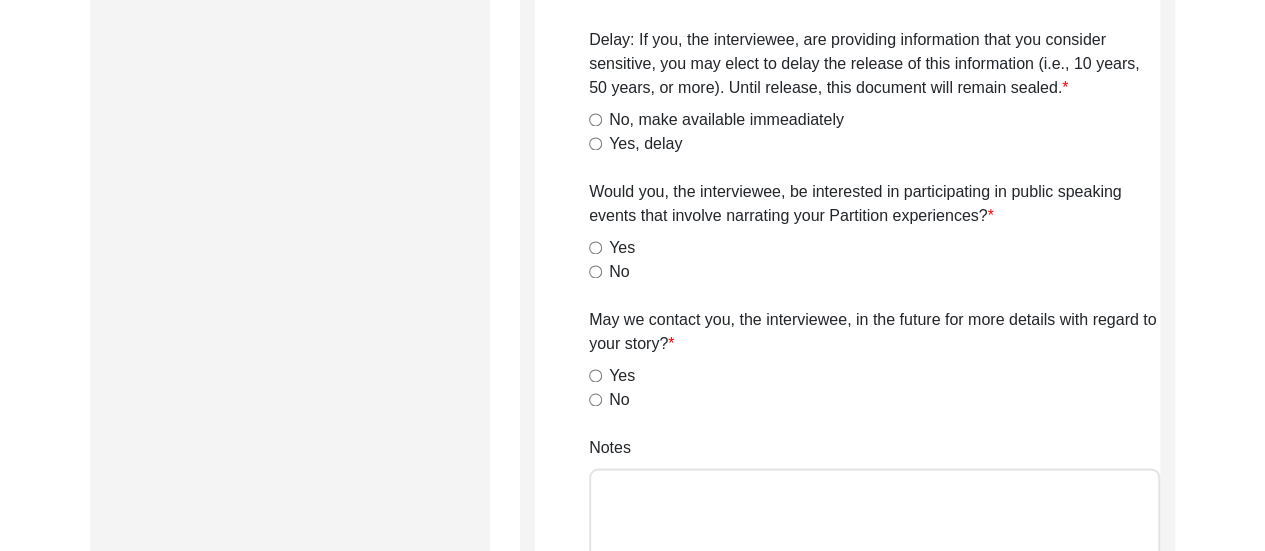 scroll, scrollTop: 1414, scrollLeft: 0, axis: vertical 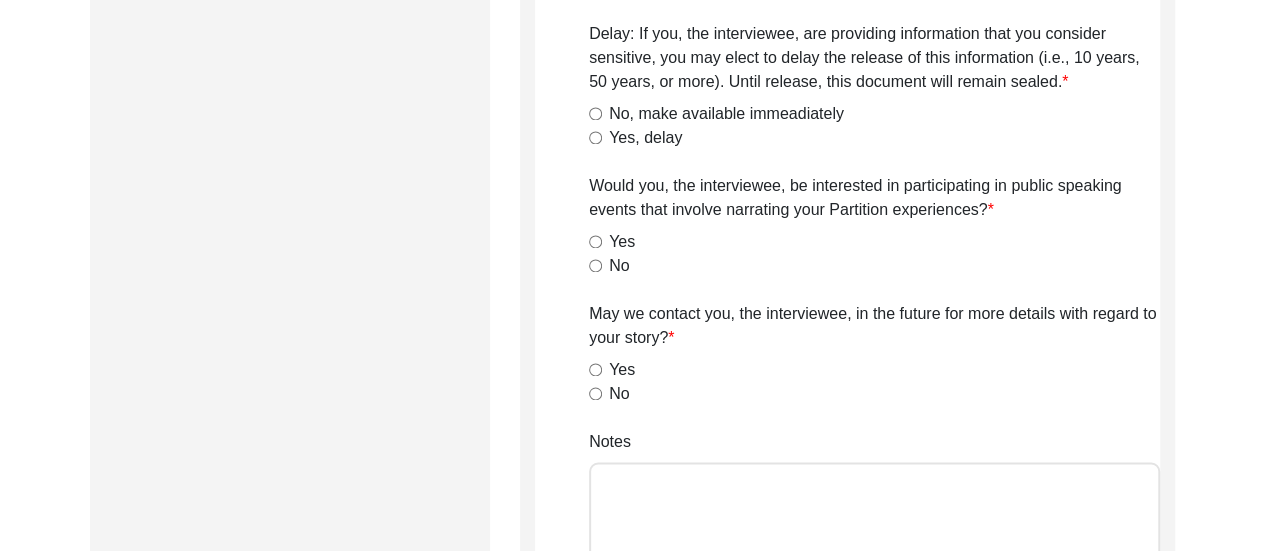 click on "No, make available immeadiately" at bounding box center [595, 113] 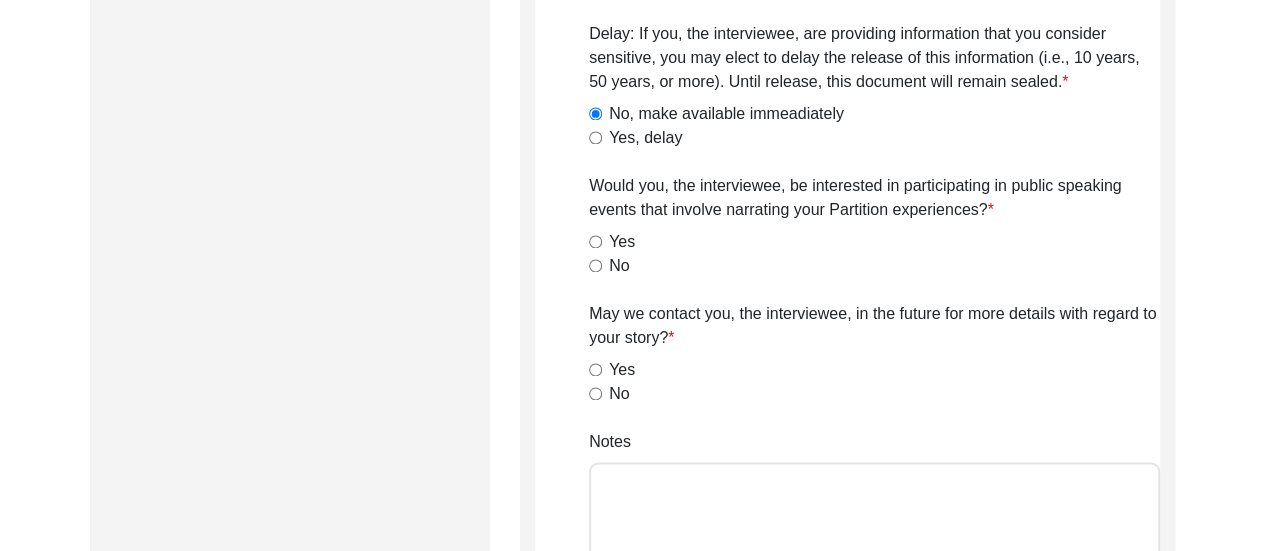 click on "Yes" at bounding box center [595, 241] 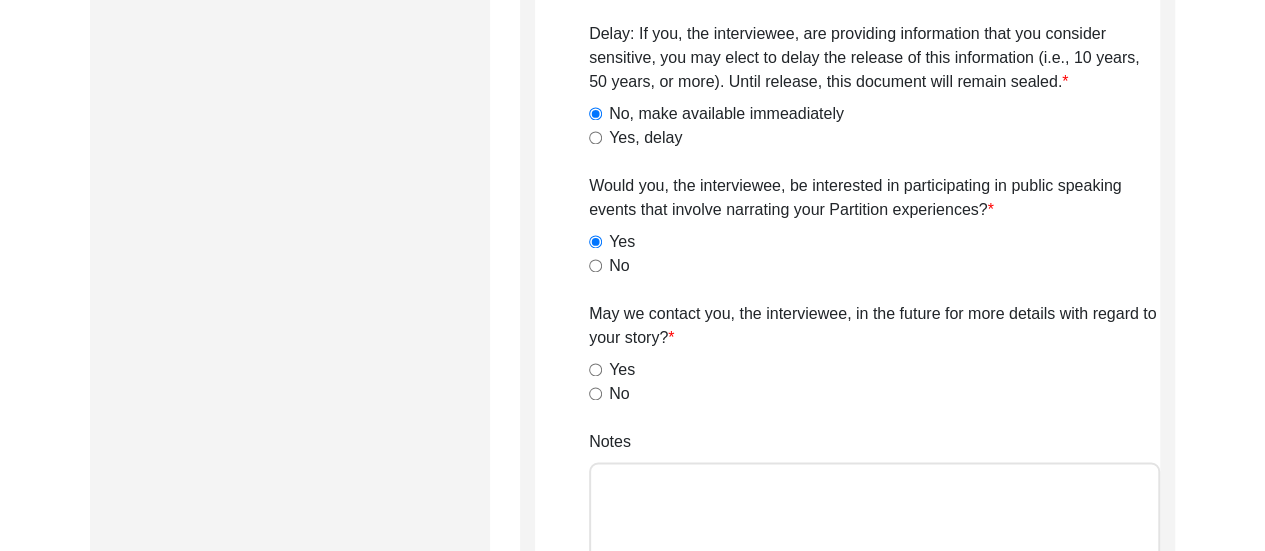 click on "Yes" at bounding box center [595, 369] 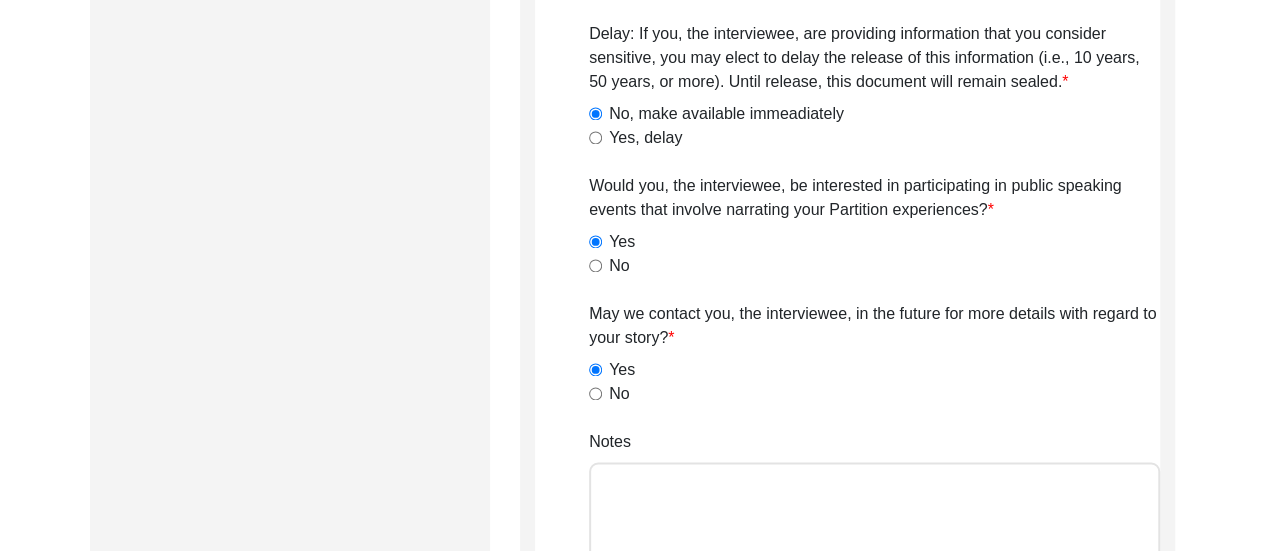 click on "No" 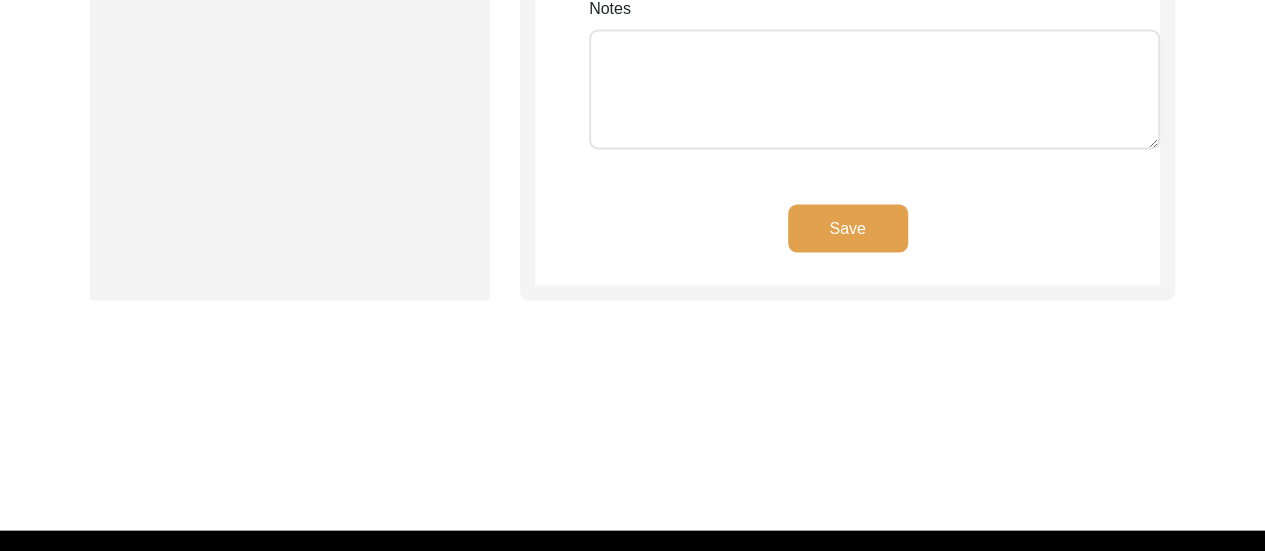 scroll, scrollTop: 1880, scrollLeft: 0, axis: vertical 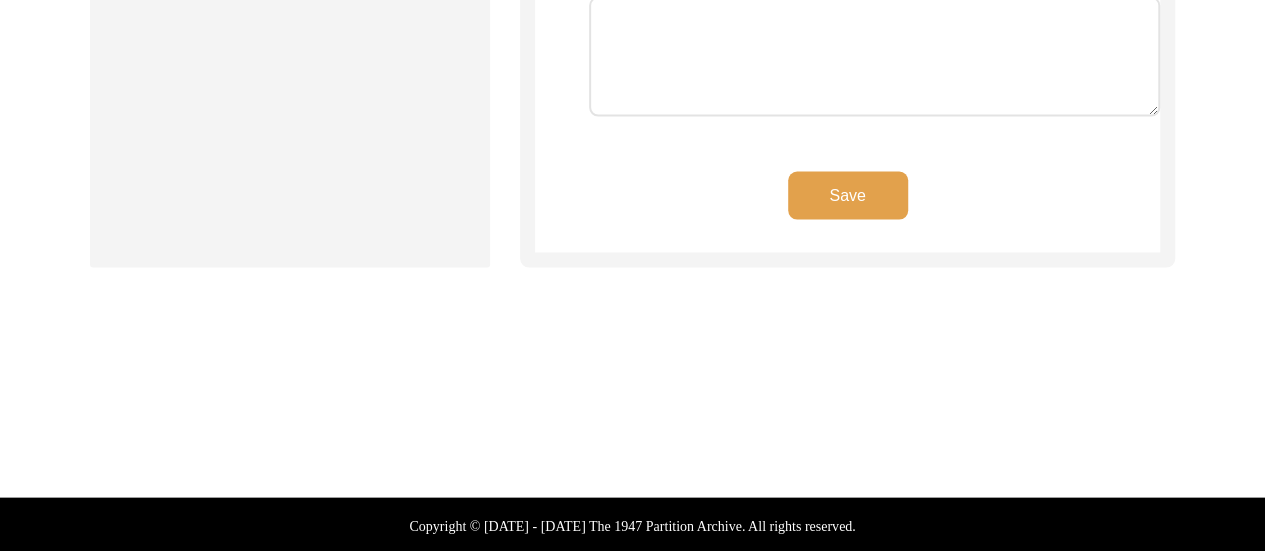 click on "Save" 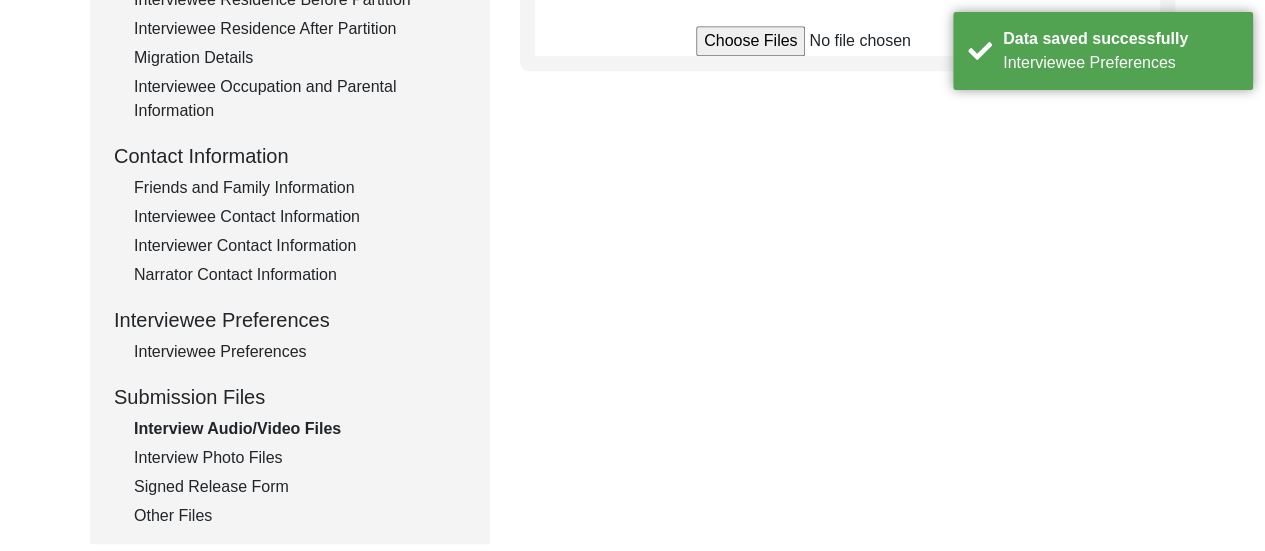 scroll, scrollTop: 614, scrollLeft: 0, axis: vertical 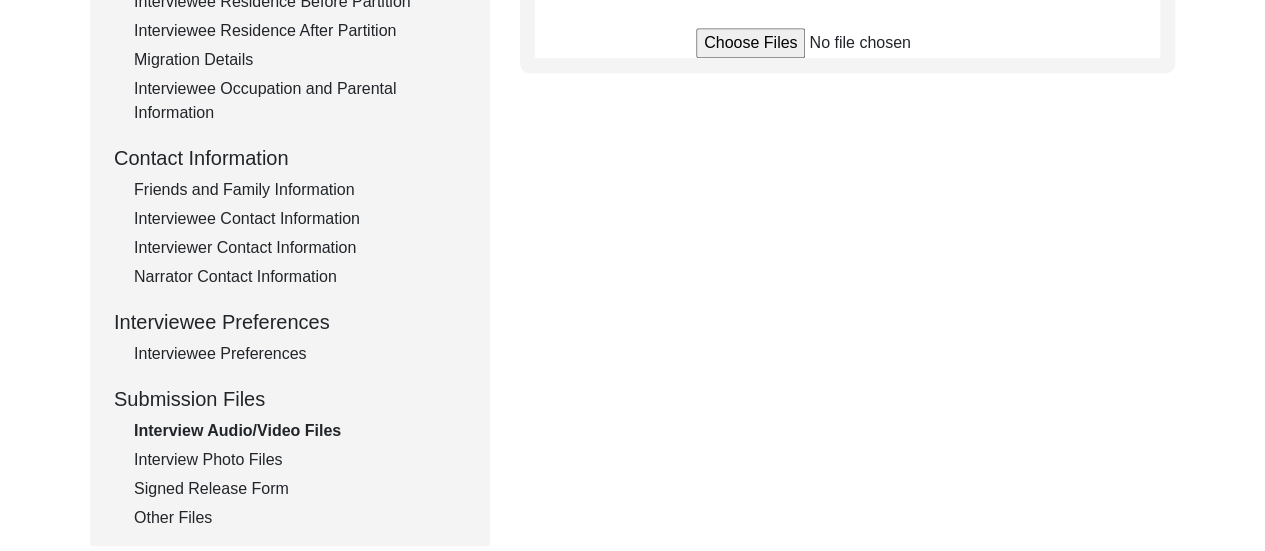 click on "Submission Form   Interview Information   Interviewee Information   Interviewer Information   Narrator Information   Interview Date   Interview Location   Additional Interview Information   Interview Summary/Abstract   Migration Information   Birthplace Location   Interviewee Residence Before Partition   Interviewee Residence After Partition   Migration Details   Interviewee Occupation and Parental Information   Contact Information   Friends and Family Information   Interviewee Contact Information   Interviewer Contact Information   Narrator Contact Information   Interviewee Preferences   Interviewee Preferences   Submission Files   Interview Audio/Video Files   Interview Photo Files   Signed Release Form   Other Files   Interview Audio/Video Files  File Naming Convention: Video files:  Firstname_Middlename_Lastname_mm-dd-yyyy_VIDEO_#of#.file-extension  Sikandar_Baptista_01-25-2017_VIDEO_1of2.mp4/mov/mts  Sikandar_Baptista_01-25-2017_VIDEO_2of2.mp4/mov/mts  Audio files: B-Roll:" 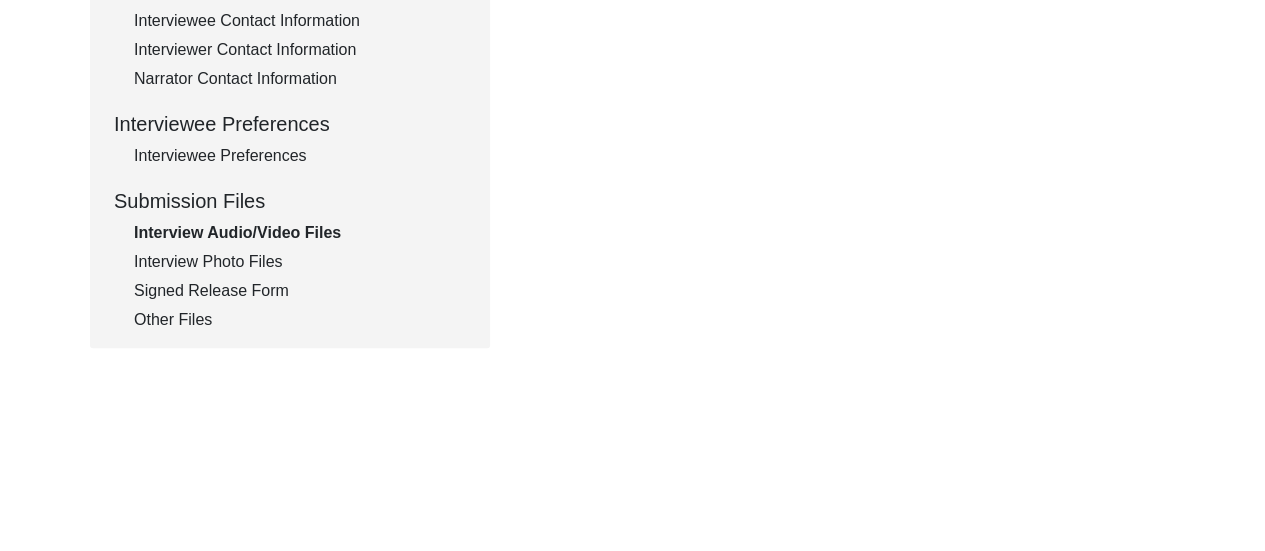 scroll, scrollTop: 814, scrollLeft: 0, axis: vertical 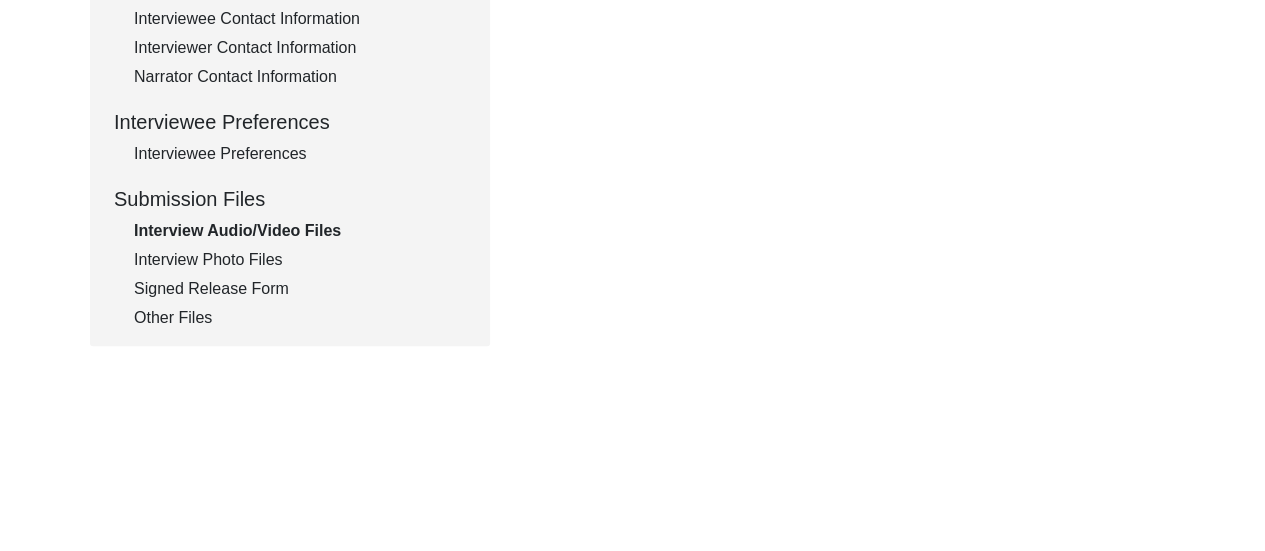 click on "Interview Photo Files" 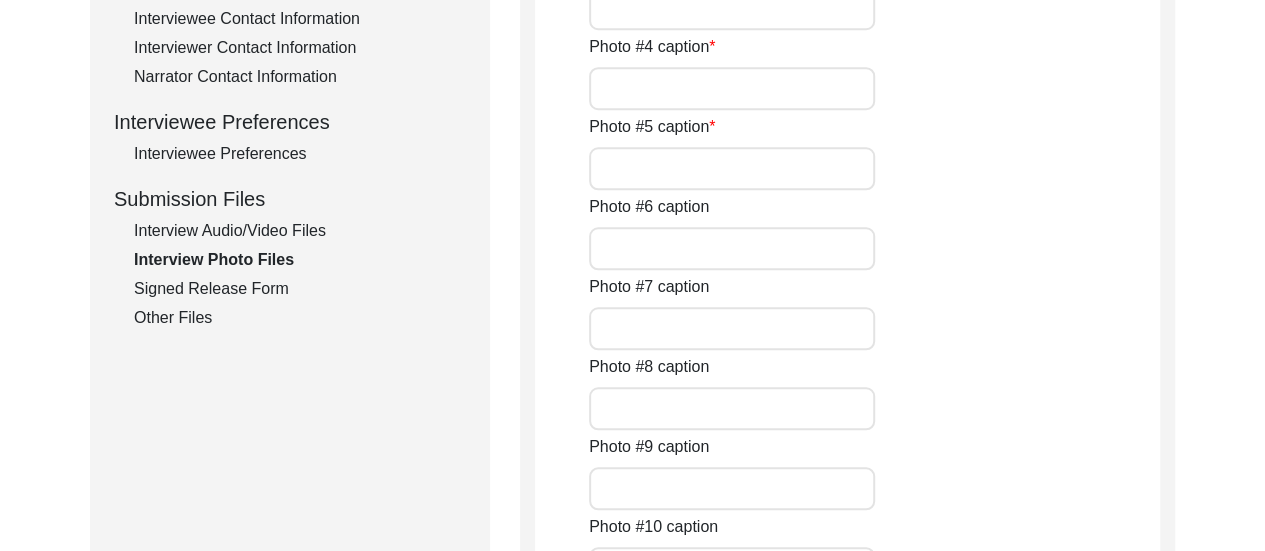 click on "Signed Release Form" 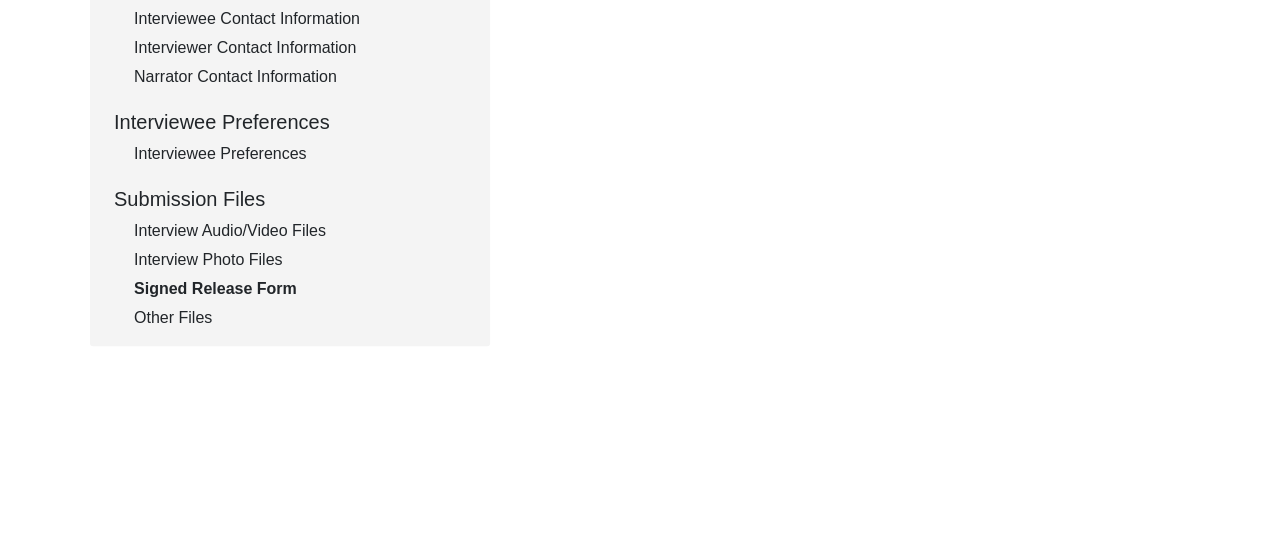 click on "Submission Form   Interview Information   Interviewee Information   Interviewer Information   Narrator Information   Interview Date   Interview Location   Additional Interview Information   Interview Summary/Abstract   Migration Information   Birthplace Location   Interviewee Residence Before Partition   Interviewee Residence After Partition   Migration Details   Interviewee Occupation and Parental Information   Contact Information   Friends and Family Information   Interviewee Contact Information   Interviewer Contact Information   Narrator Contact Information   Interviewee Preferences   Interviewee Preferences   Submission Files   Interview Audio/Video Files   Interview Photo Files   Signed Release Form   Other Files" 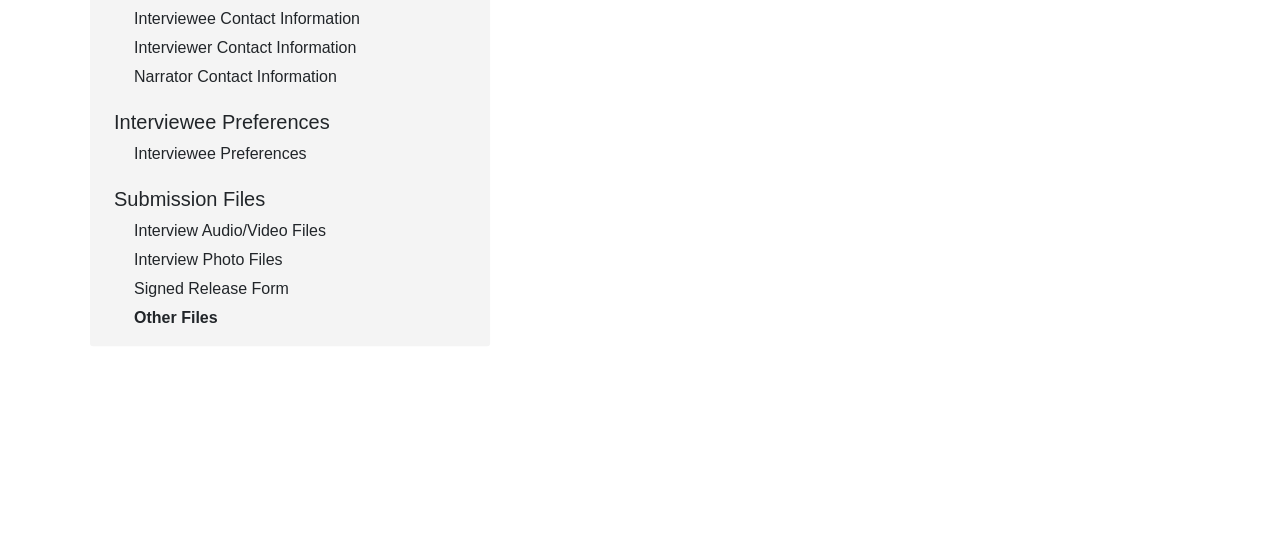 click on "Submission Form   Interview Information   Interviewee Information   Interviewer Information   Narrator Information   Interview Date   Interview Location   Additional Interview Information   Interview Summary/Abstract   Migration Information   Birthplace Location   Interviewee Residence Before Partition   Interviewee Residence After Partition   Migration Details   Interviewee Occupation and Parental Information   Contact Information   Friends and Family Information   Interviewee Contact Information   Interviewer Contact Information   Narrator Contact Information   Interviewee Preferences   Interviewee Preferences   Submission Files   Interview Audio/Video Files   Interview Photo Files   Signed Release Form   Other Files   Other Files  All other files and supporting documents that you would like to submit. i.e. travel documents, train tickets, certificates, book covers, etc.  File Naming Convention: Other Documents:  Firstname_Middlename_Lastname_mm-dd-yyyy_EXTRA_#of#  Sikandar_Baptista_01-25-2017_EXTRA" 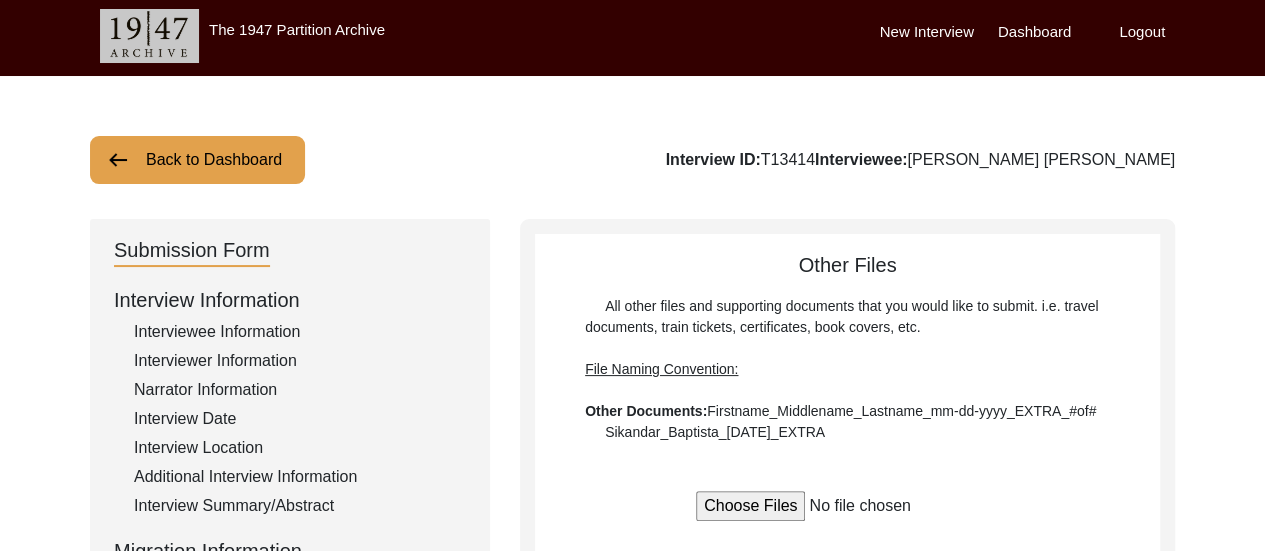 scroll, scrollTop: 0, scrollLeft: 0, axis: both 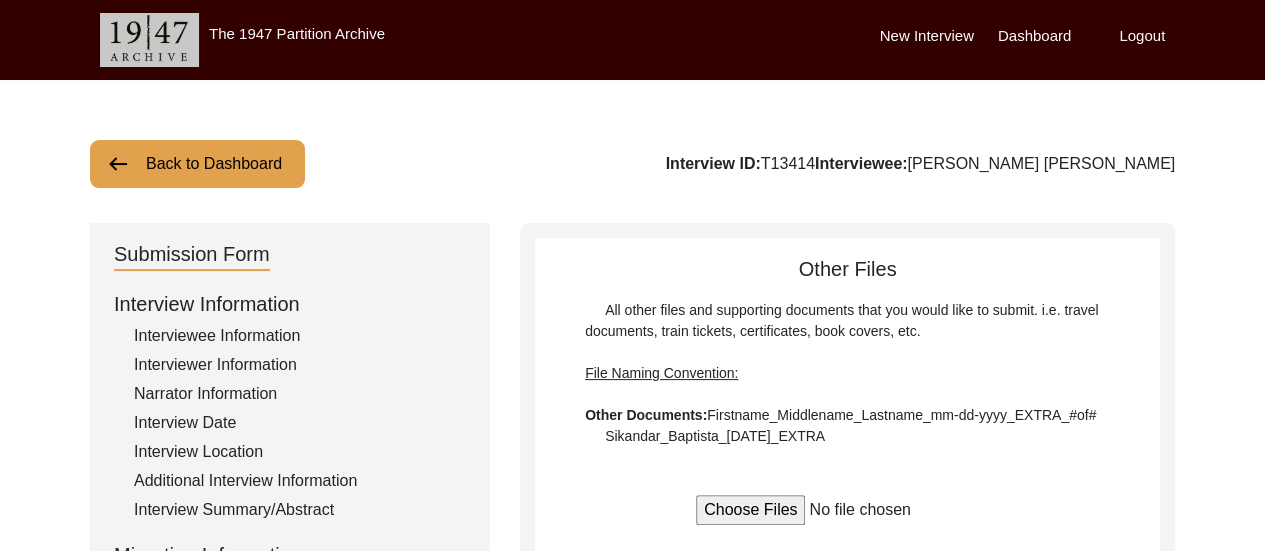 click on "Dashboard" at bounding box center (1034, 36) 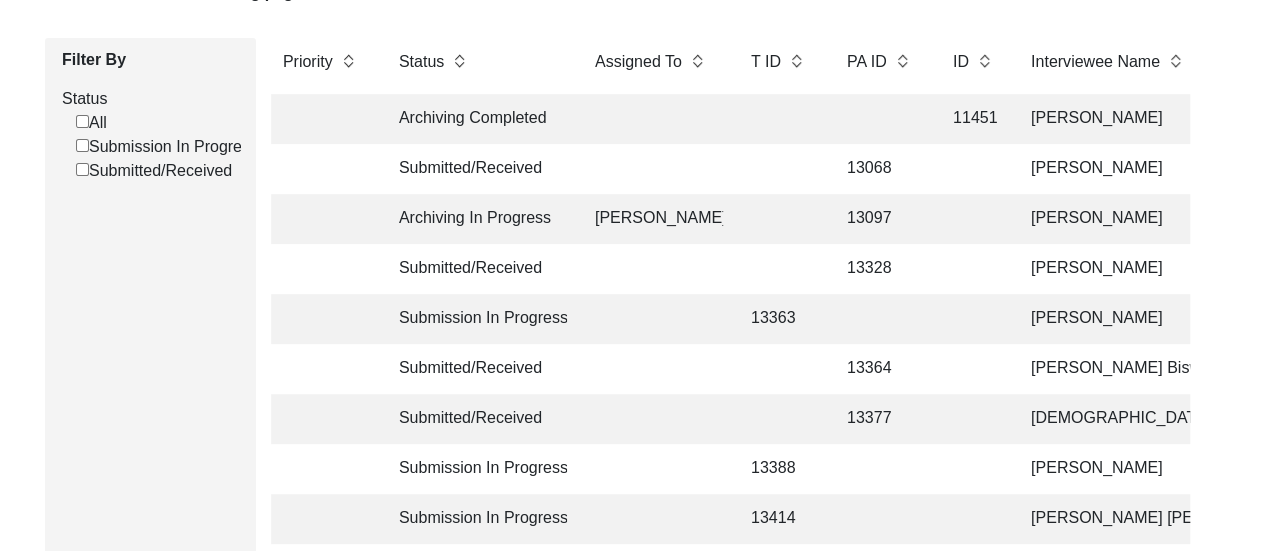 scroll, scrollTop: 280, scrollLeft: 0, axis: vertical 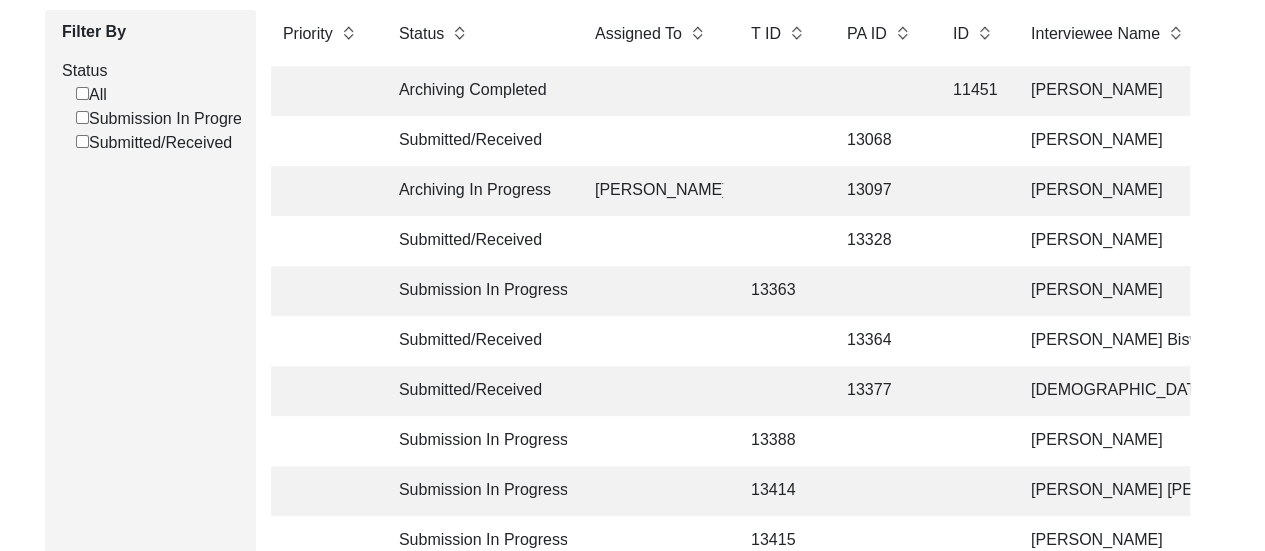 click 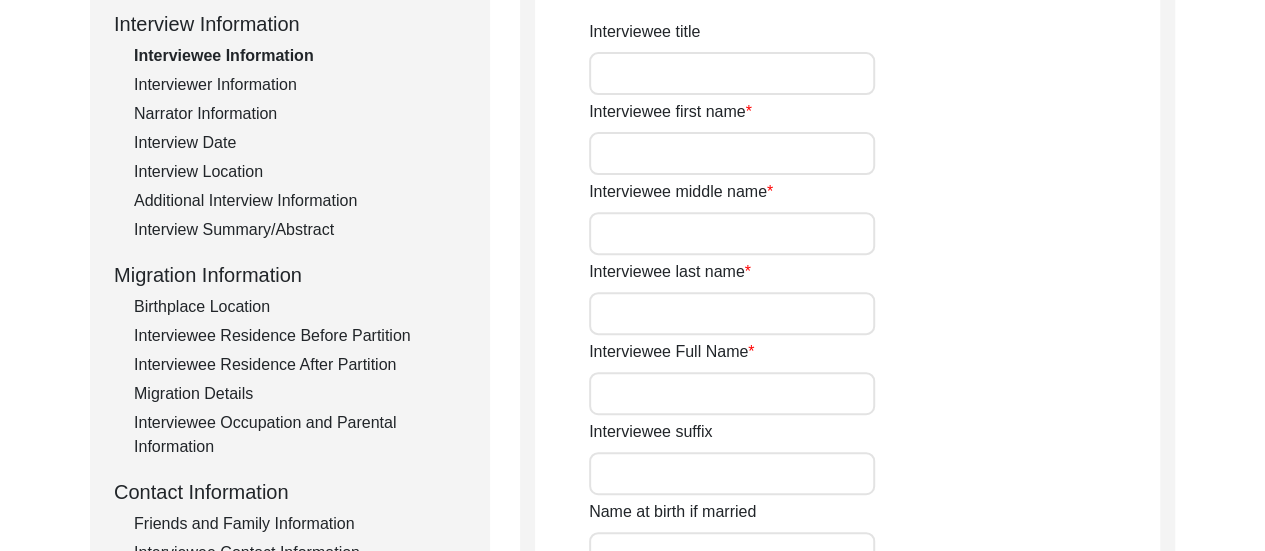 type on "Subodh" 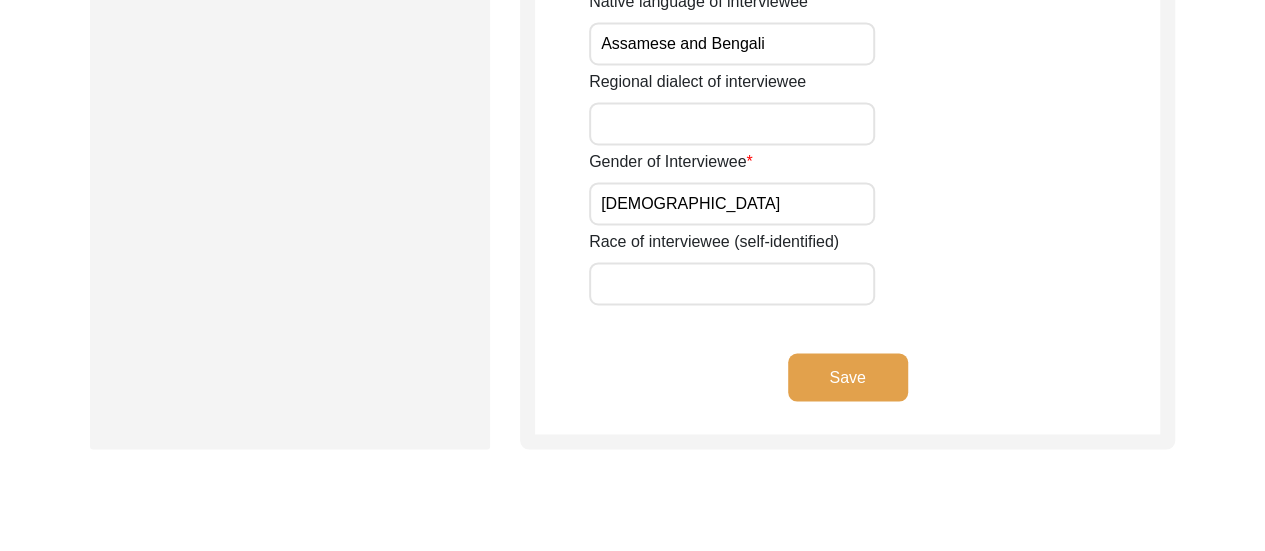 scroll, scrollTop: 1560, scrollLeft: 0, axis: vertical 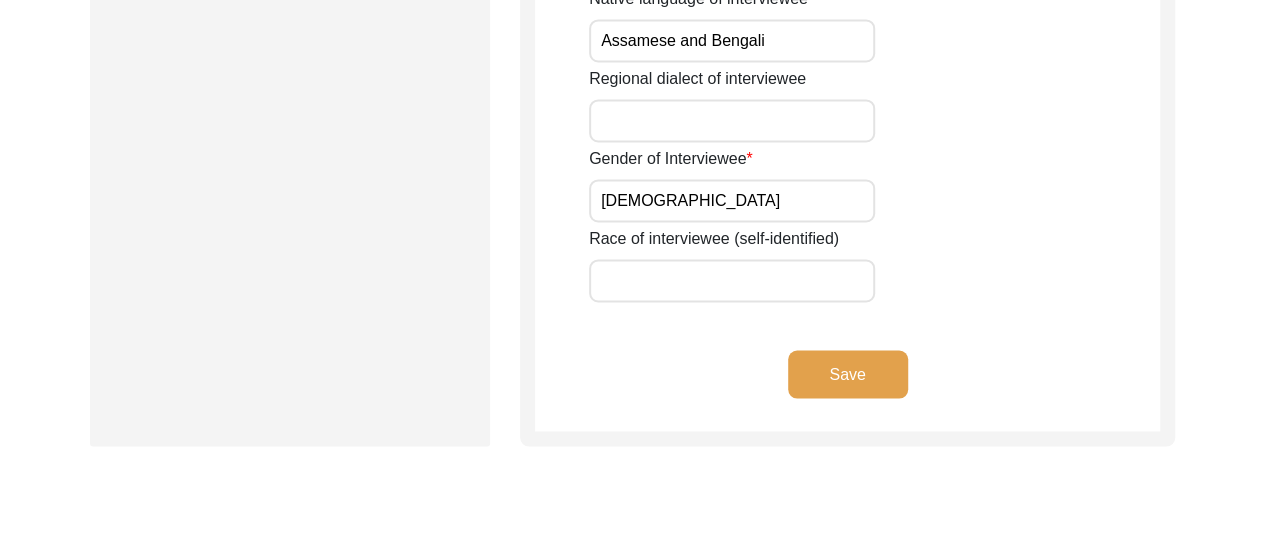 click on "Save" 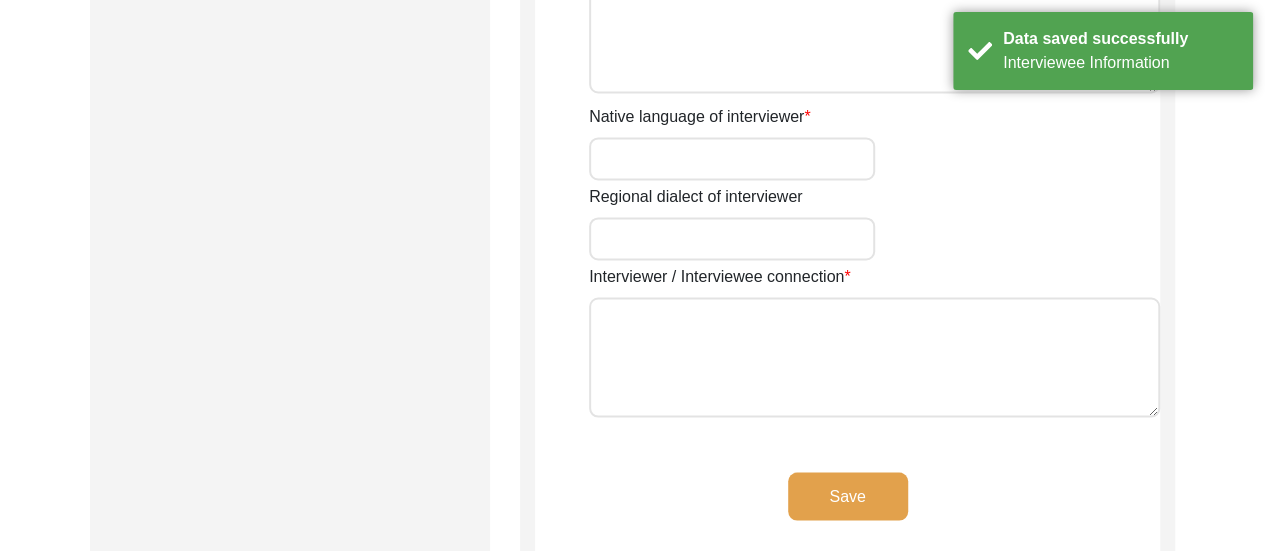 type on "Chirantan" 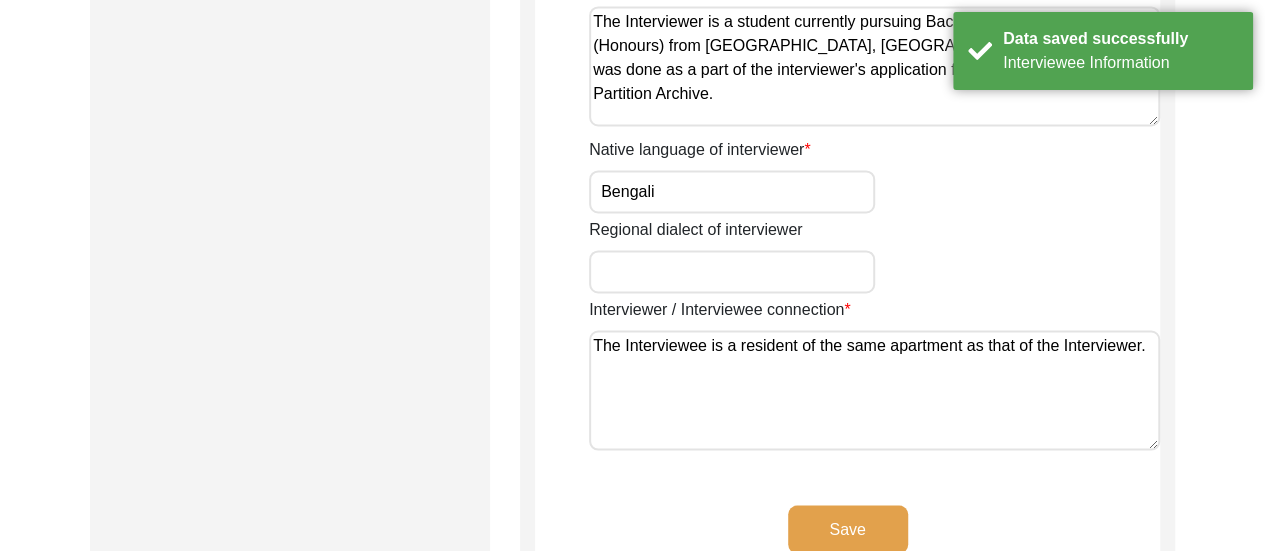 scroll, scrollTop: 1600, scrollLeft: 0, axis: vertical 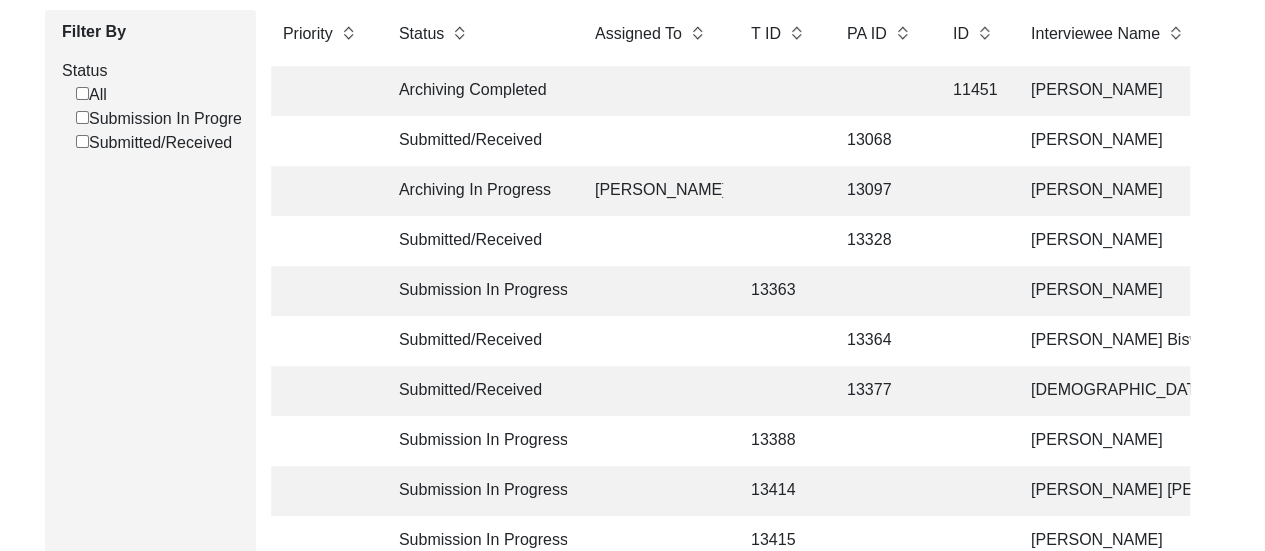 click on "Archiving In Progress" 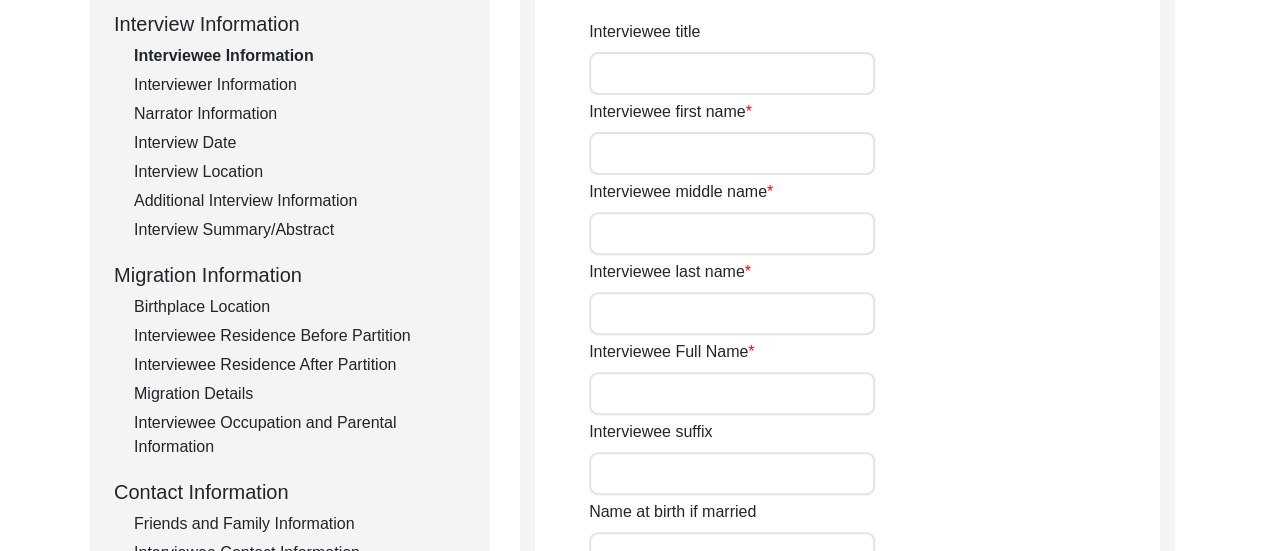 type on "Subodh" 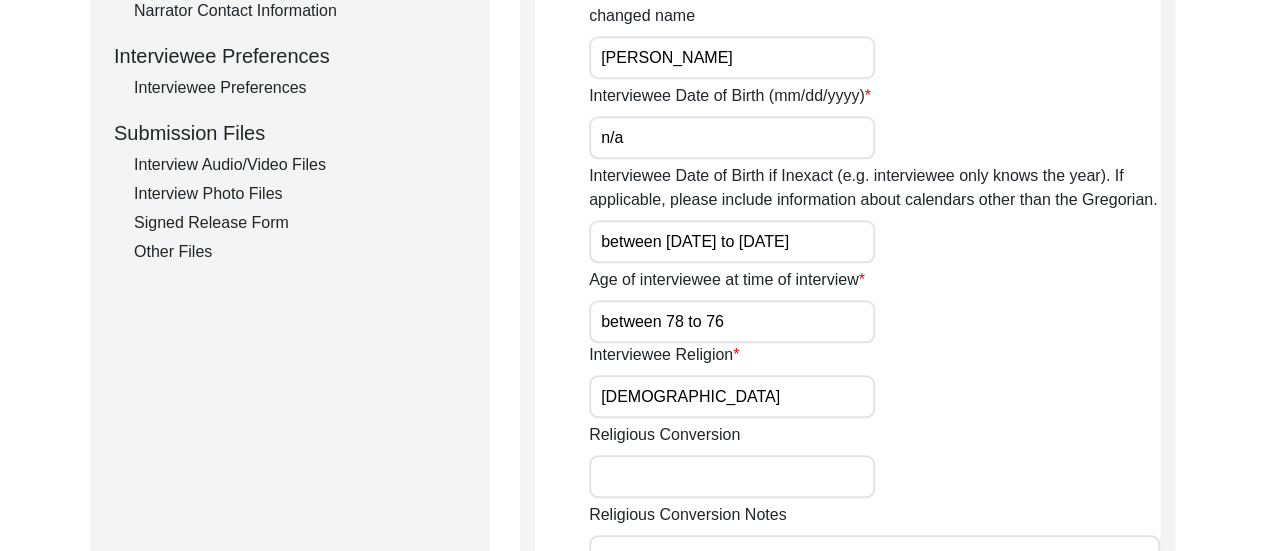 scroll, scrollTop: 1000, scrollLeft: 0, axis: vertical 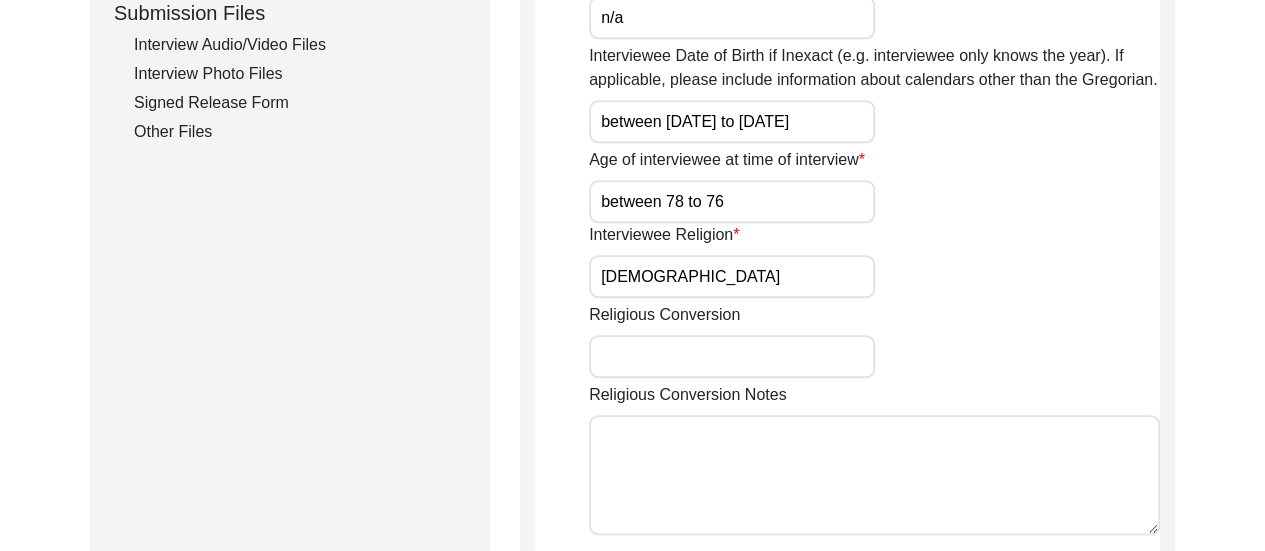 click on "[DEMOGRAPHIC_DATA]" at bounding box center [732, 276] 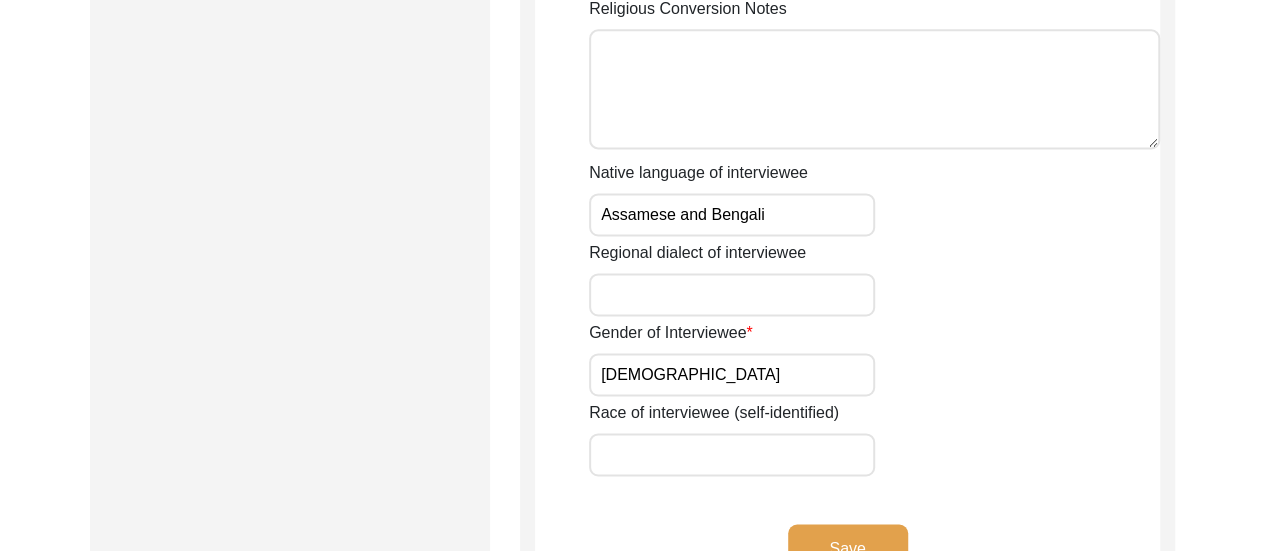 scroll, scrollTop: 1400, scrollLeft: 0, axis: vertical 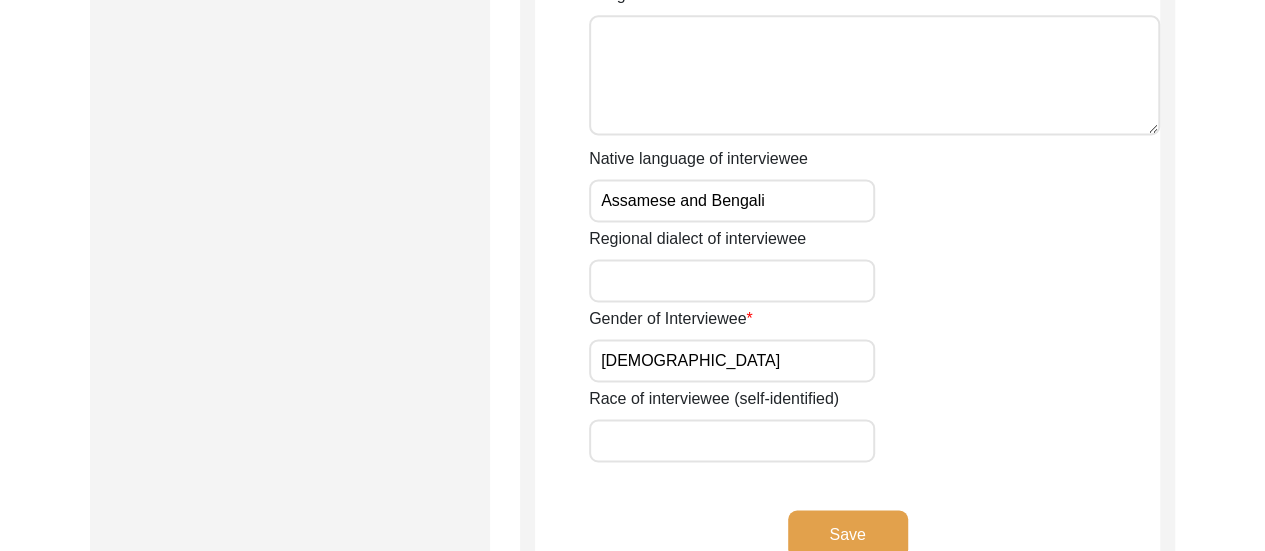 click on "Save" 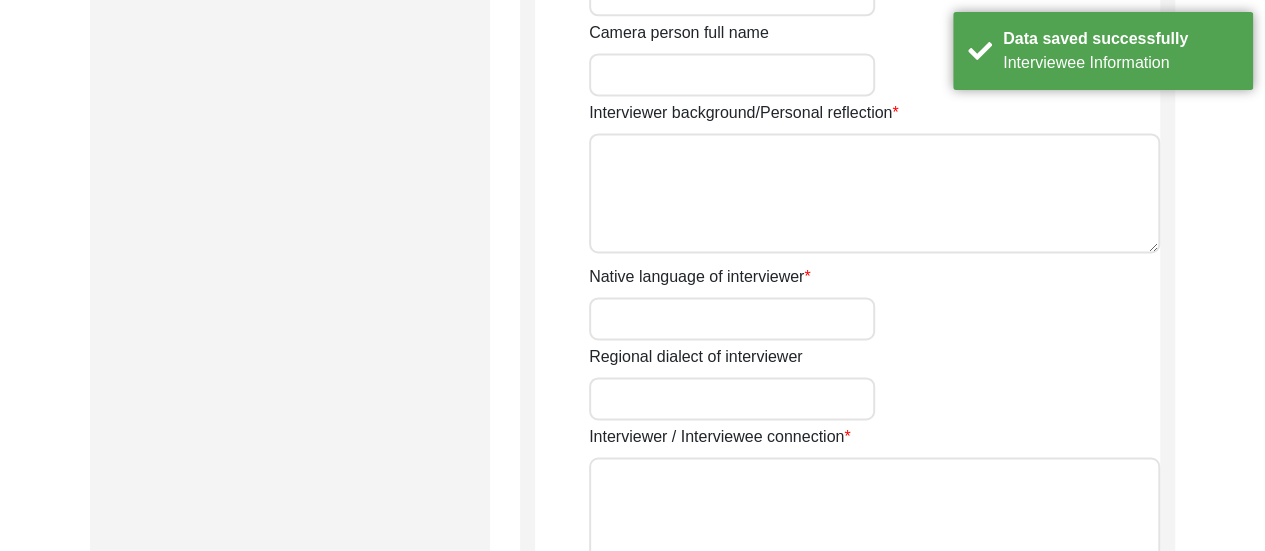 type on "Chirantan" 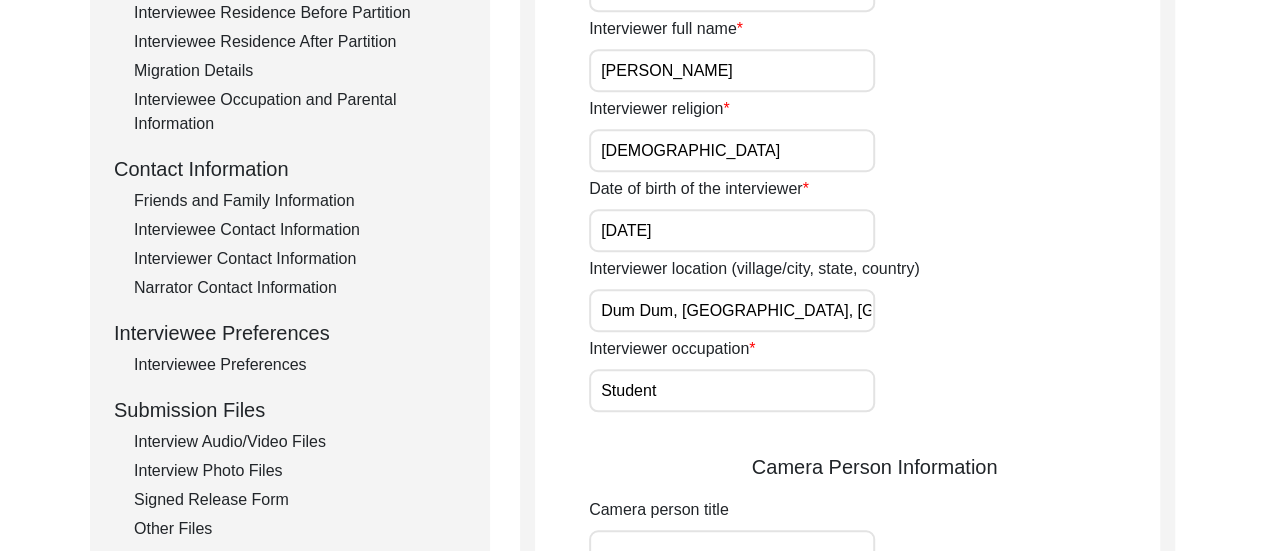 scroll, scrollTop: 640, scrollLeft: 0, axis: vertical 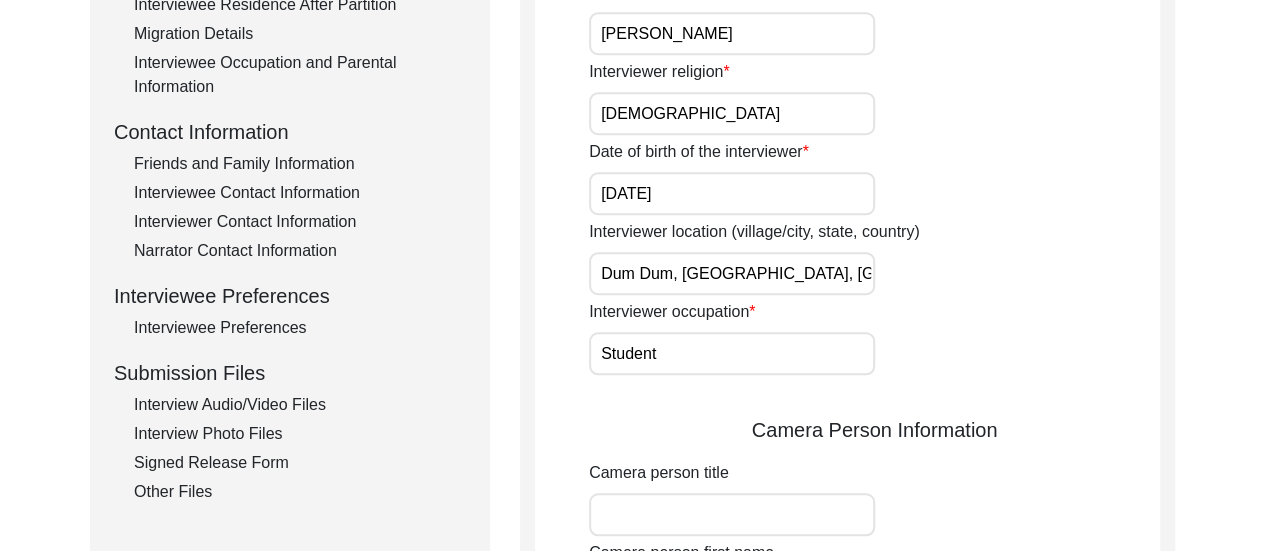click on "13/02/2025" at bounding box center [732, 193] 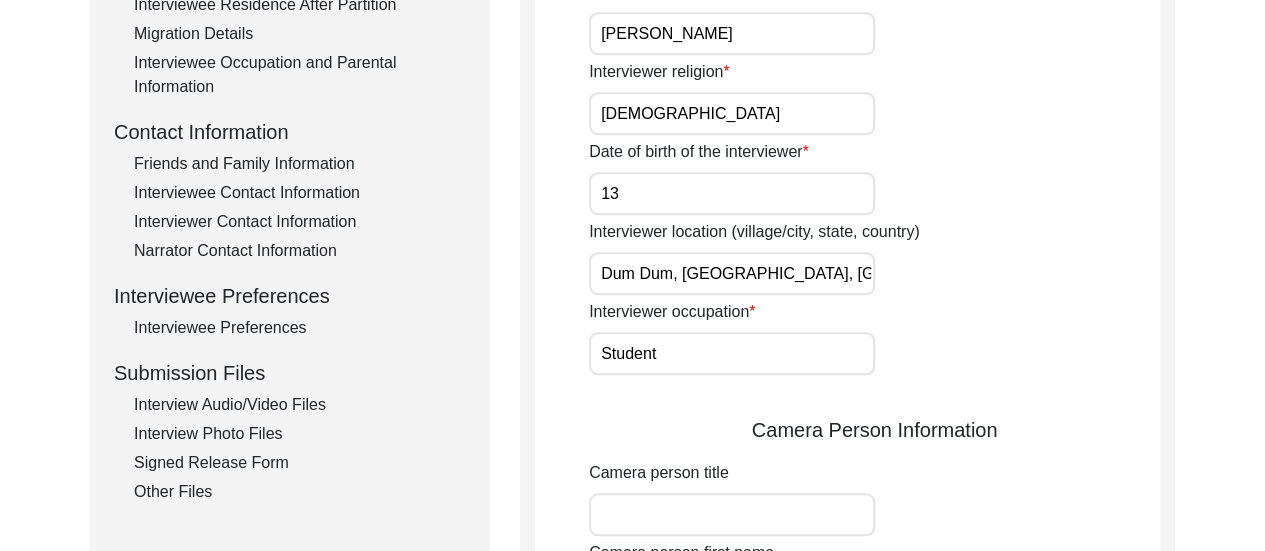 type on "1" 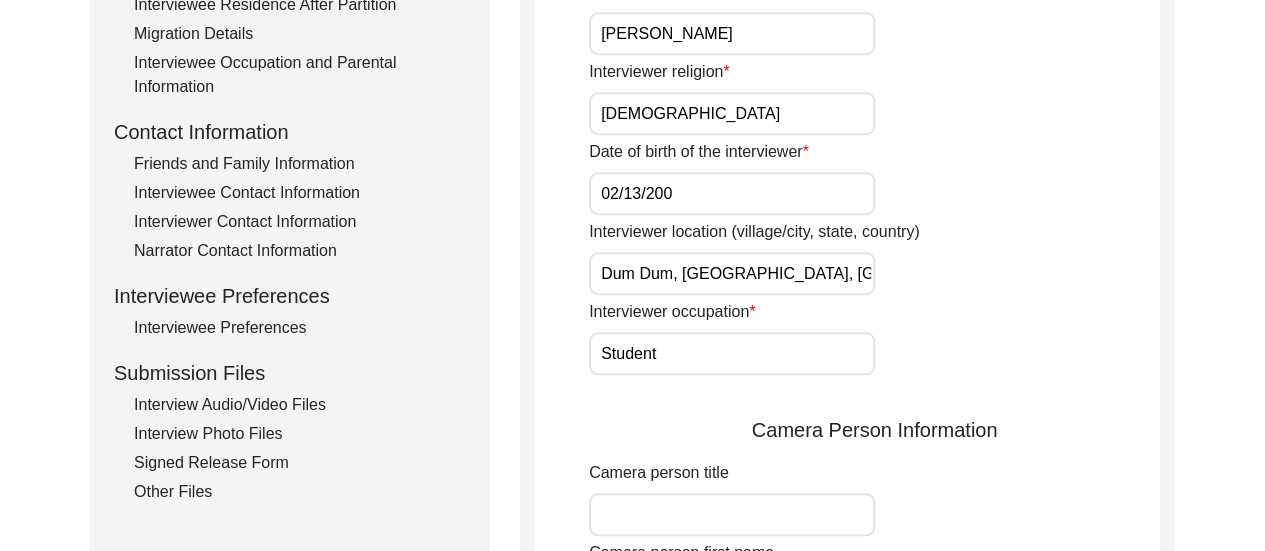 type on "02/13/2005" 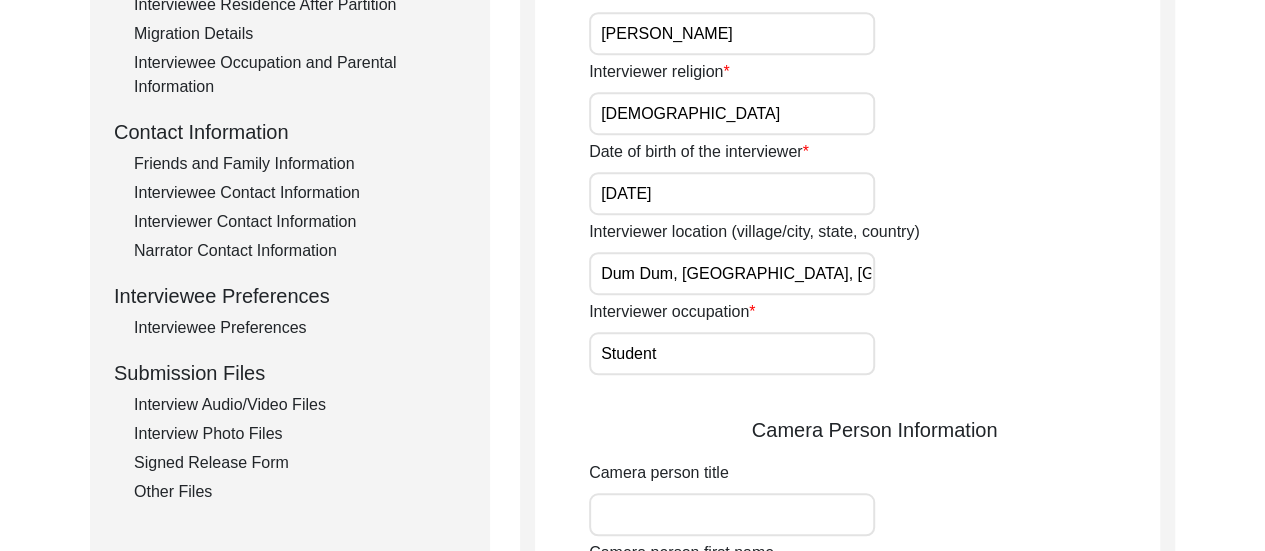 click on "Interviewer occupation Student" 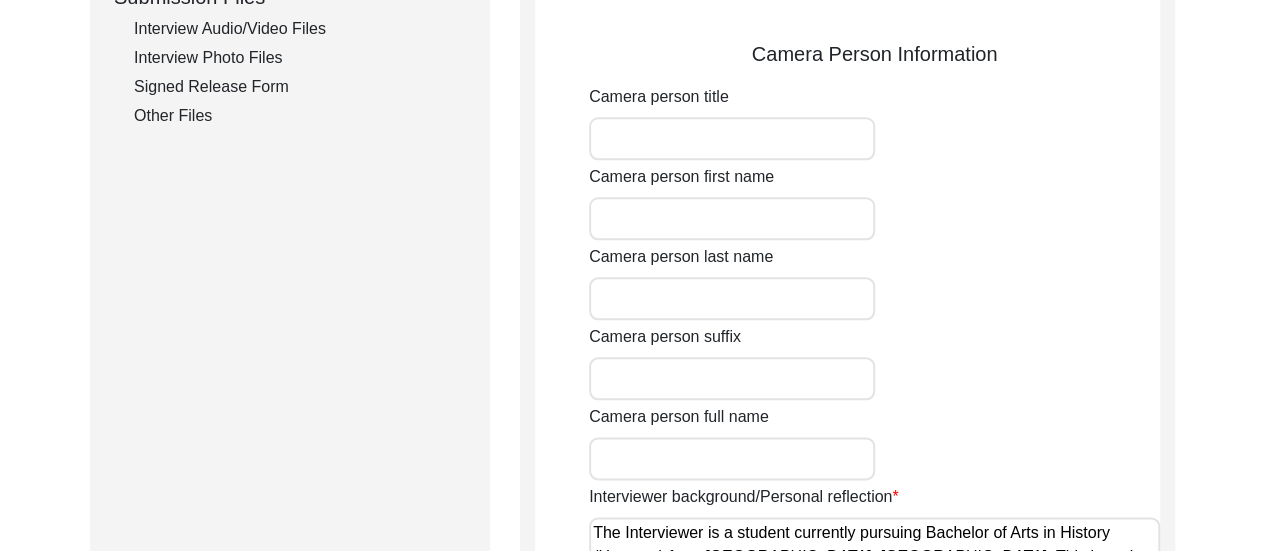scroll, scrollTop: 1000, scrollLeft: 0, axis: vertical 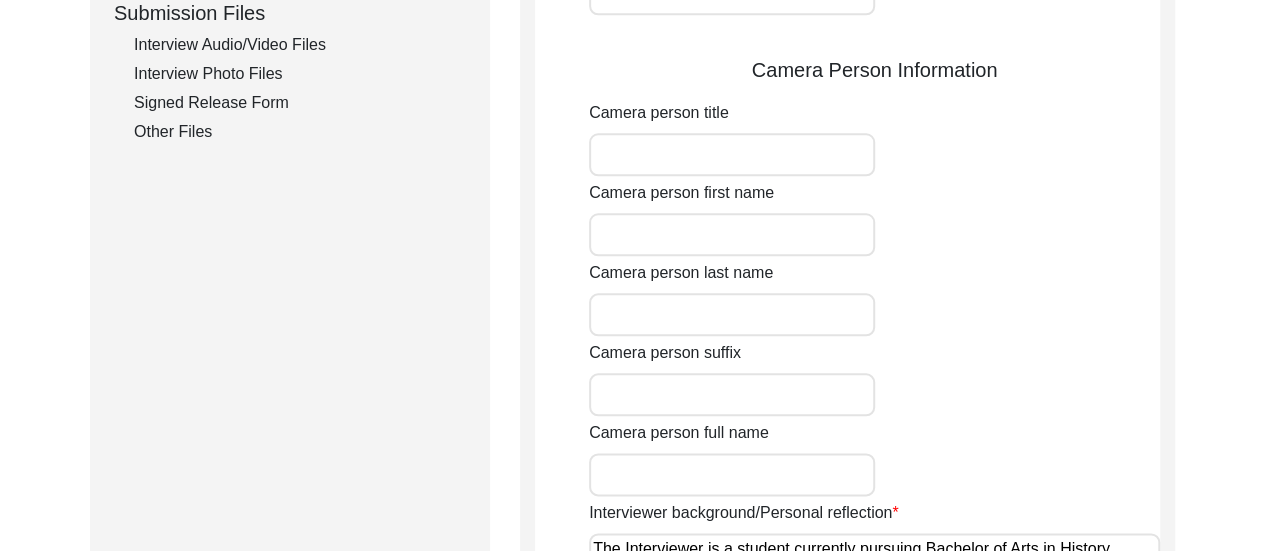 click on "Camera person first name" at bounding box center [732, 234] 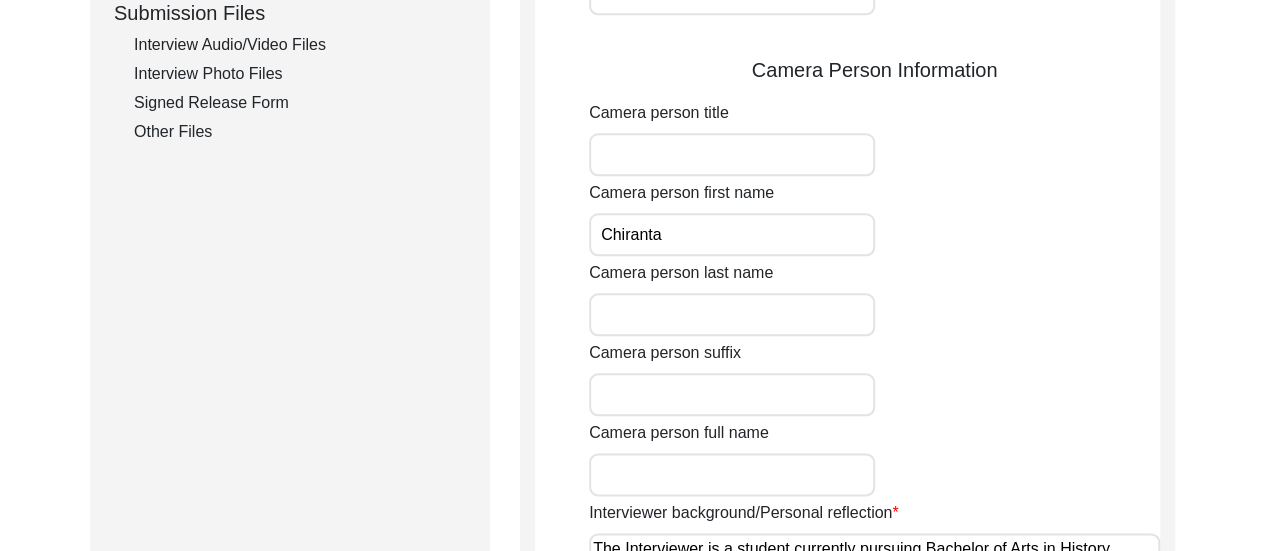 type on "Chirantan" 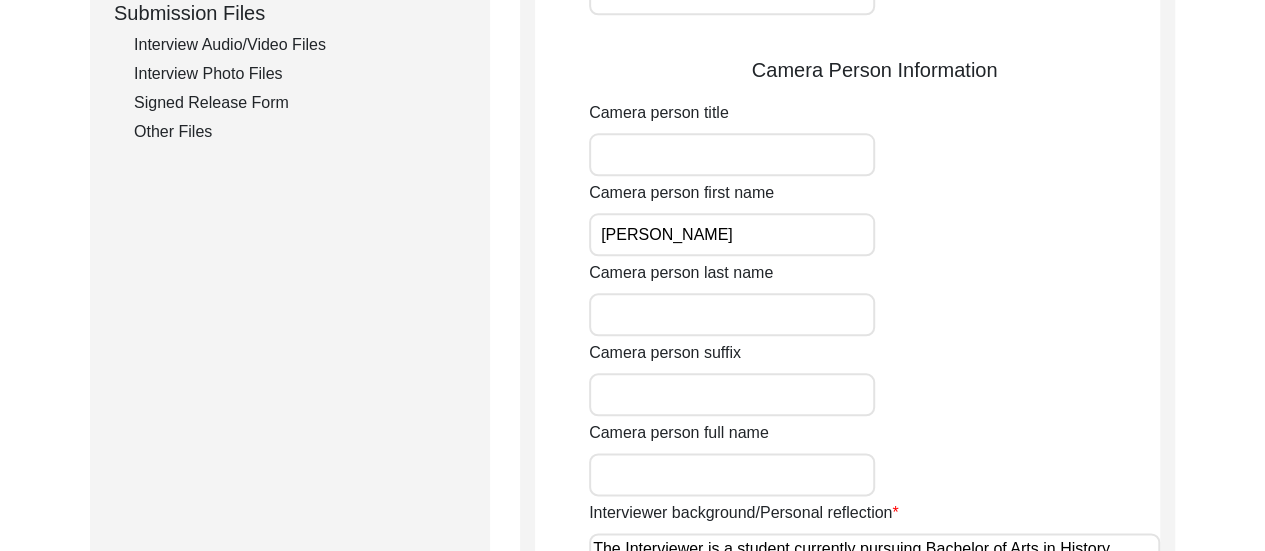 click on "Camera person last name" at bounding box center (732, 314) 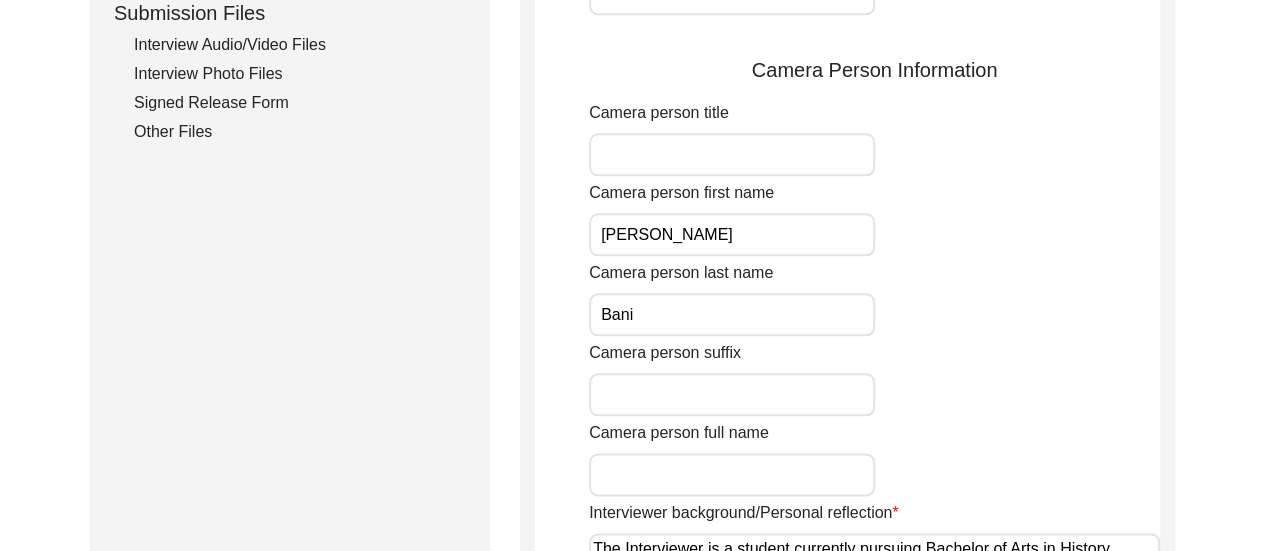 type on "Banik" 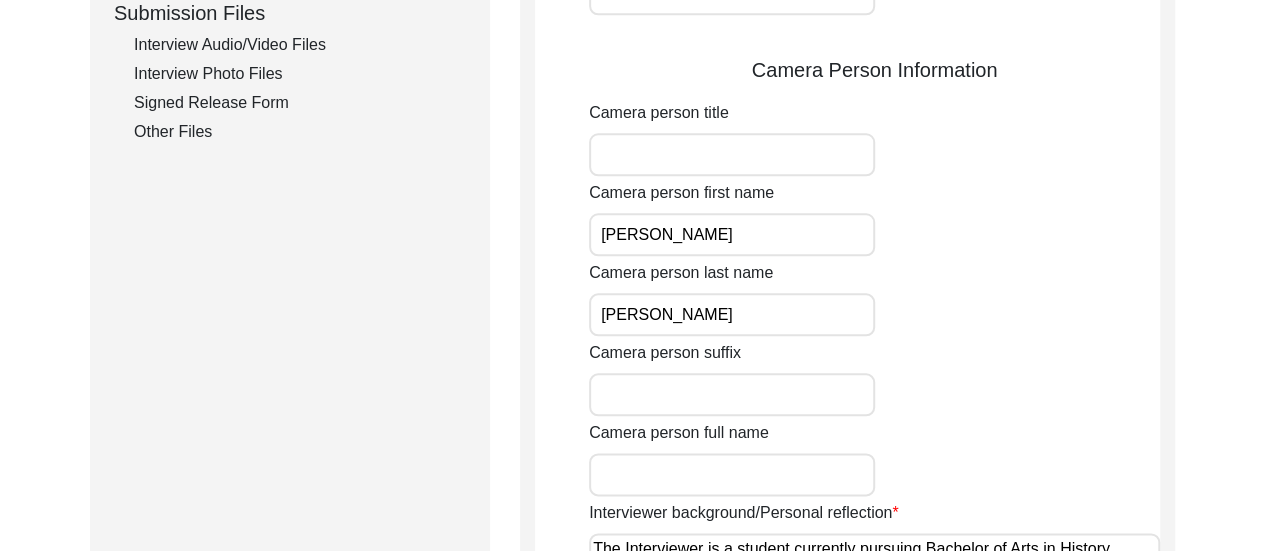 click on "Camera person full name" at bounding box center [732, 474] 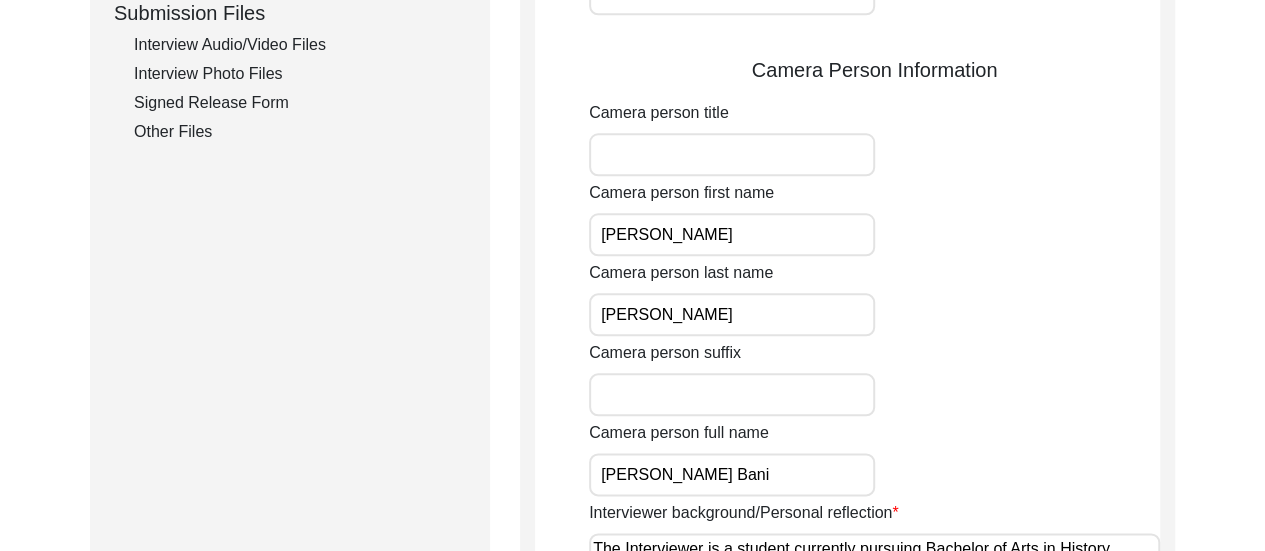 type on "[PERSON_NAME]" 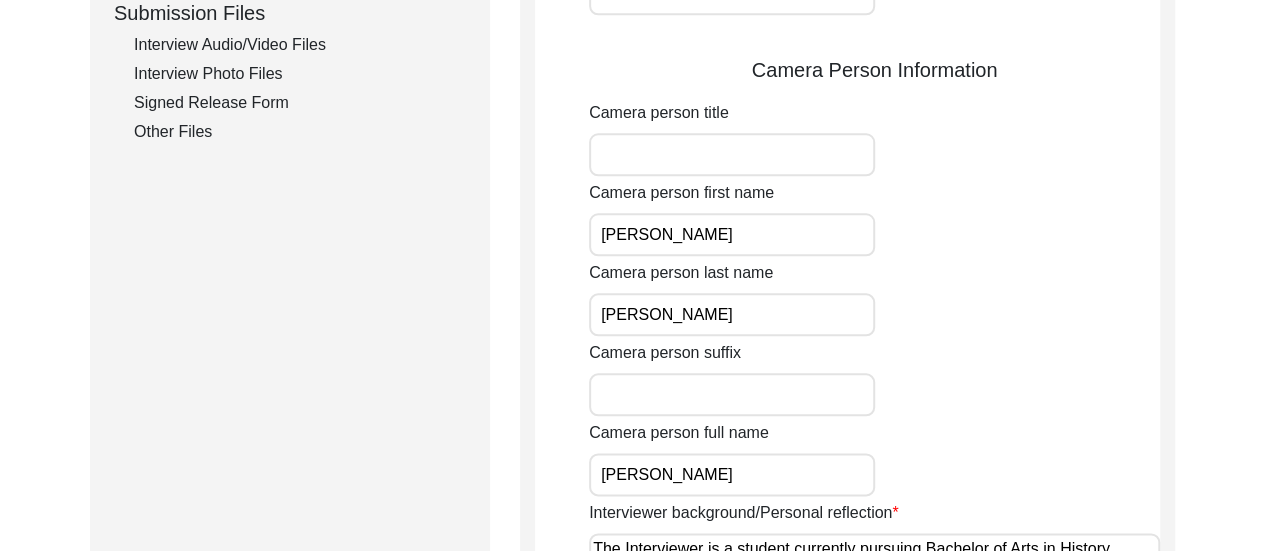 click on "Camera person suffix" 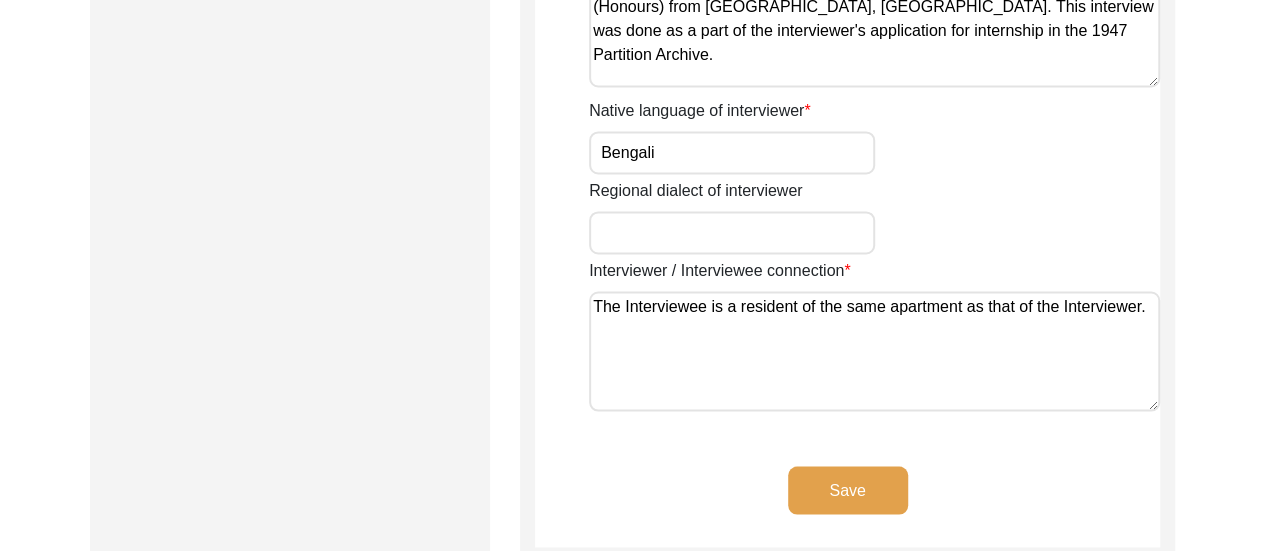 scroll, scrollTop: 1600, scrollLeft: 0, axis: vertical 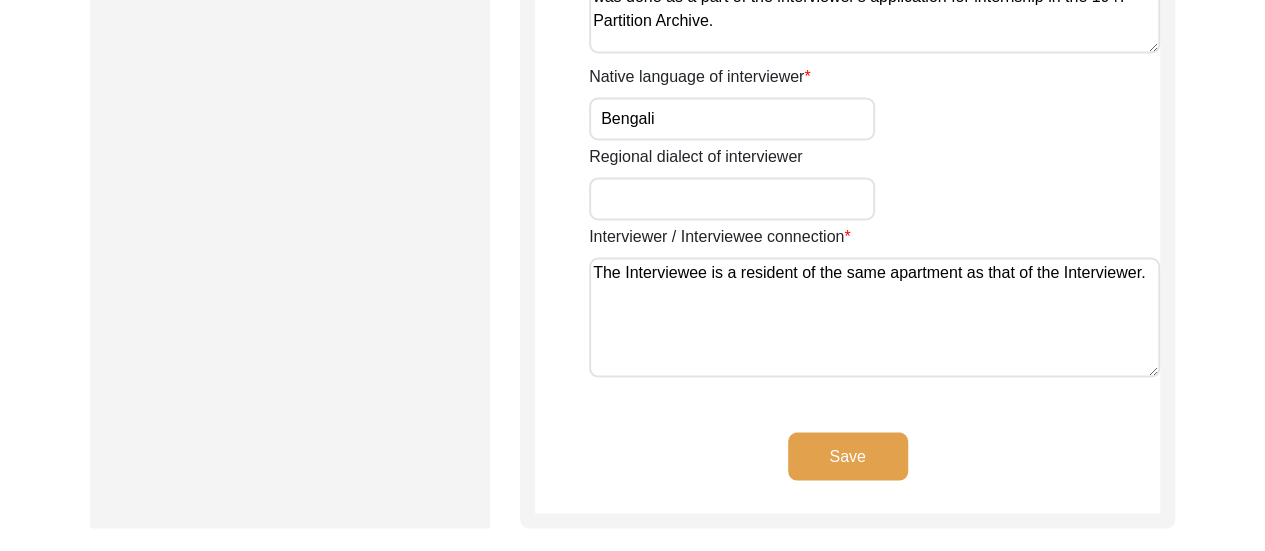 click on "Save" 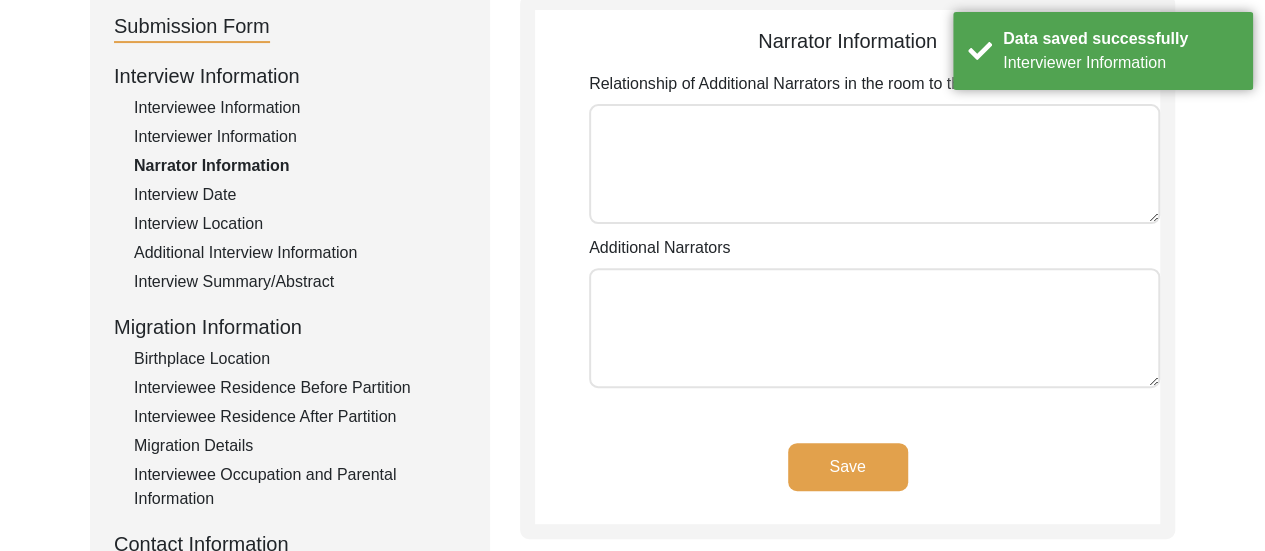 scroll, scrollTop: 214, scrollLeft: 0, axis: vertical 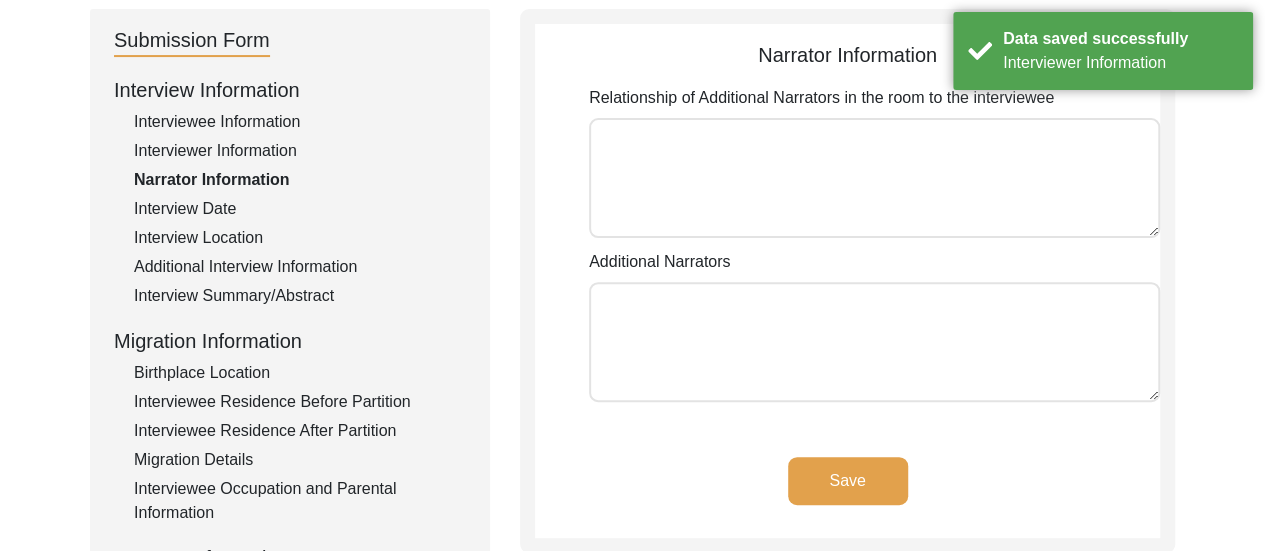 click on "Interview Date" 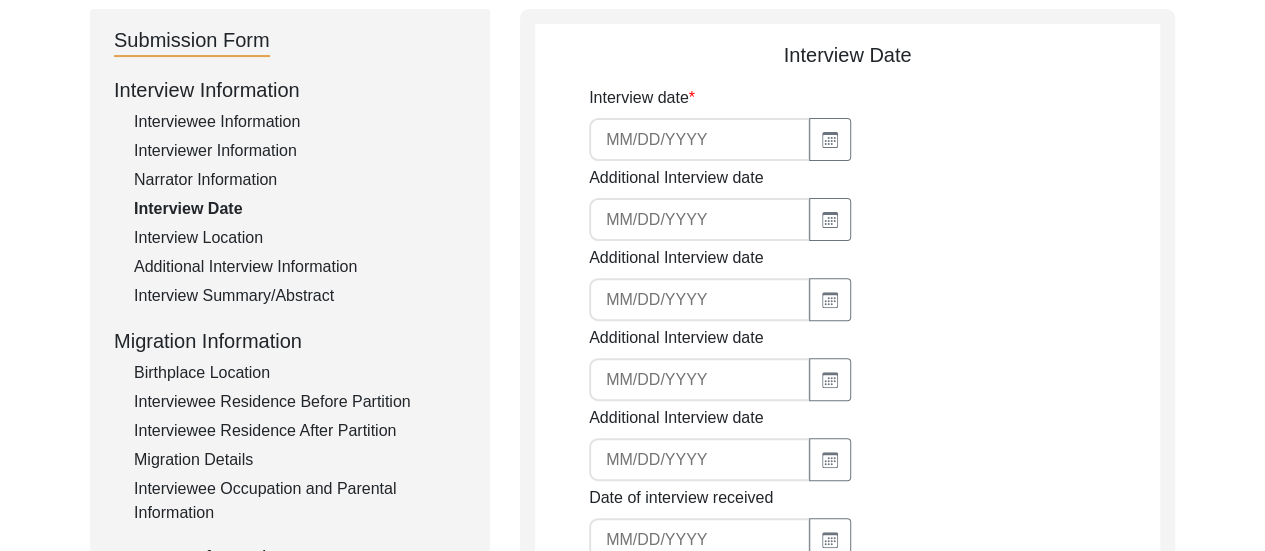 type on "[DATE]" 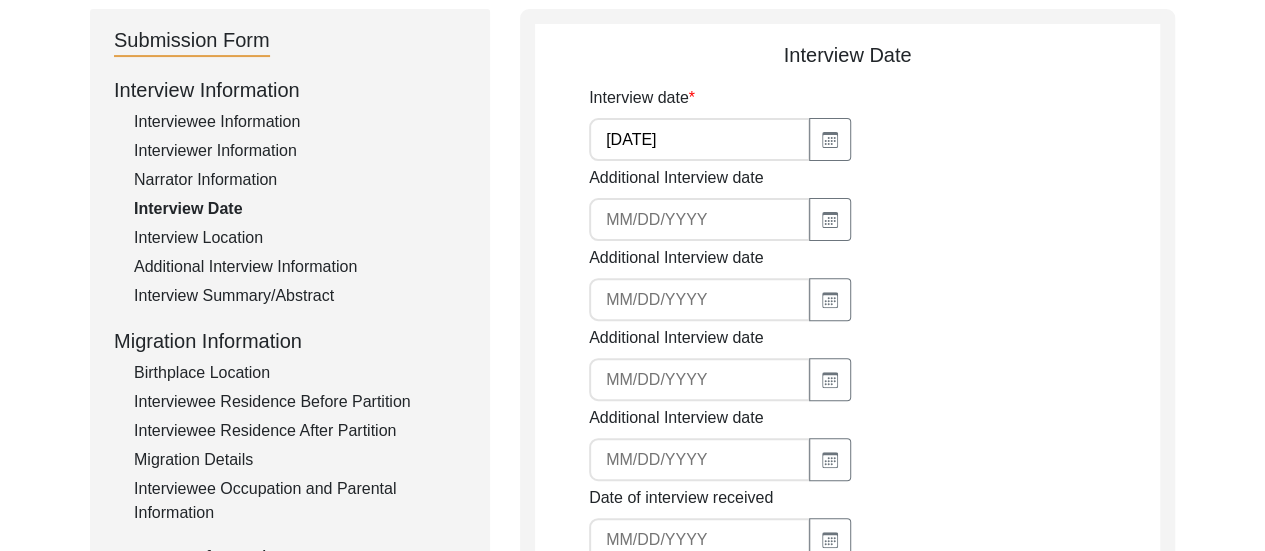 click on "Interview Location" 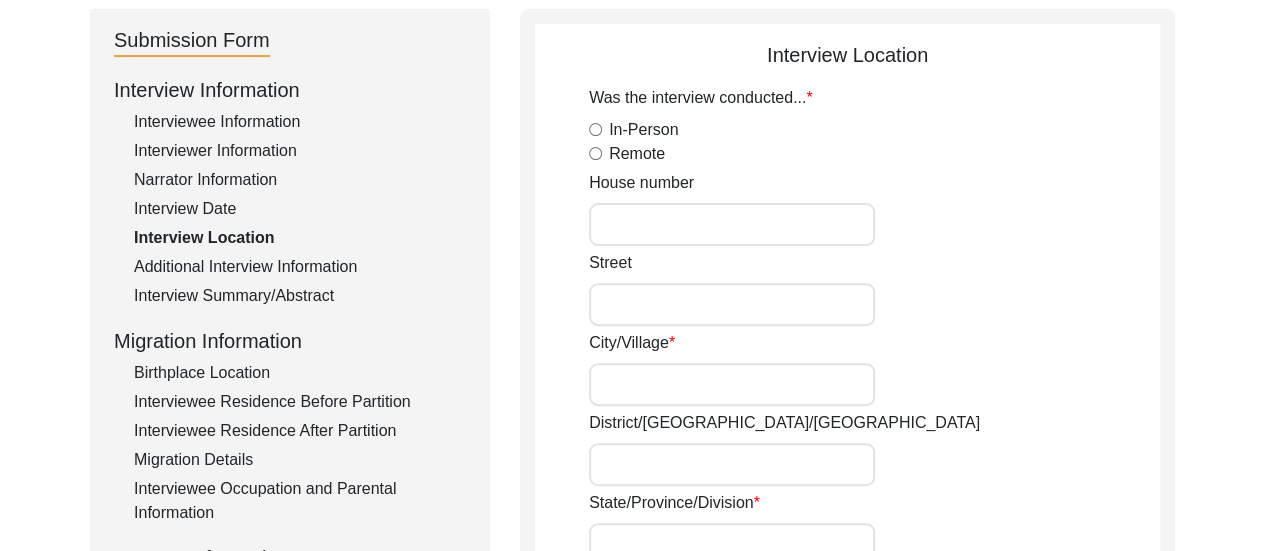 radio on "true" 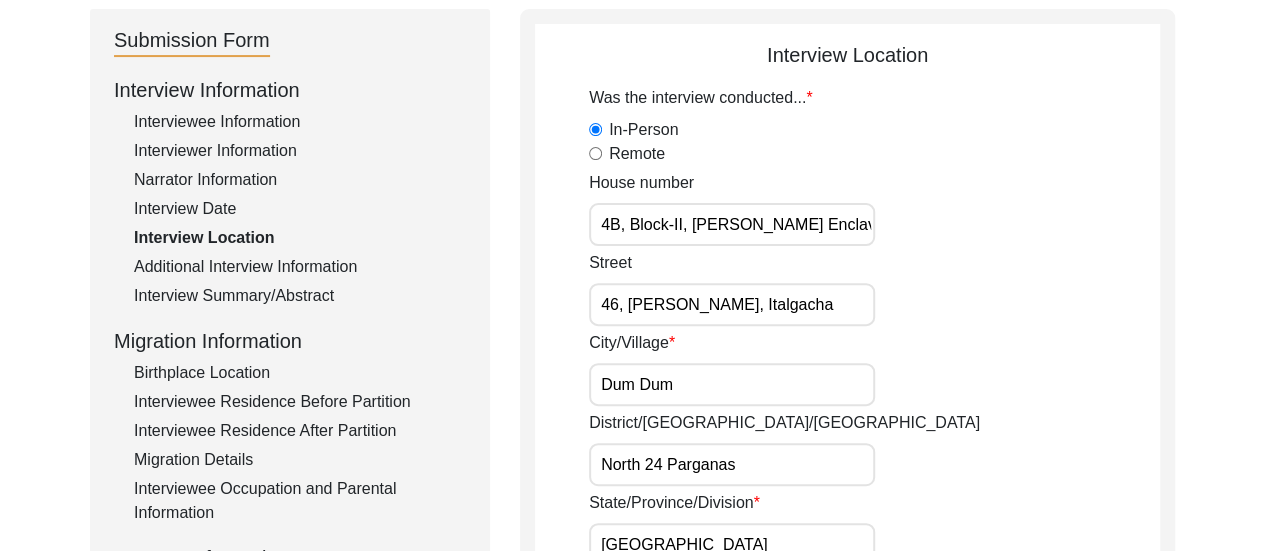 type on "22.662682966724404" 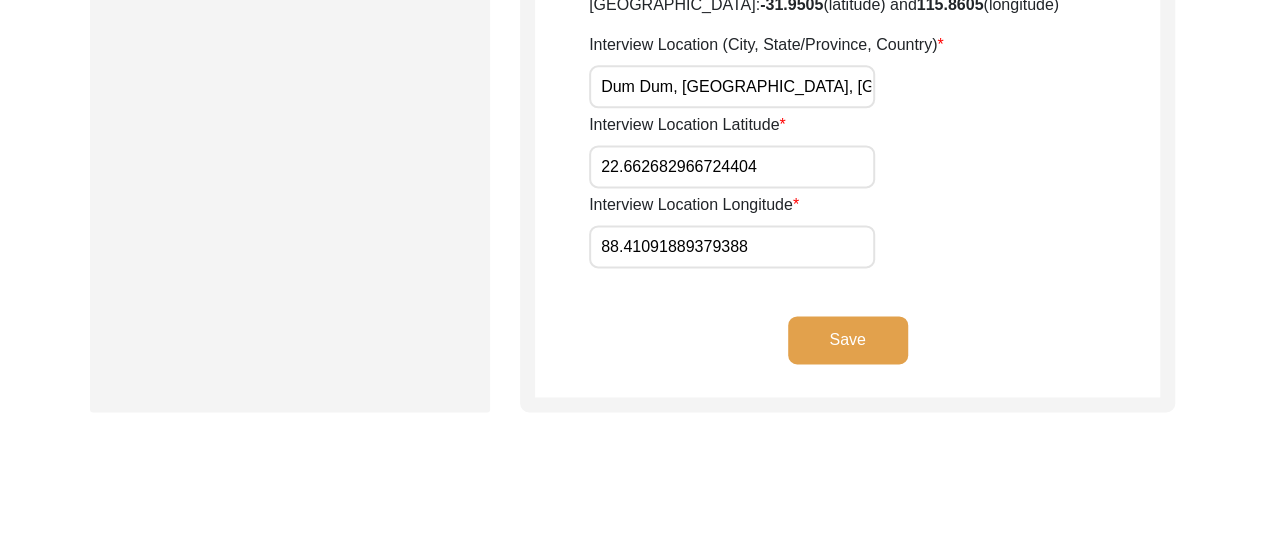 scroll, scrollTop: 1334, scrollLeft: 0, axis: vertical 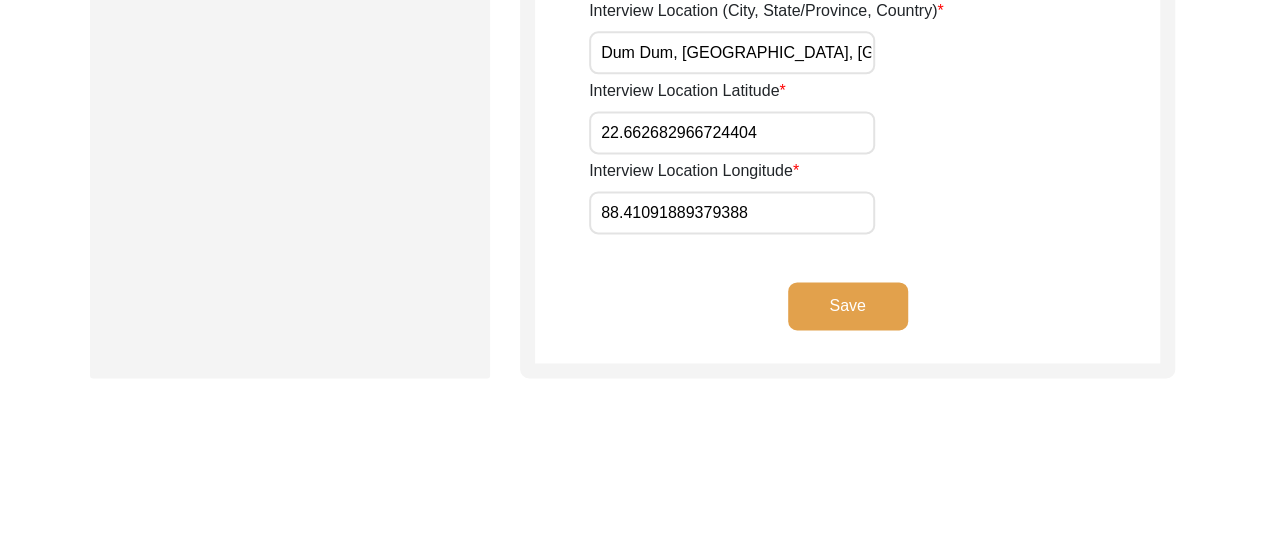 click on "Save" 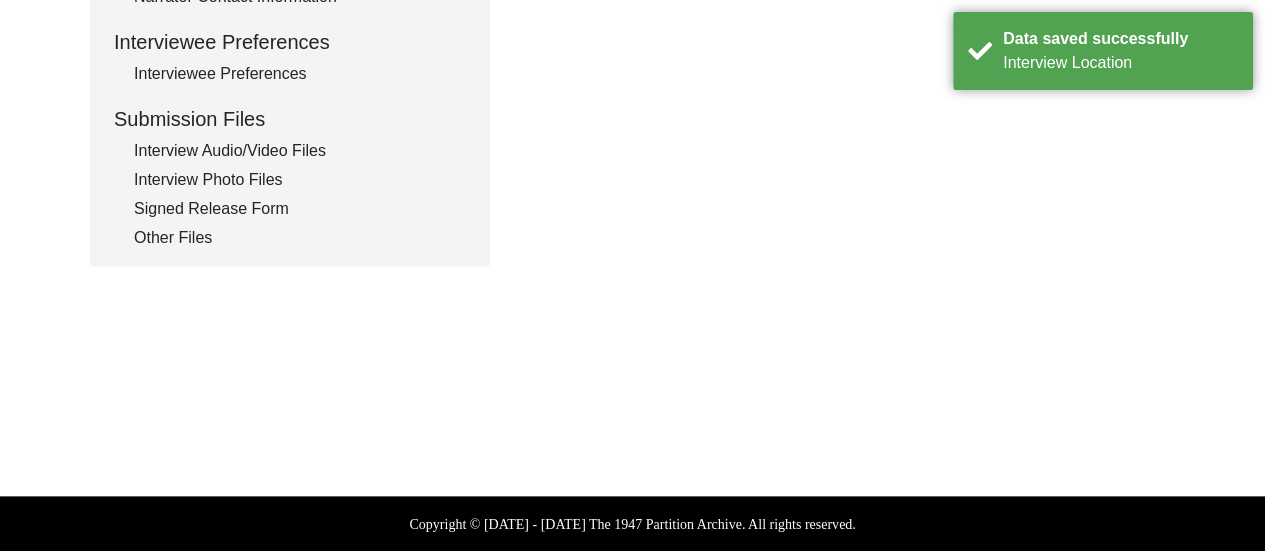 type on "Bengali" 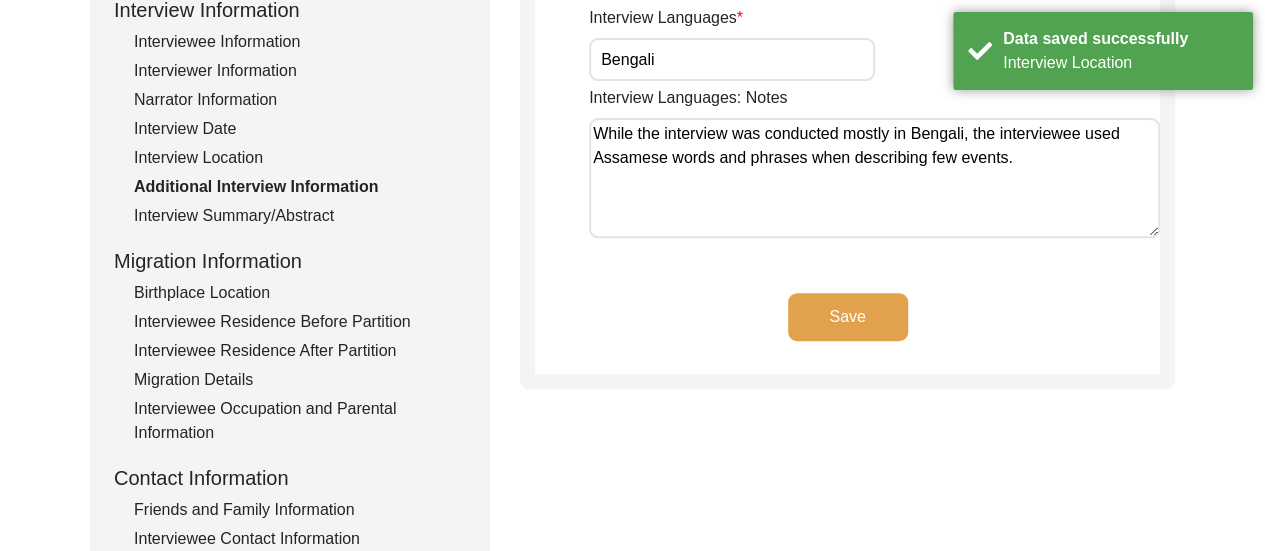 scroll, scrollTop: 254, scrollLeft: 0, axis: vertical 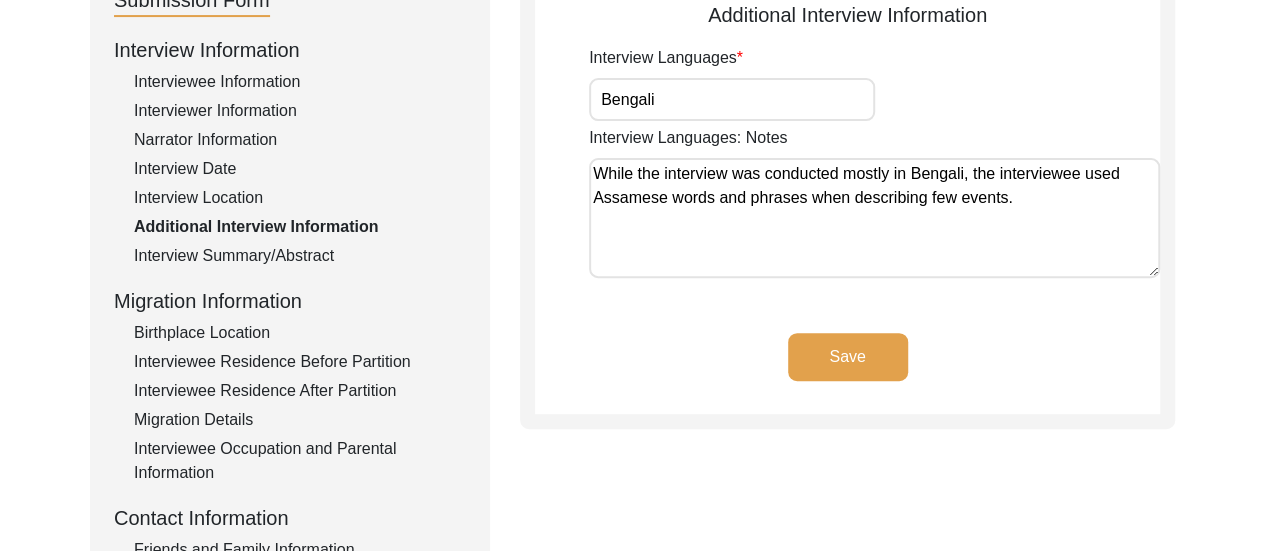 click on "Save" 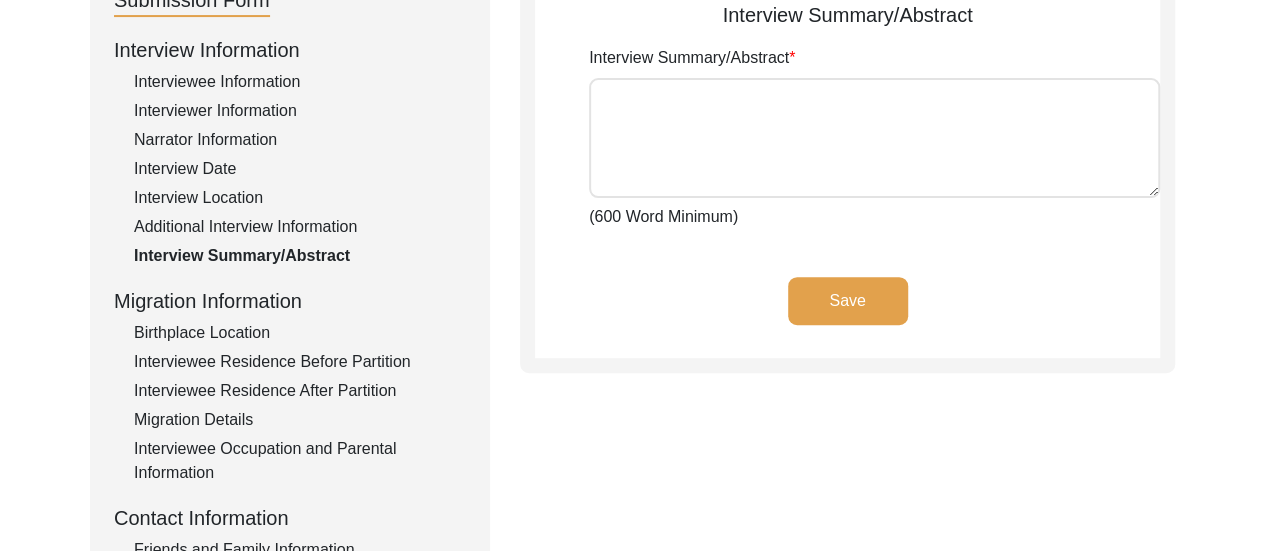 type on "Subodh Das was born between 1946 to 1948 in the town of Gohpur of Darrang district of Assam to Harendra Chandra Das and Sarojini Das, and was seventh of their thirteen children. Though his High School Leaving Certificate records his age as 16 years 6 months at the time of issuing (7th of June, 1965), he disputes that estimate, and says that his specific date of birth was never recorded, and even if it was, there is no chance it survived due to frequent floods and earthquakes of Assam. His parents had migrated to Gohpur before the Partition from a village named Daspara in Matlab Upazila of Chandpur district (erstwhile Cumilla district) in search of economic opportunities. According to him, Assam’s vivid resources and sparse population was extremely attractive to migrants. His father opened a grocery and ration shop in Gohpur, and quickly became wealthy, being known as ‘Harendra Mahajan’ as he often lent money to people in need. Memories of the Partition was something he heard from his parents, of the widesp..." 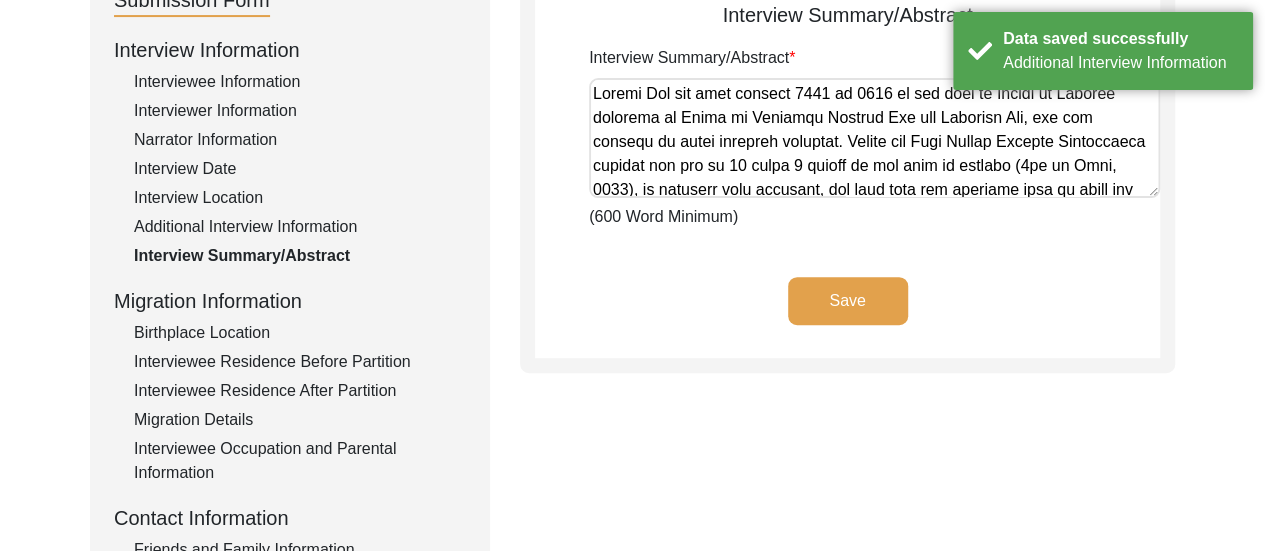 click on "Birthplace Location" 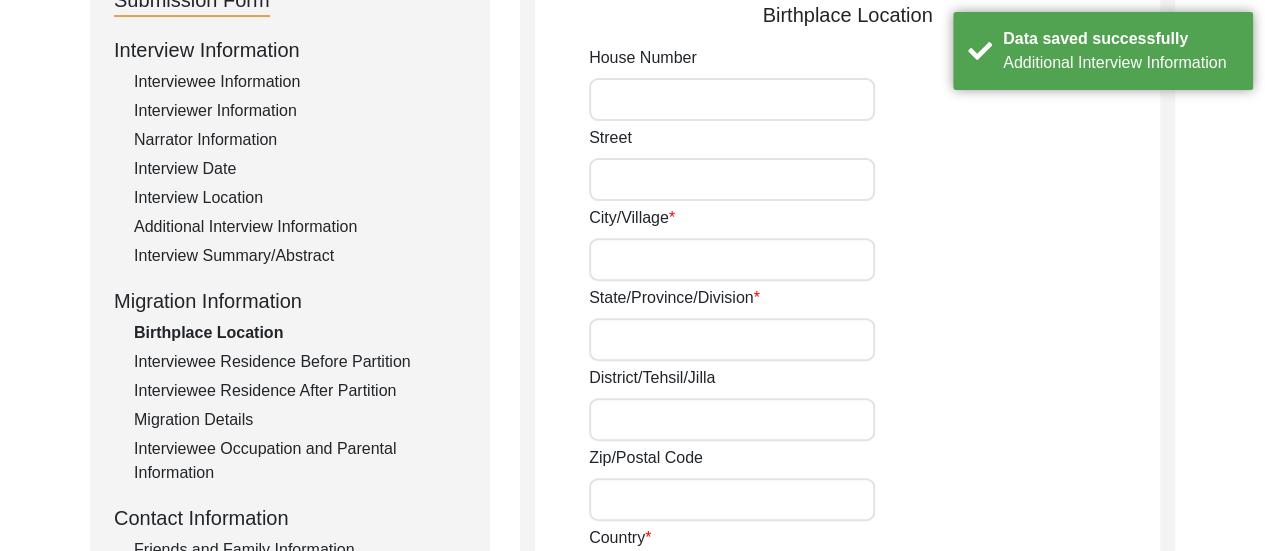 type on "Gohpur" 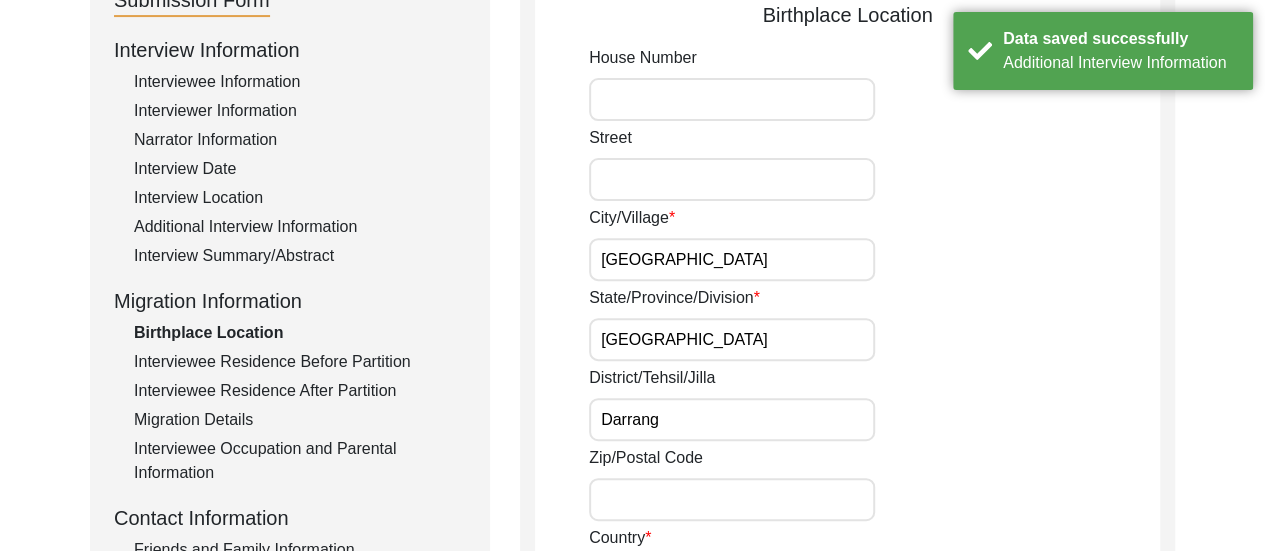 click on "State/Province/Division Assam" 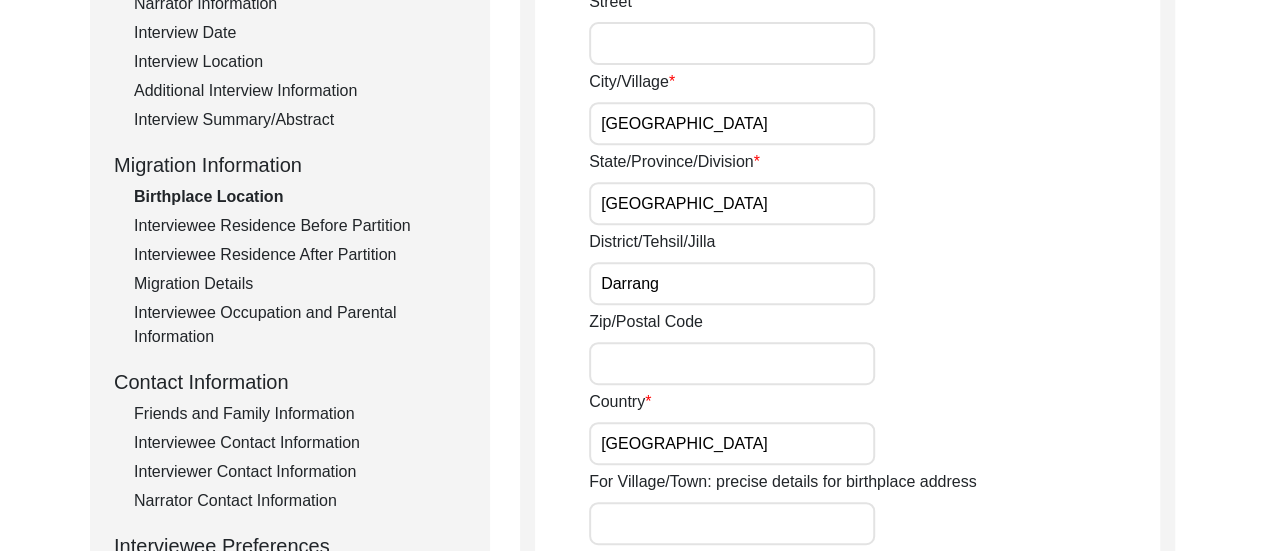 scroll, scrollTop: 374, scrollLeft: 0, axis: vertical 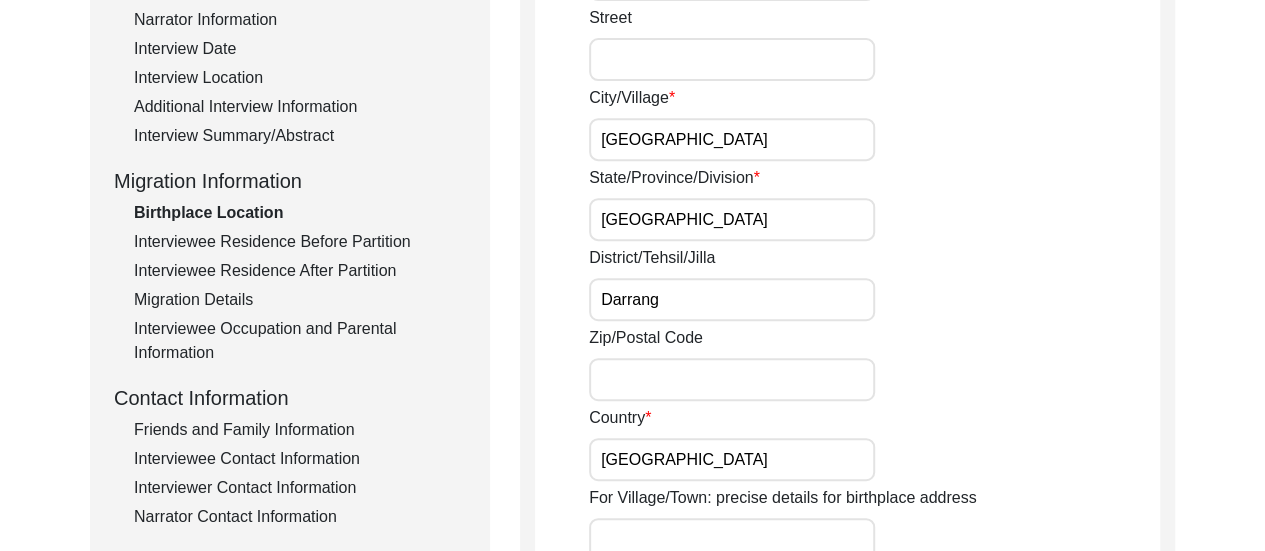 click on "District/Tehsil/Jilla Darrang" 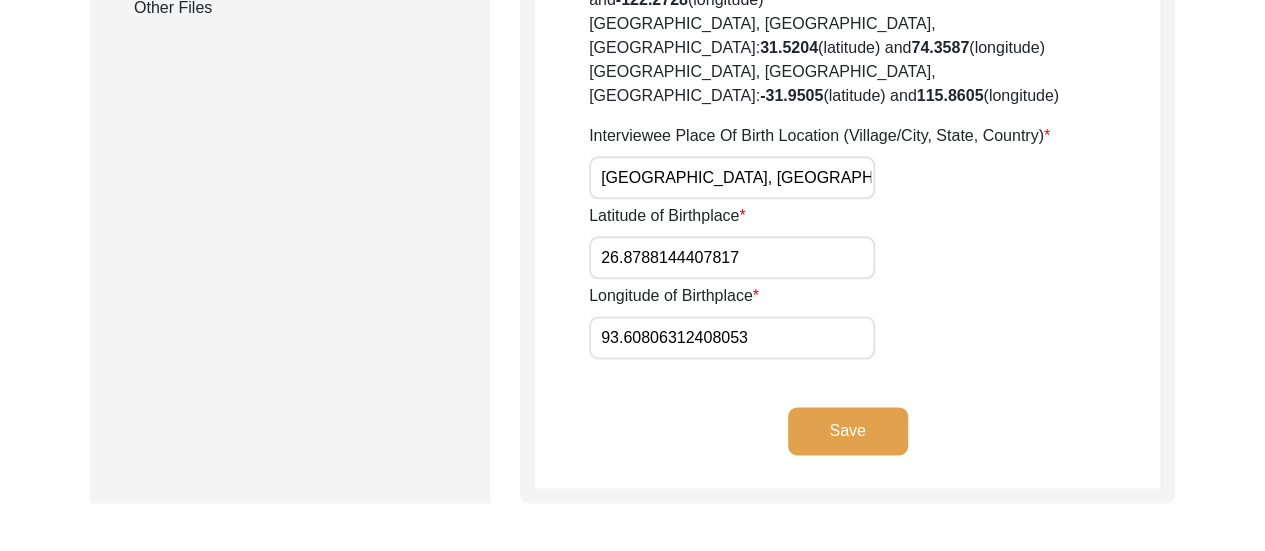scroll, scrollTop: 1174, scrollLeft: 0, axis: vertical 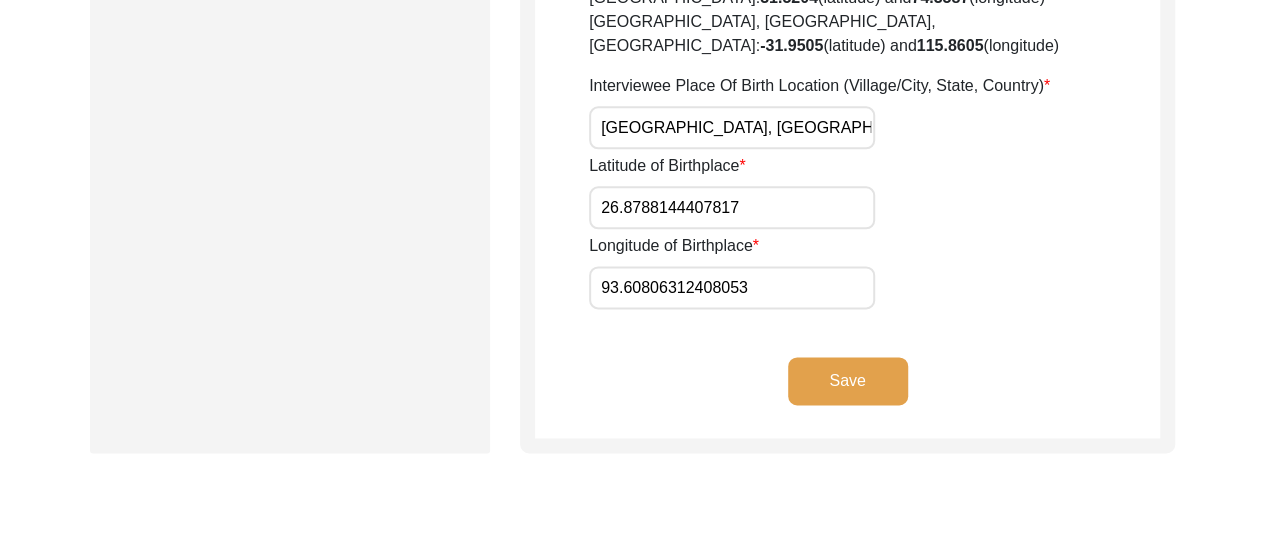 click on "Save" 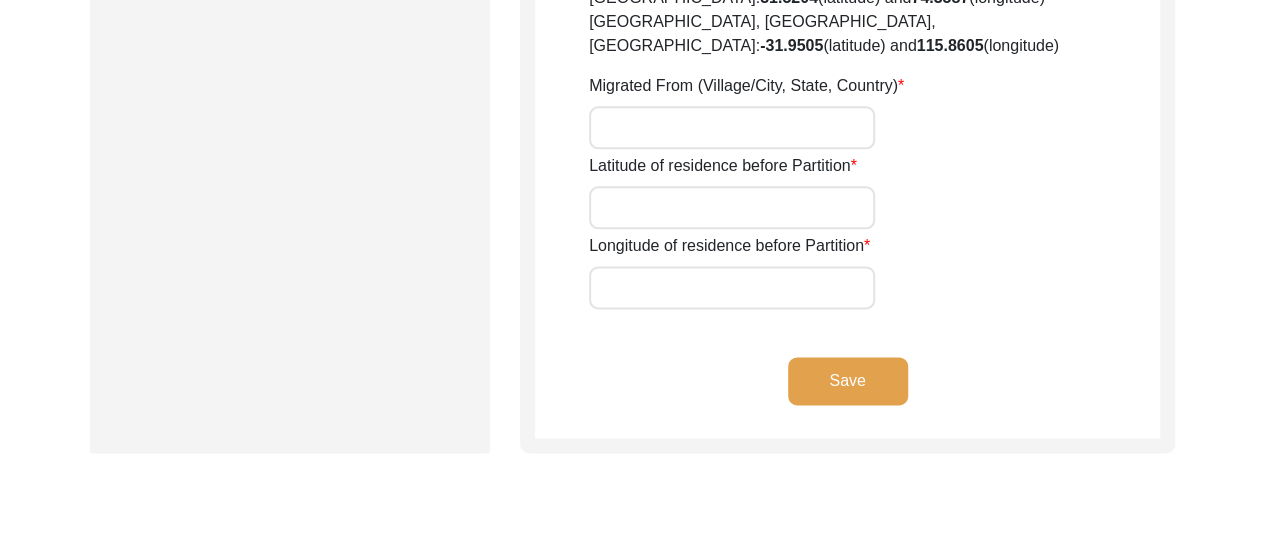 type on "Gohpur" 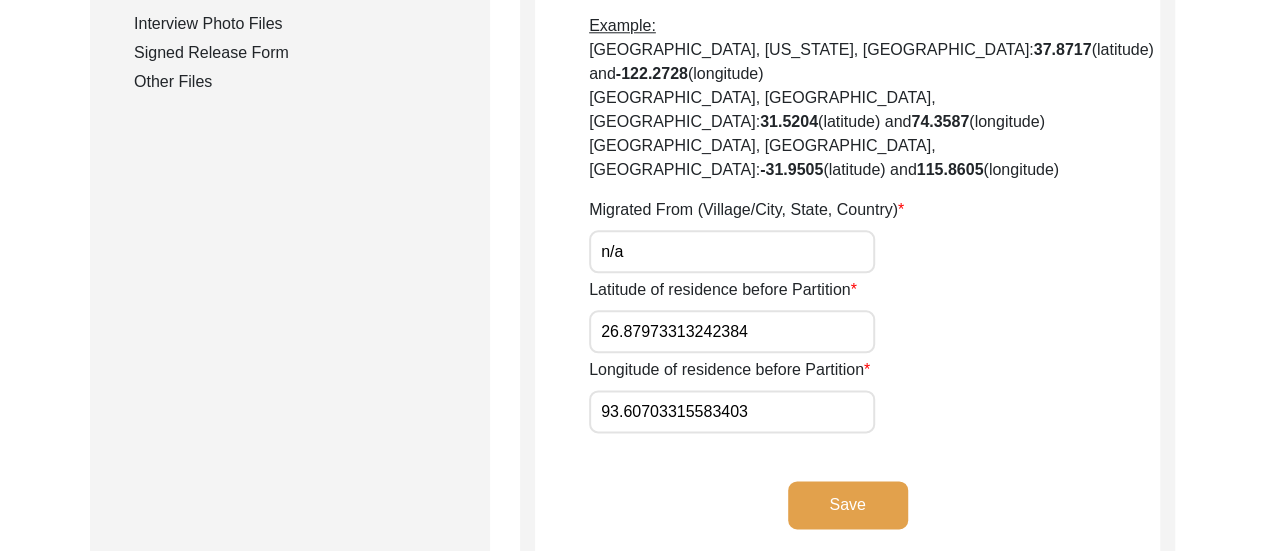 scroll, scrollTop: 1054, scrollLeft: 0, axis: vertical 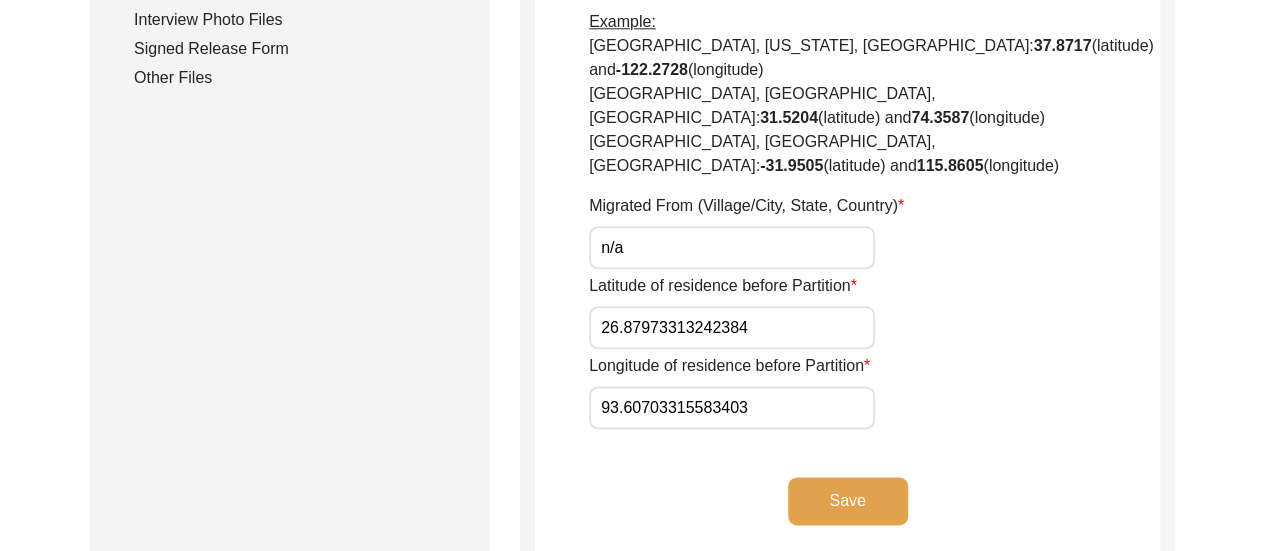 click on "Save" 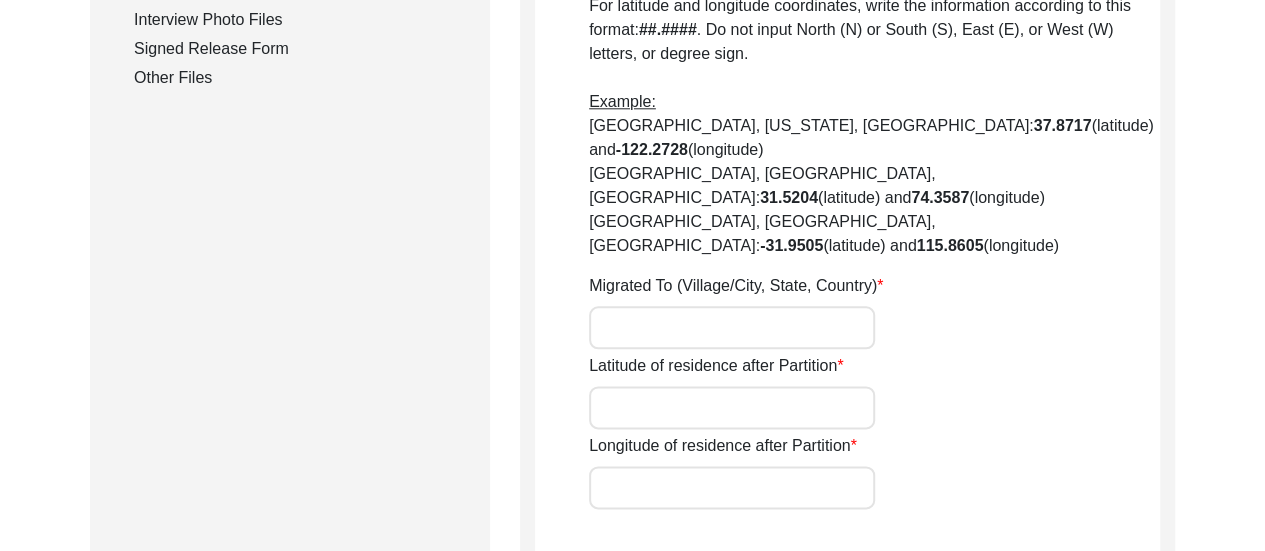 type on "n/a" 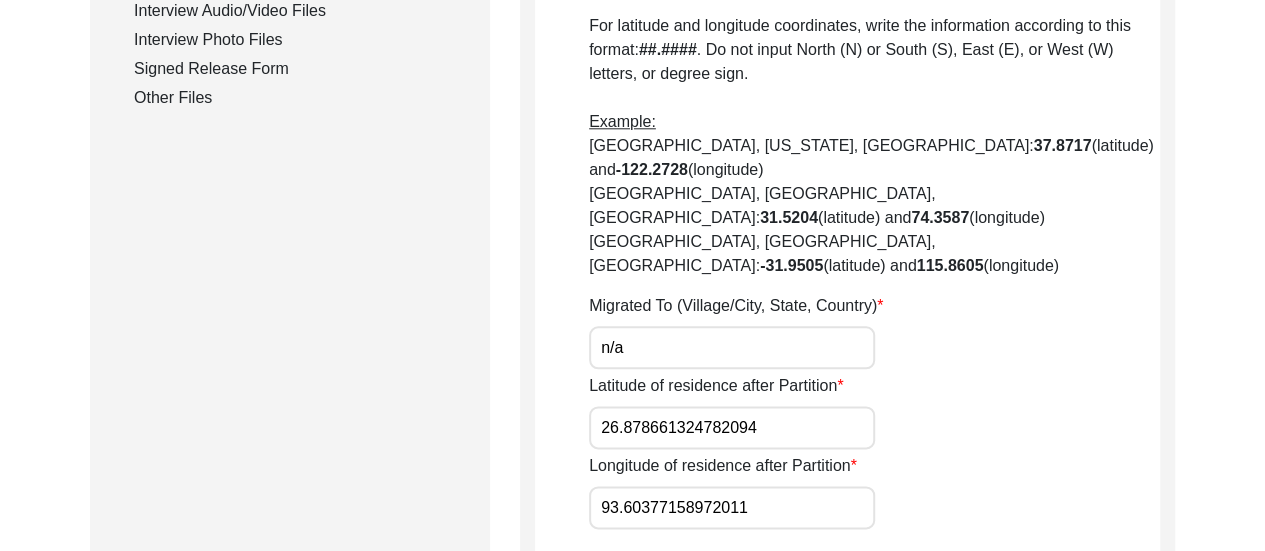 scroll, scrollTop: 1094, scrollLeft: 0, axis: vertical 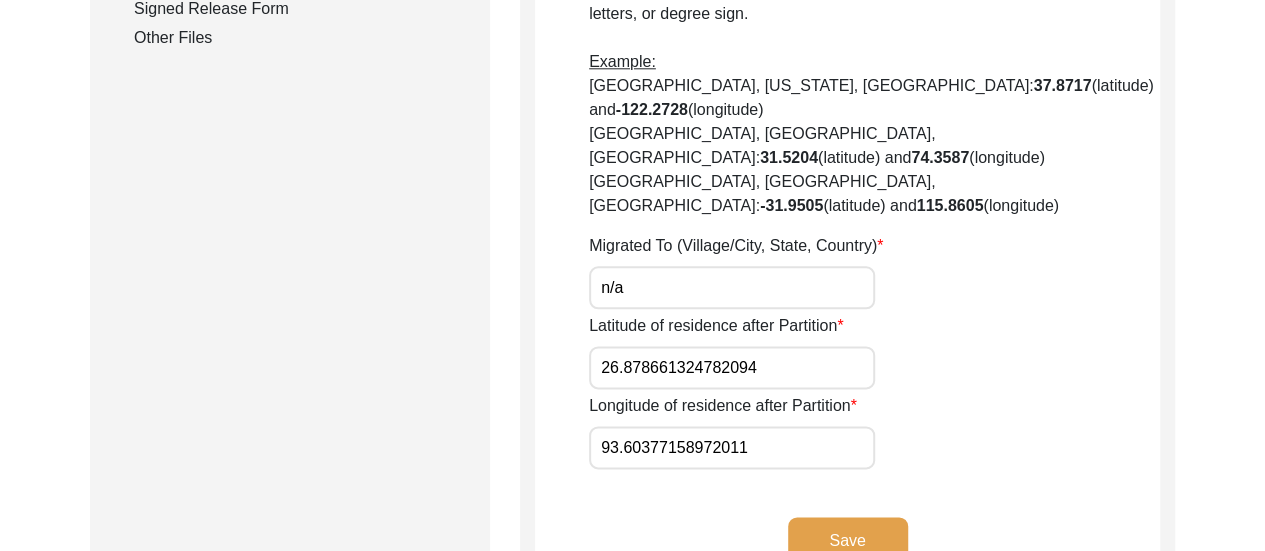 click on "Save" 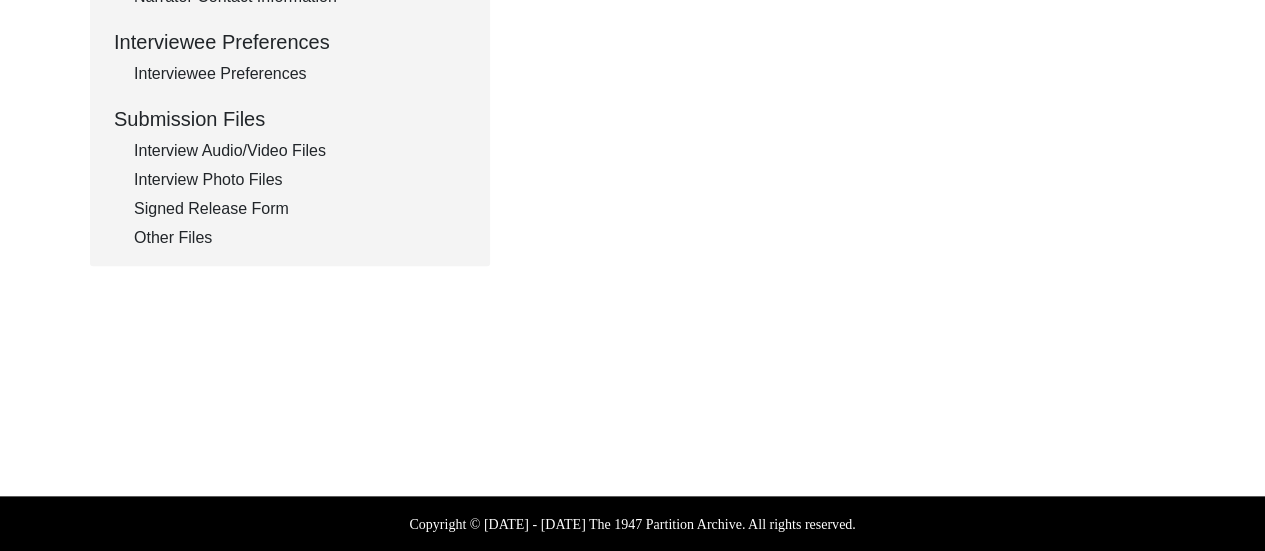 type on "n/a" 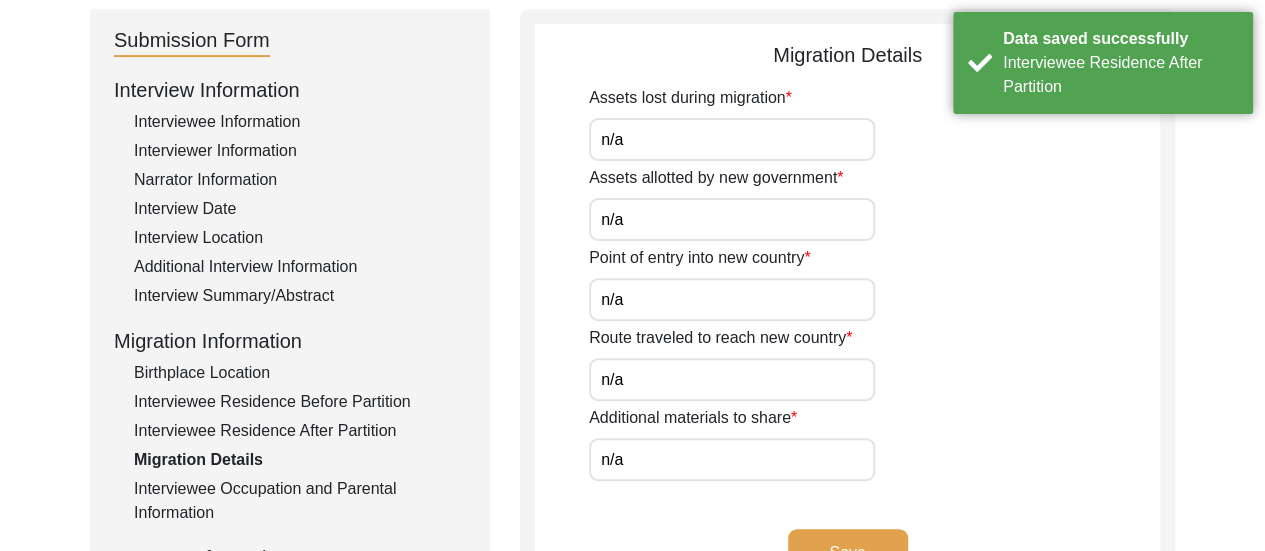 scroll, scrollTop: 374, scrollLeft: 0, axis: vertical 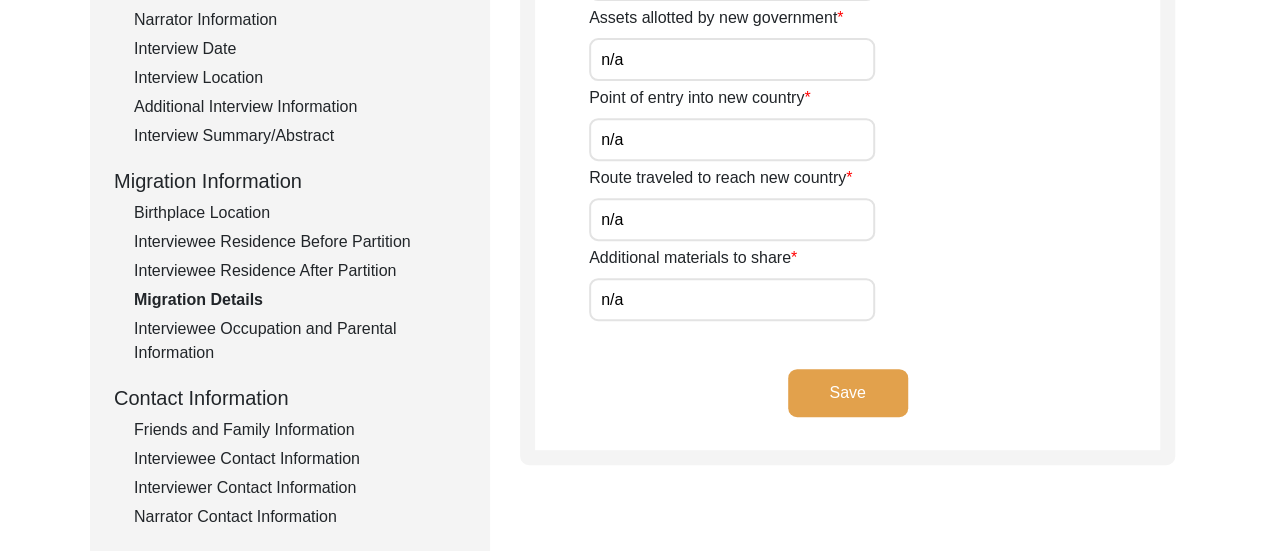 click on "Save" 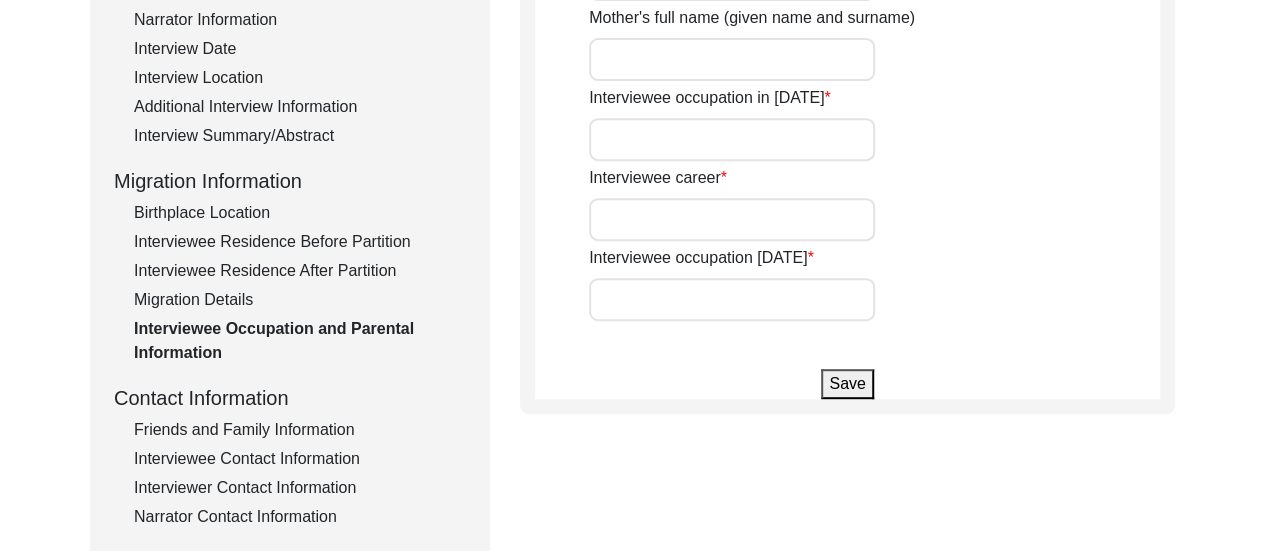 type on "Harendra Chandra Das" 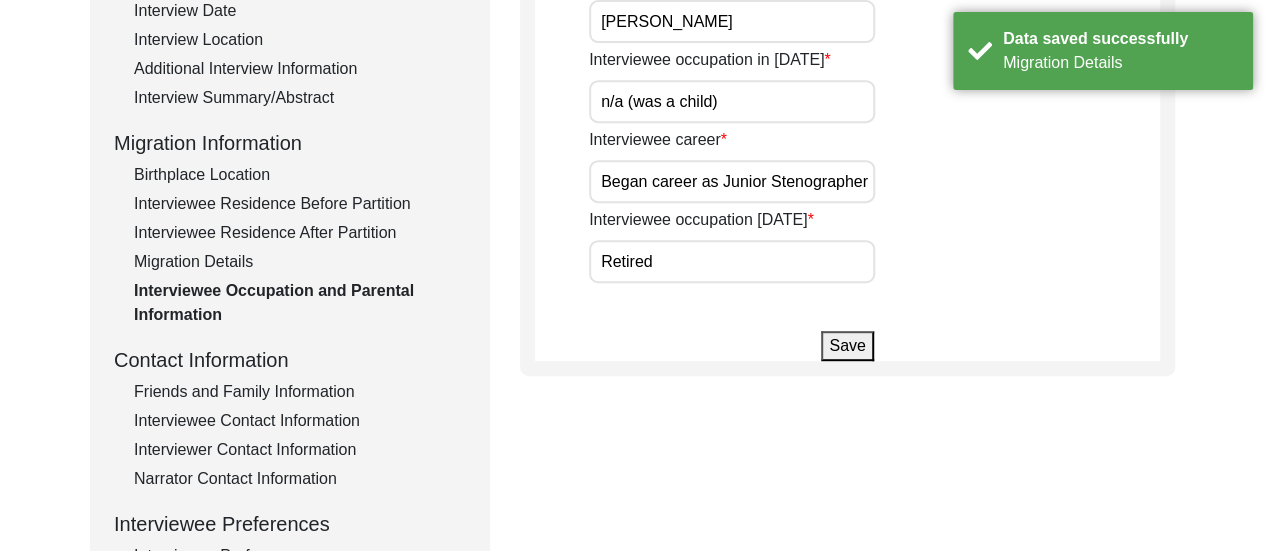 scroll, scrollTop: 414, scrollLeft: 0, axis: vertical 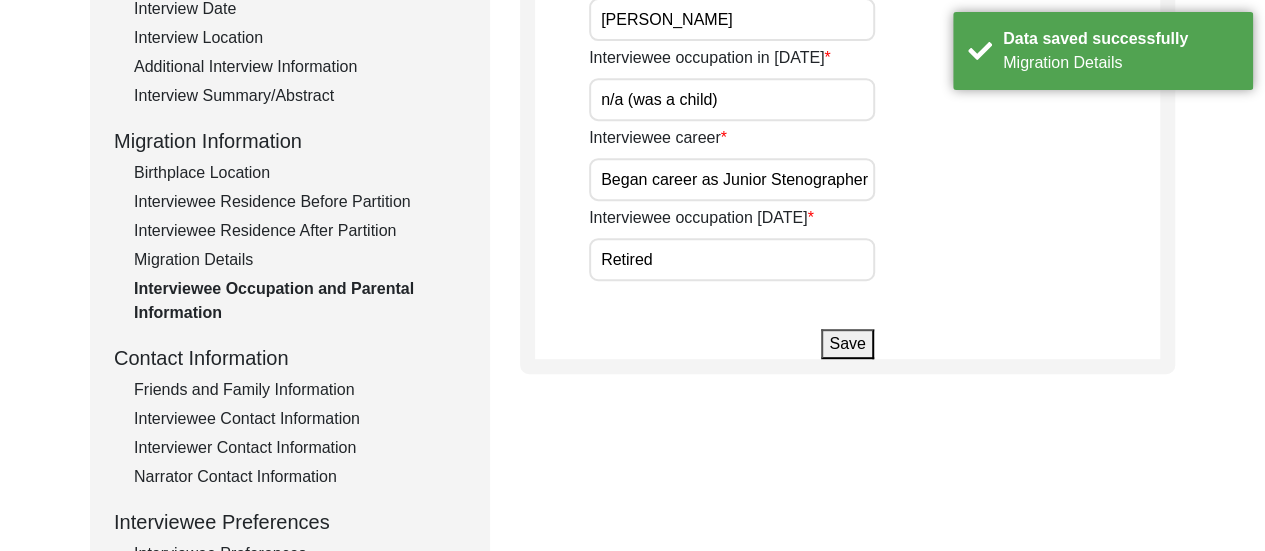 click on "Friends and Family Information" 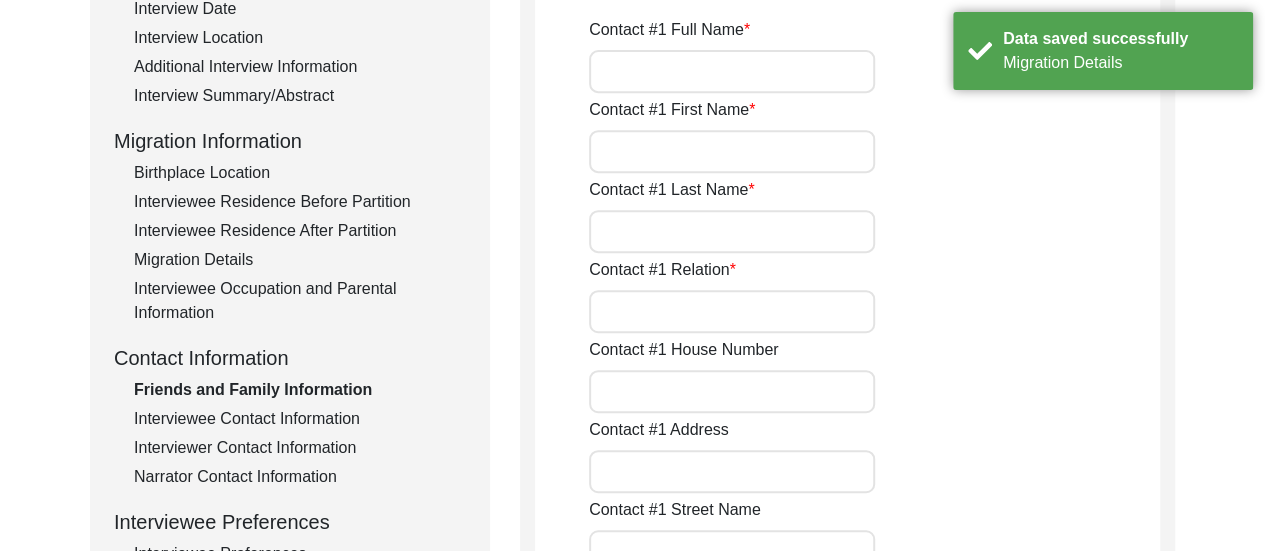 type on "Rina Das" 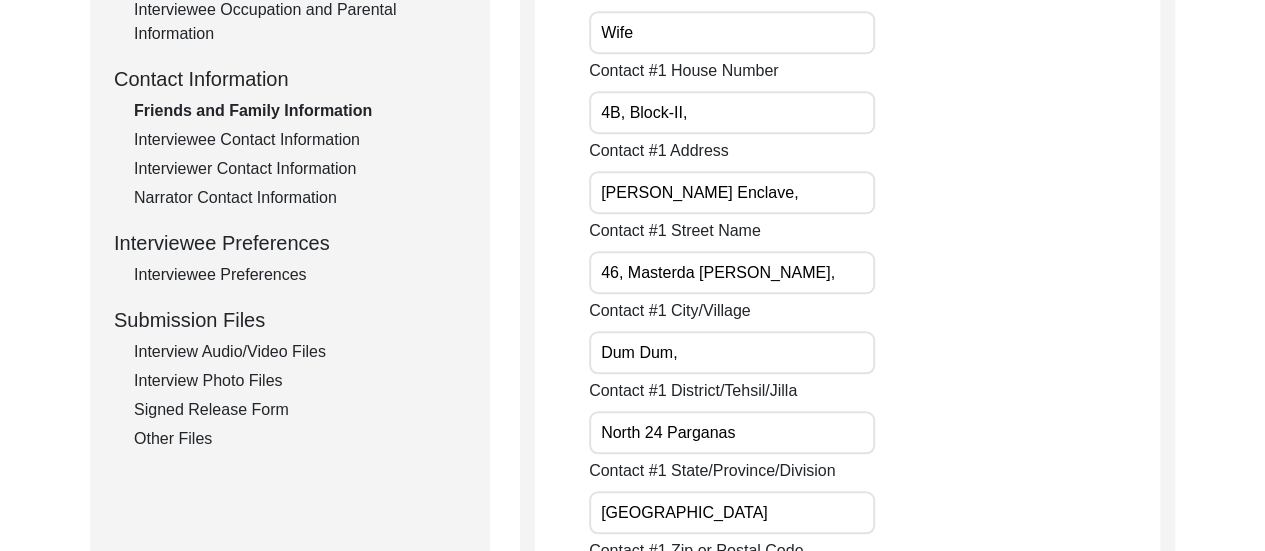 scroll, scrollTop: 694, scrollLeft: 0, axis: vertical 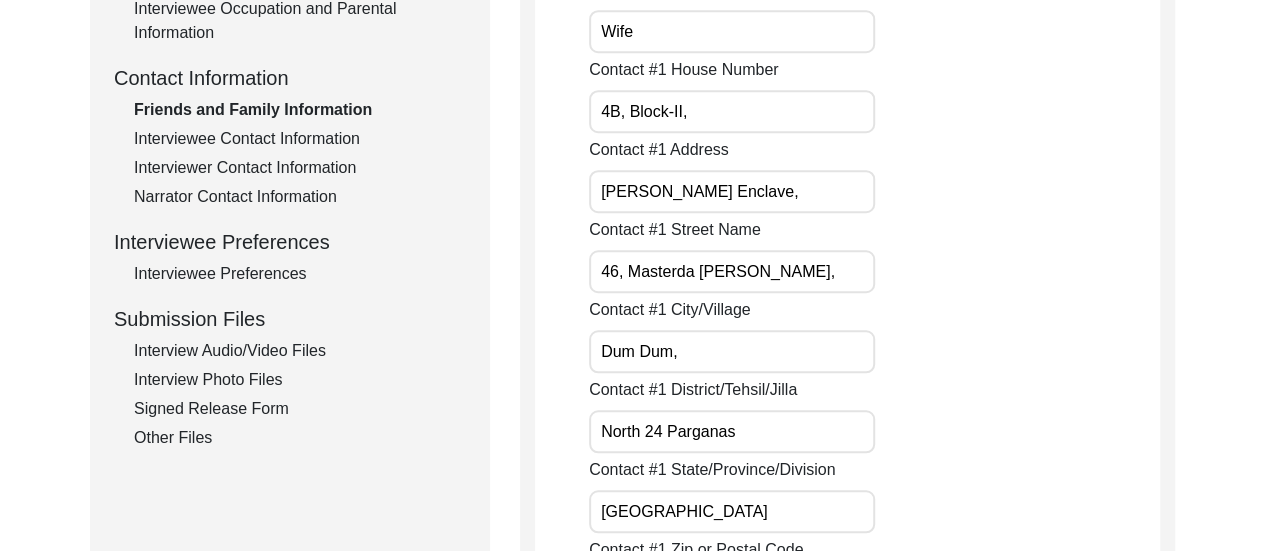 click on "Contact #1 Street Name 46, Masterda Sarani," 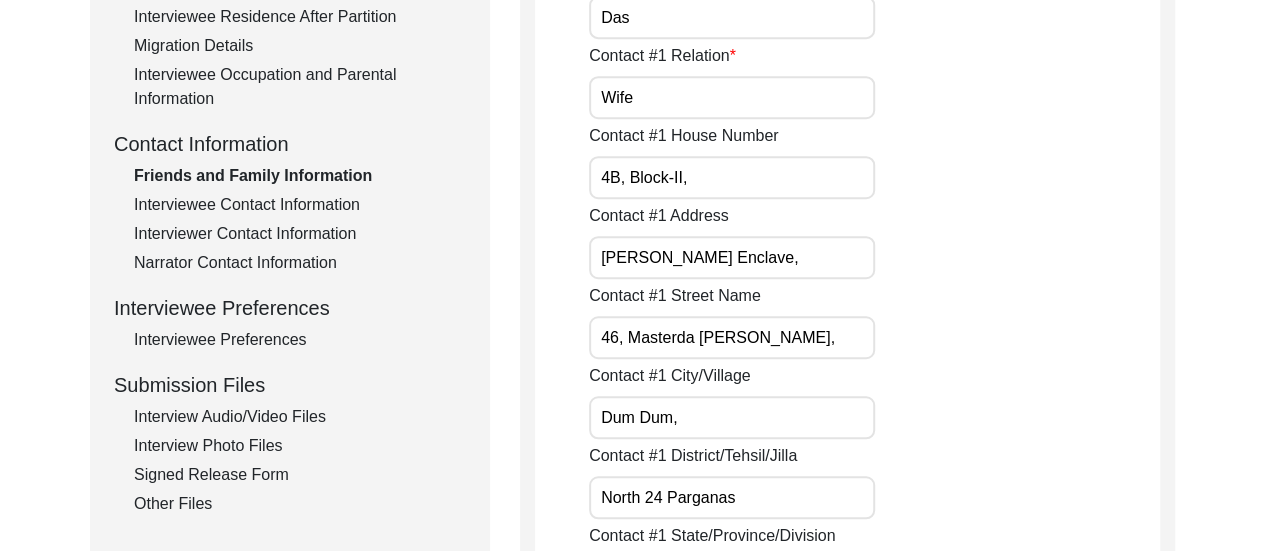 scroll, scrollTop: 574, scrollLeft: 0, axis: vertical 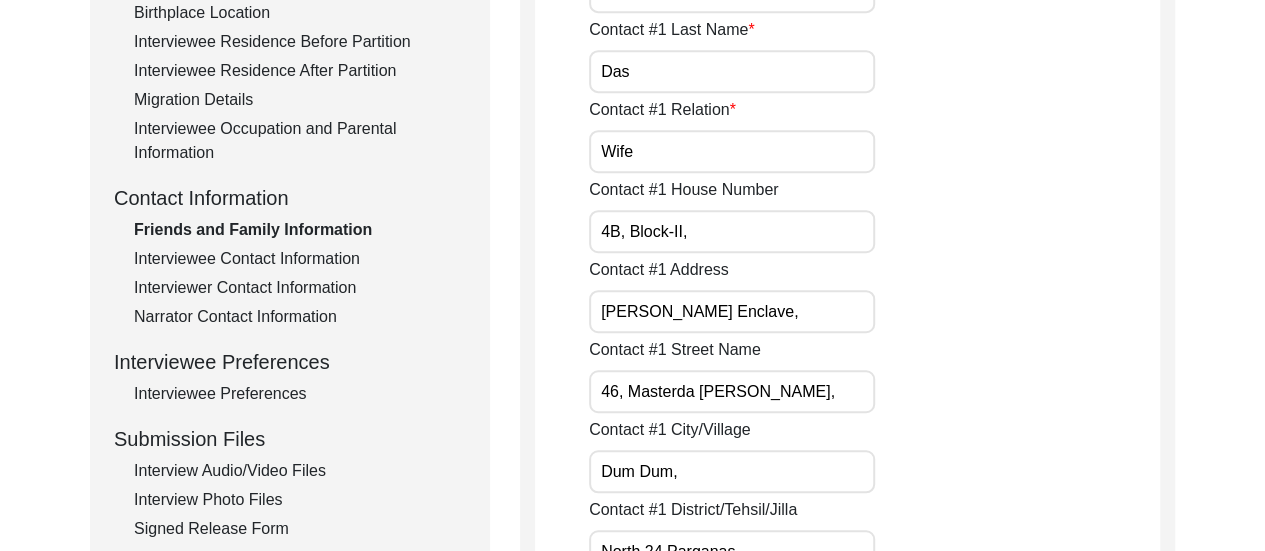 click on "Narrator Contact Information" 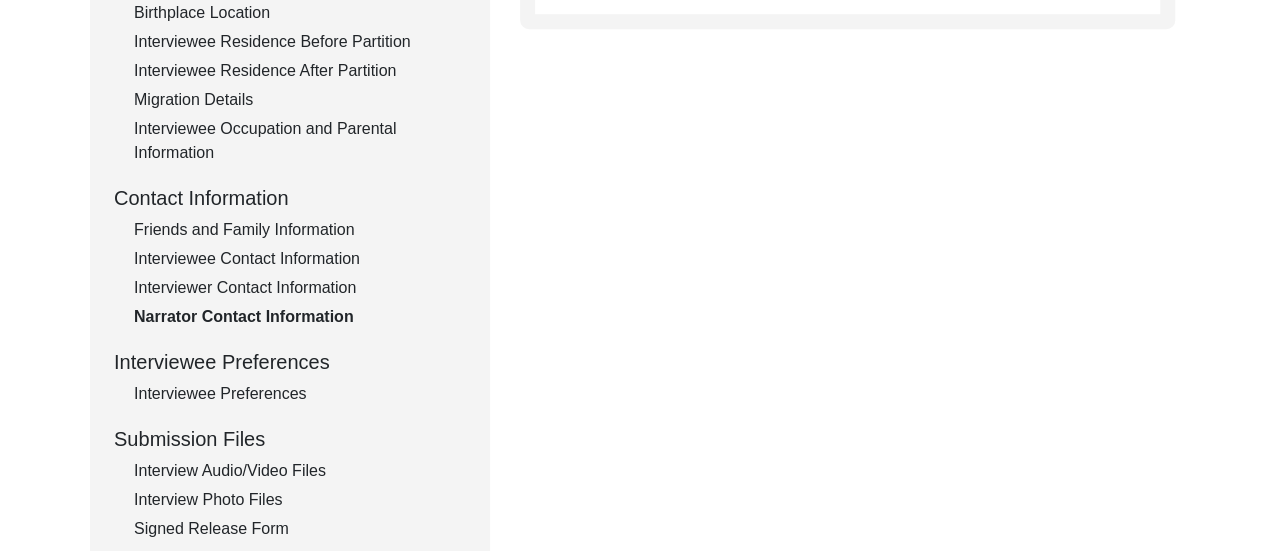 click on "Interview Audio/Video Files" 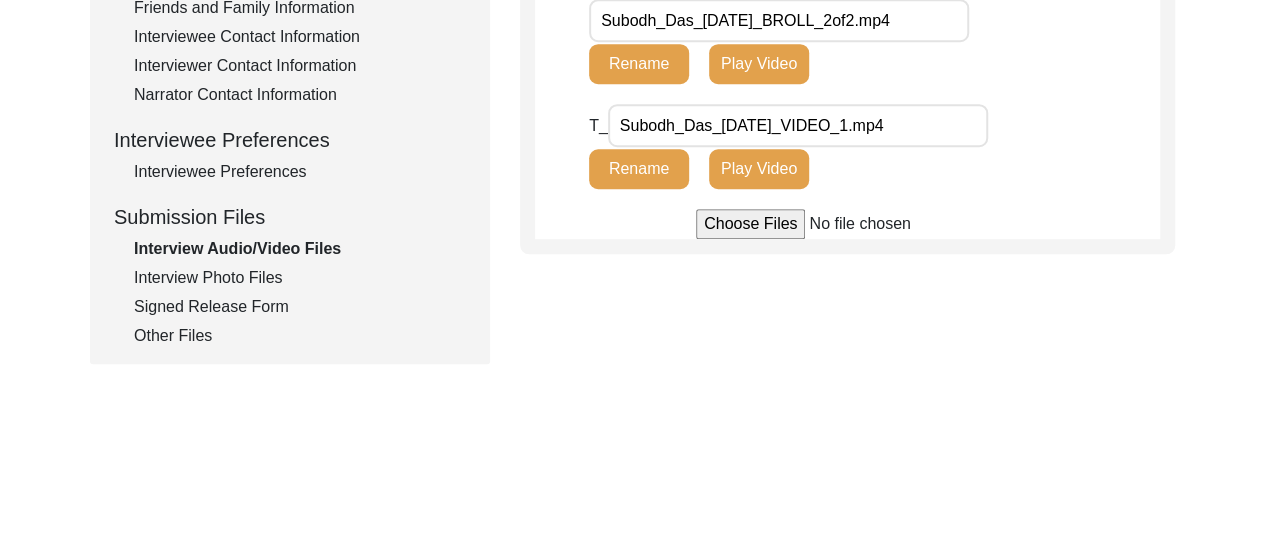 scroll, scrollTop: 814, scrollLeft: 0, axis: vertical 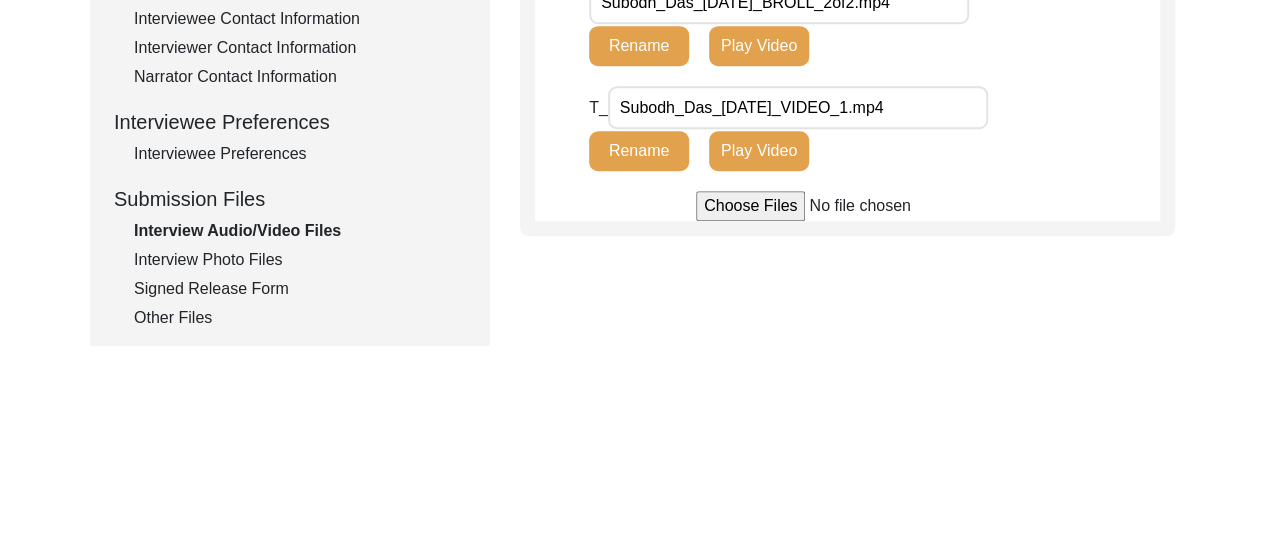 click on "Interview Photo Files" 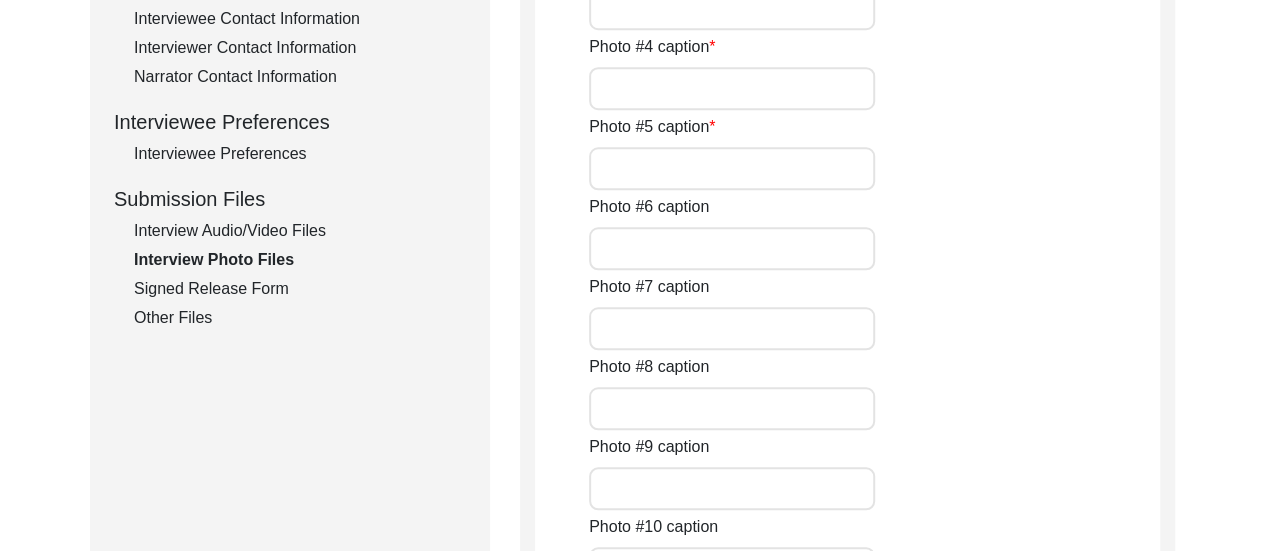 type on "This was taken during the interview." 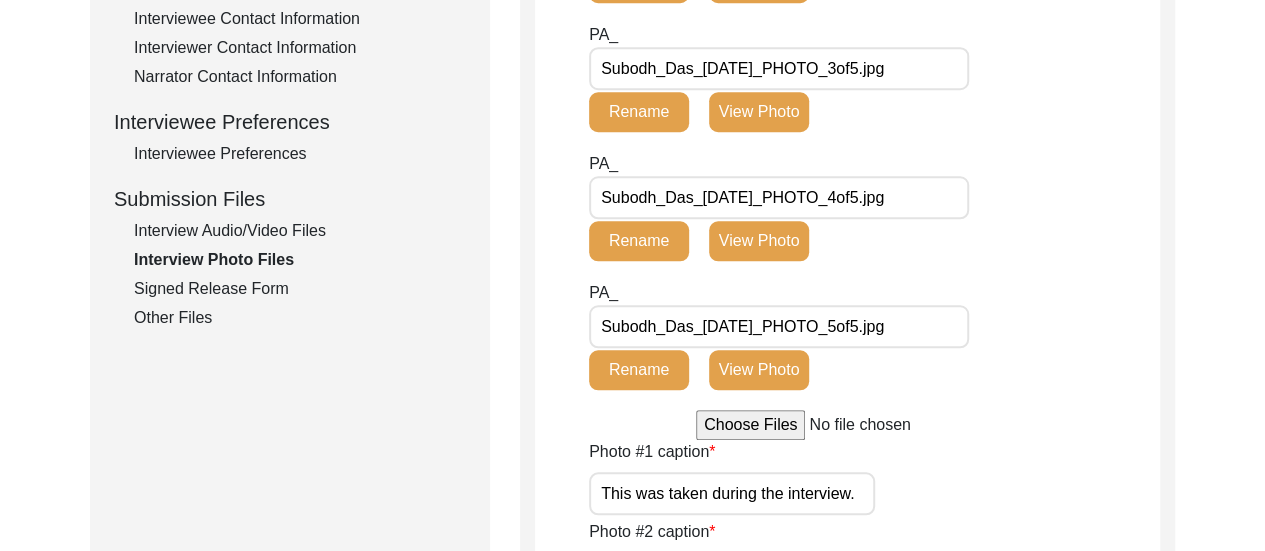 click on "PA_ Subodh_Das_01-10-2025_PHOTO_4of5.jpg Rename View Photo" 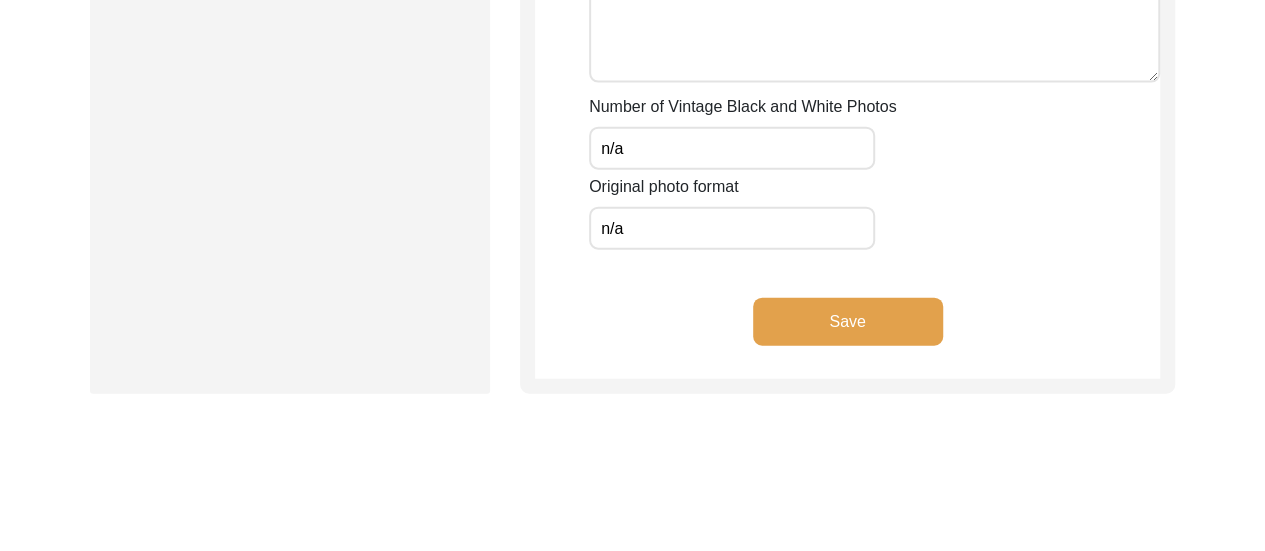 scroll, scrollTop: 2294, scrollLeft: 0, axis: vertical 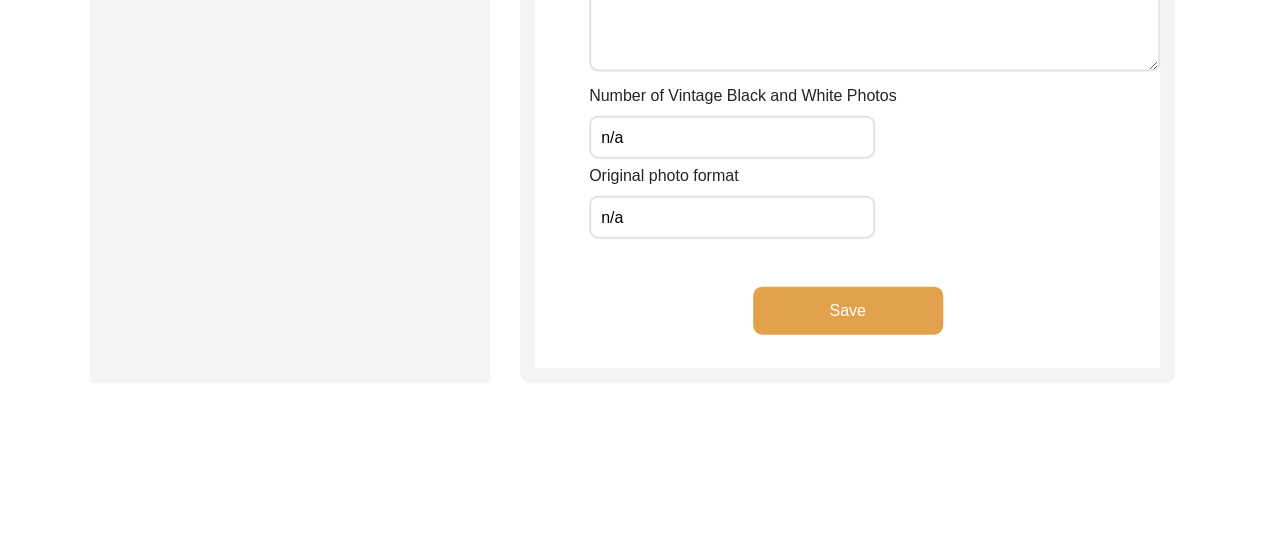 click on "Save" 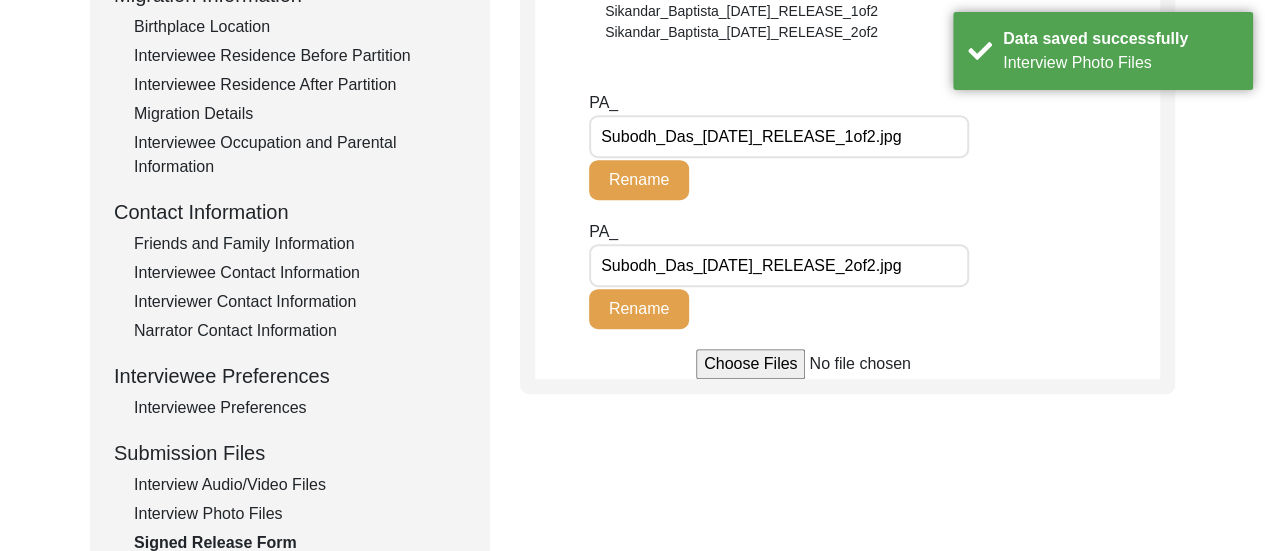 scroll, scrollTop: 654, scrollLeft: 0, axis: vertical 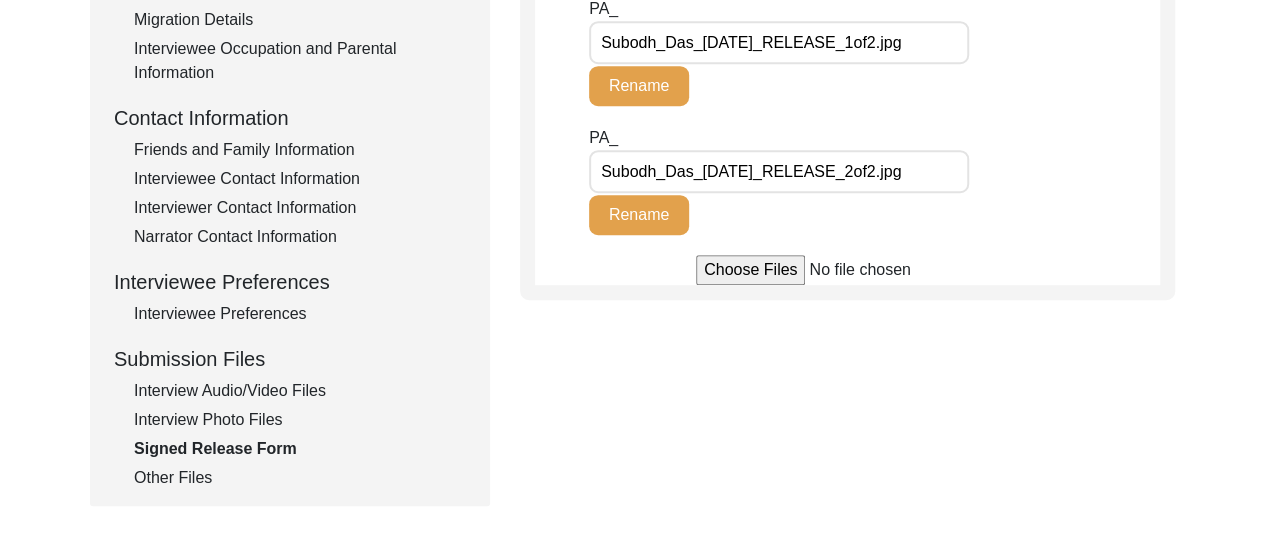click on "Interview Photo Files" 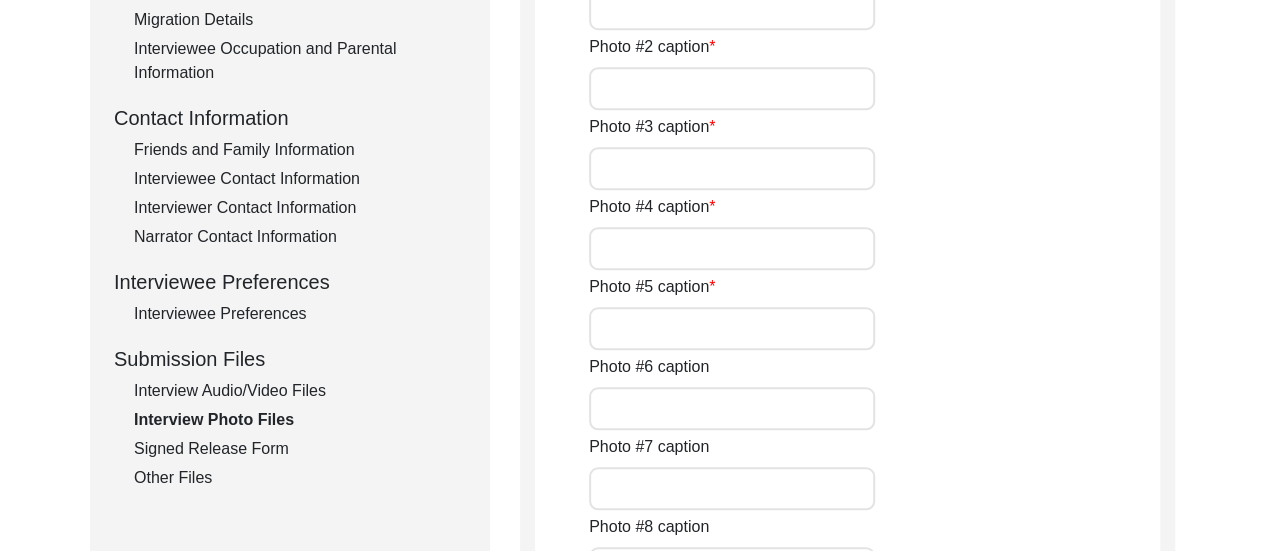 type on "This was taken during the interview." 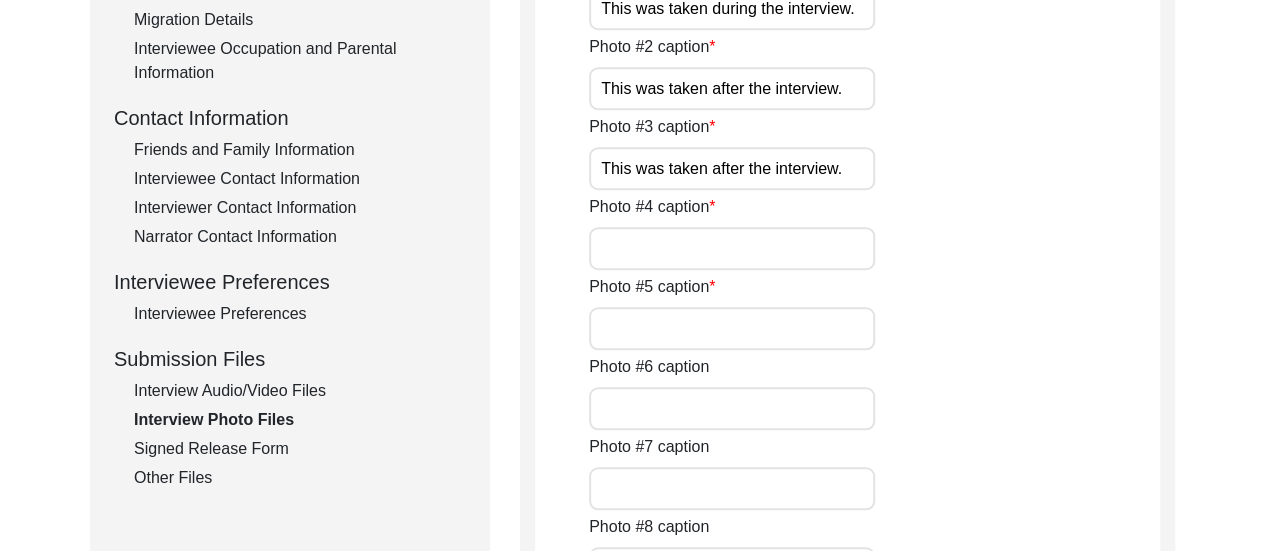 type on "This was taken after the interview." 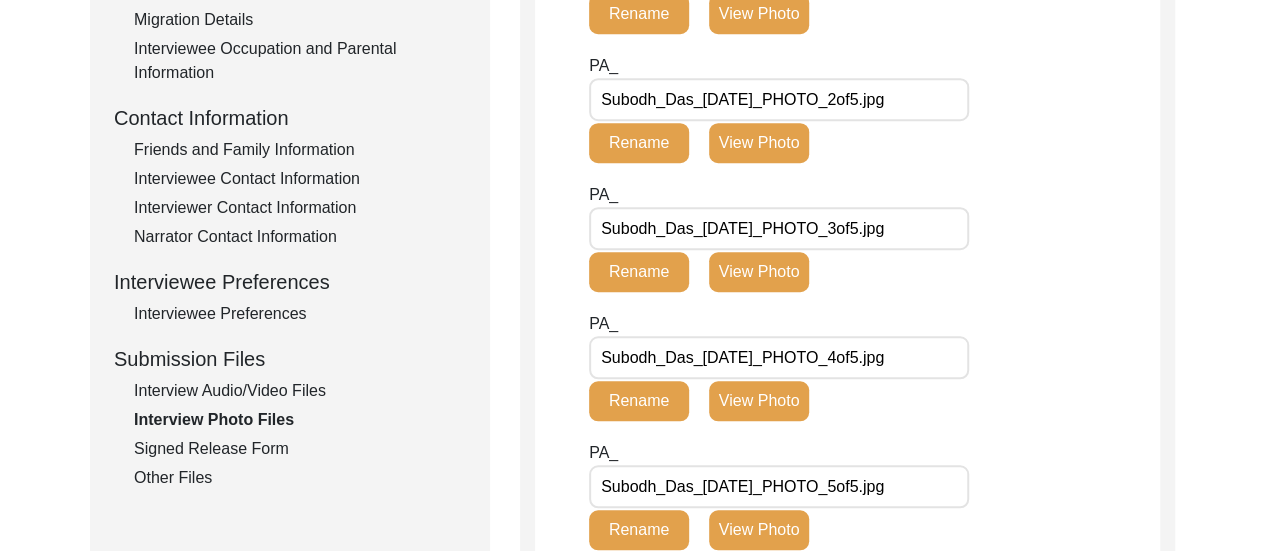 click on "PA_ Subodh_Das_01-10-2025_PHOTO_3of5.jpg Rename View Photo" 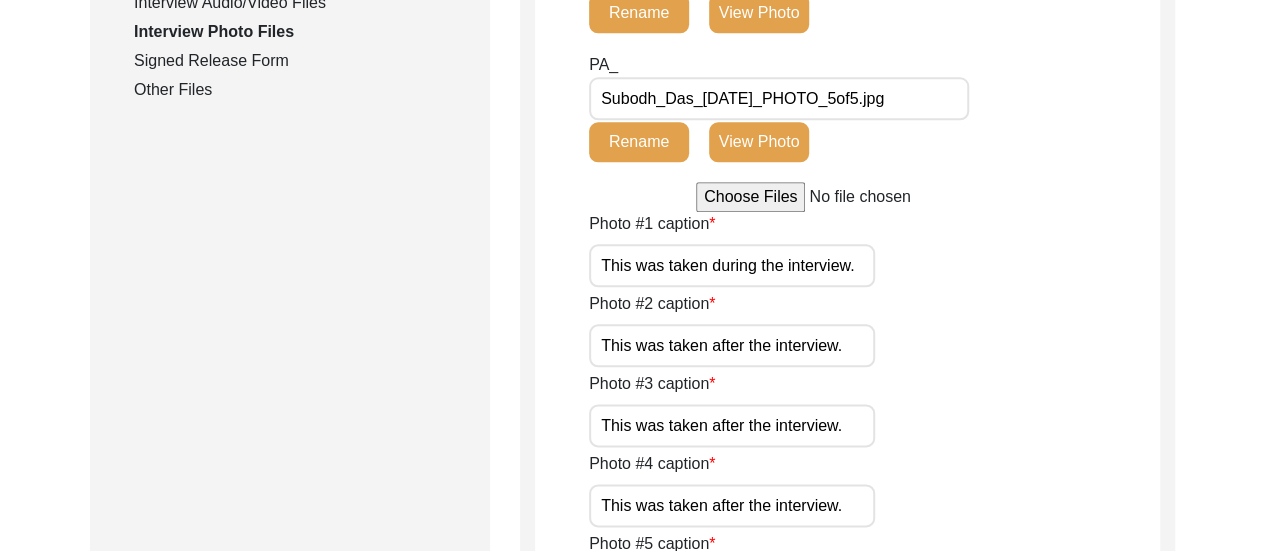 scroll, scrollTop: 854, scrollLeft: 0, axis: vertical 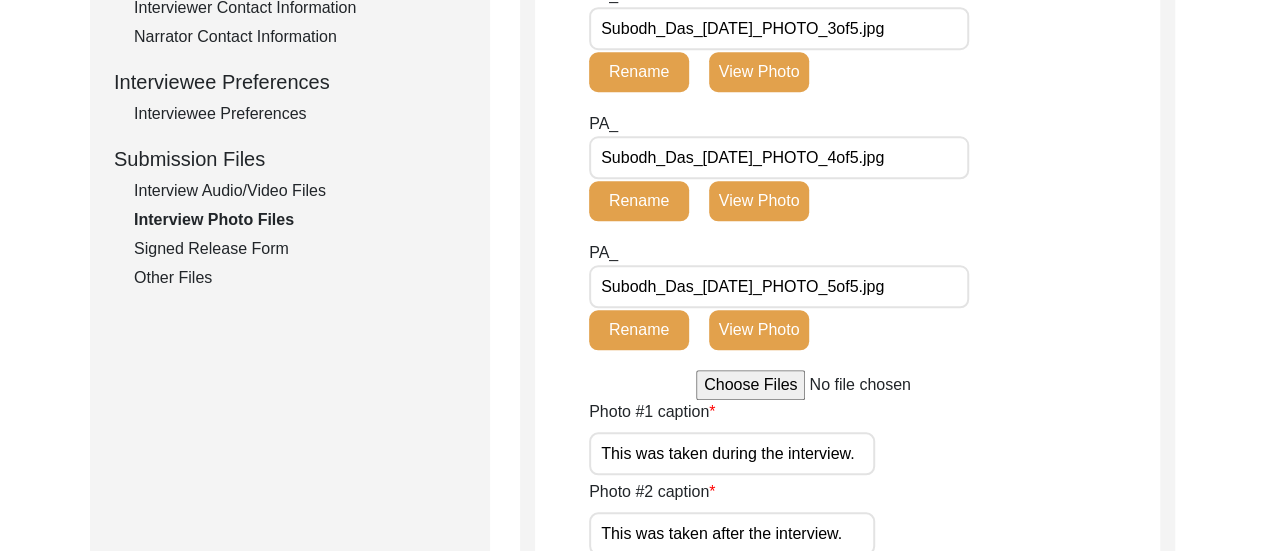 click on "Other Files" 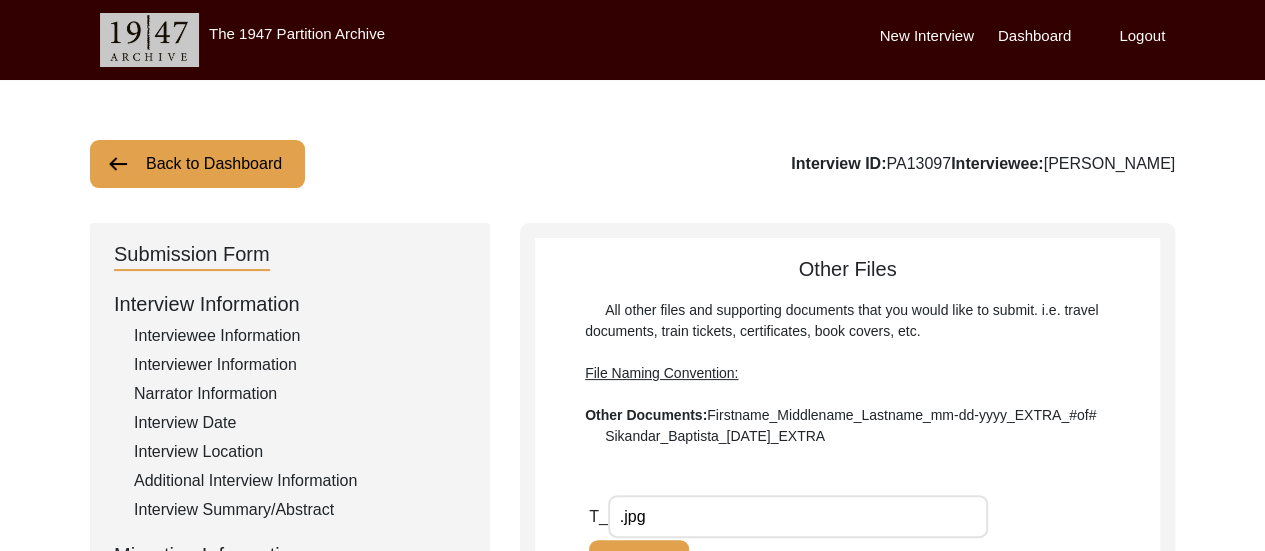 scroll, scrollTop: 0, scrollLeft: 0, axis: both 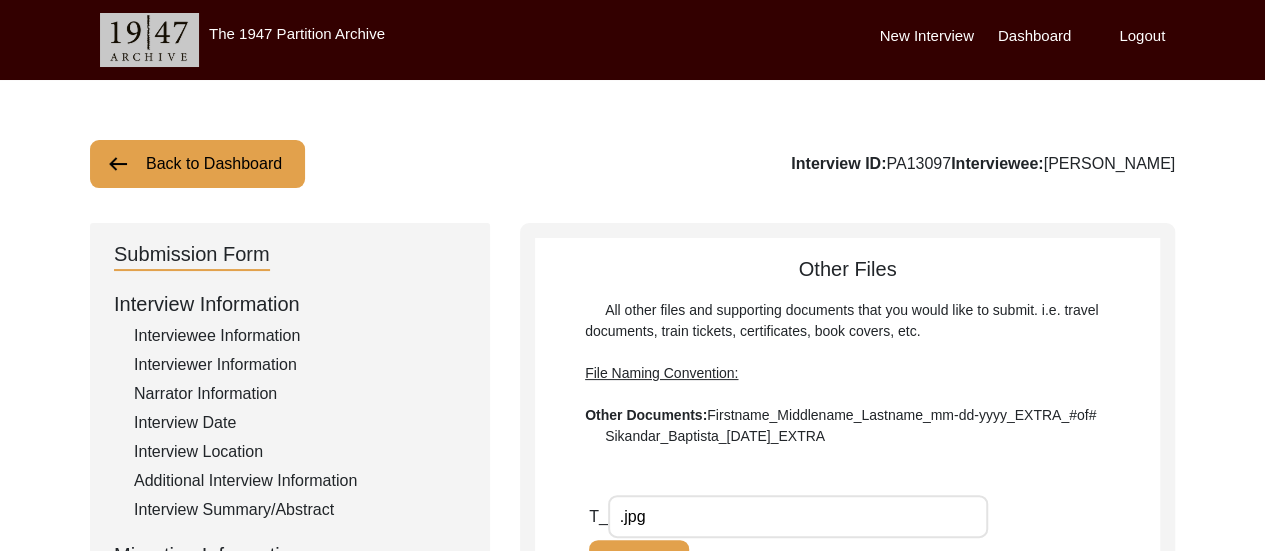 click on "Back to Dashboard" 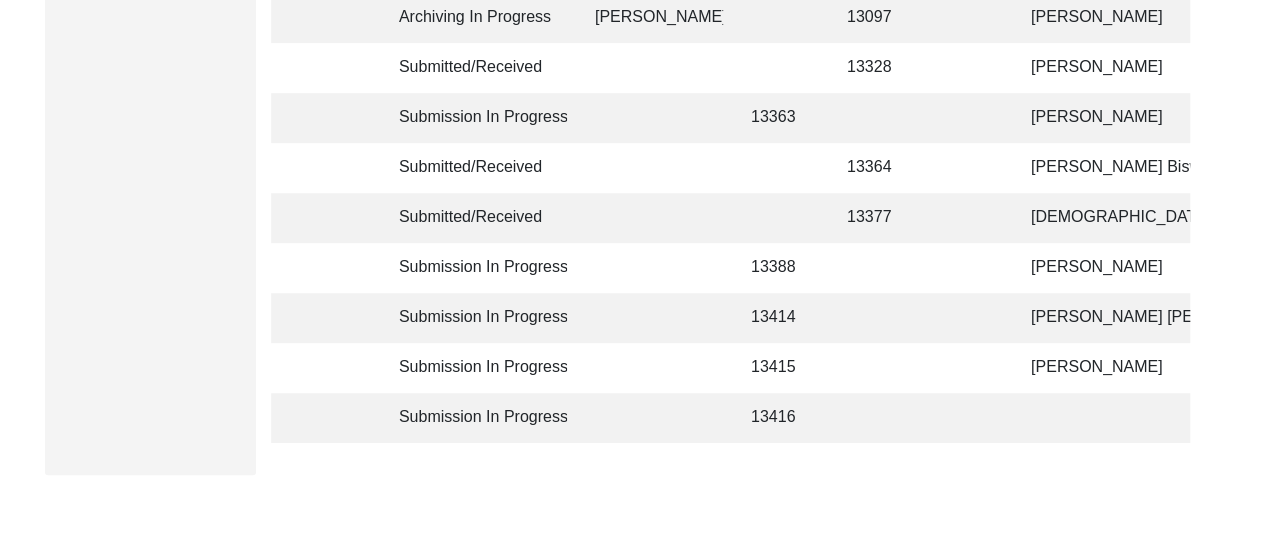 scroll, scrollTop: 528, scrollLeft: 0, axis: vertical 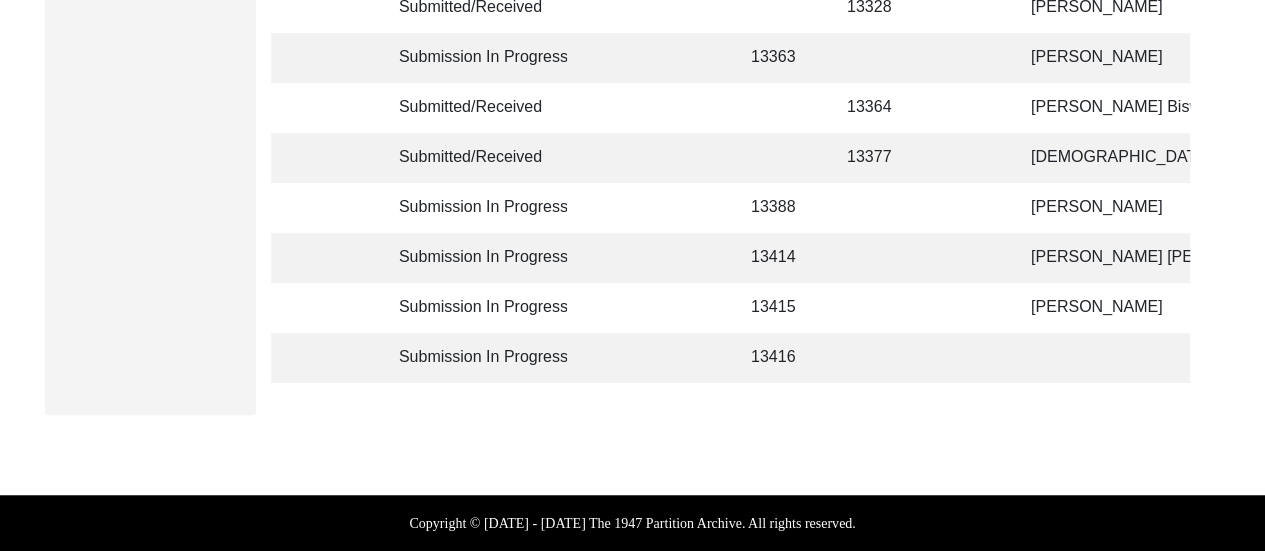 click 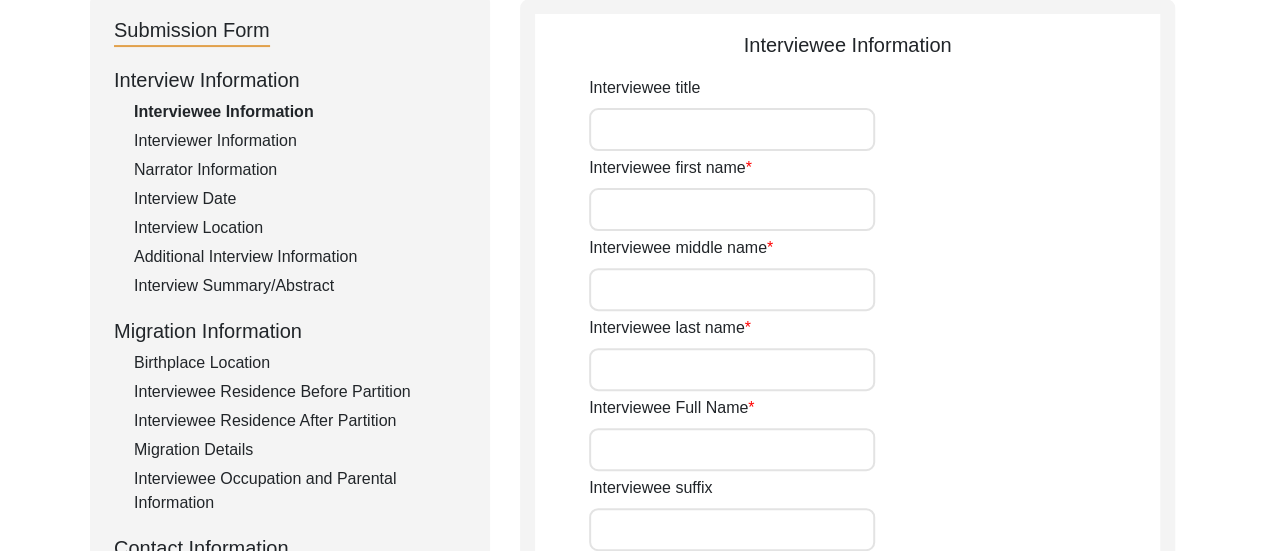 scroll, scrollTop: 220, scrollLeft: 0, axis: vertical 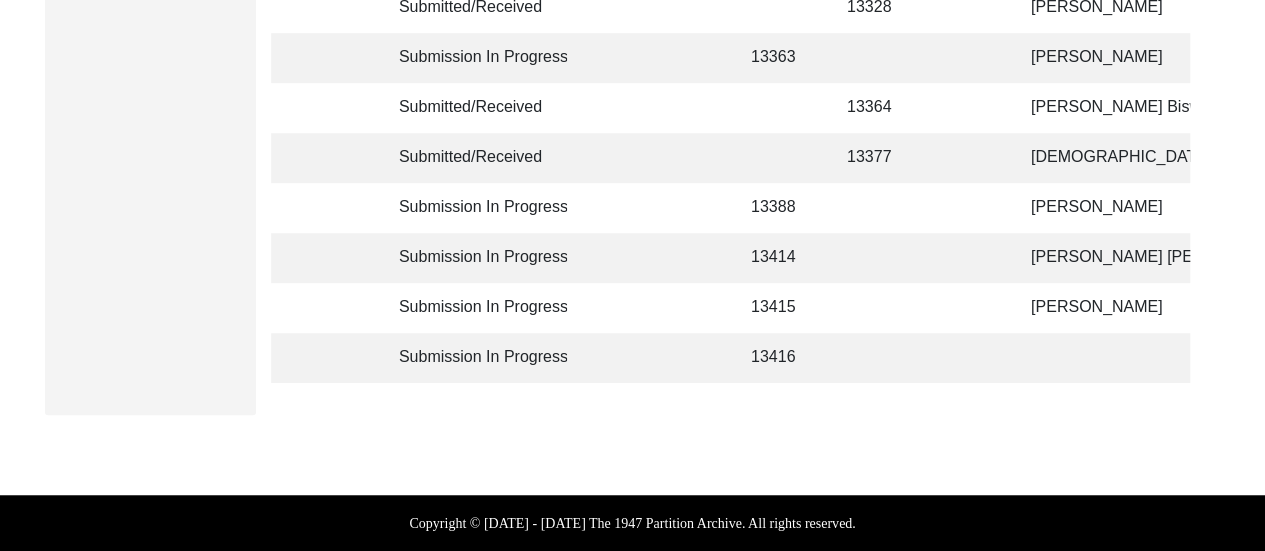 click on "Filter By Status  All   Submission In Progress   Submitted/Received  Priority Status Assigned To T ID PA ID ID Interviewee Name Interviewer Interview location (City, State/Province, Country) Interview Date Gender of interviewee Interviewee Date of Birth Interviewee Religion Interview Languages "Migrated From (Village/City, State, Country)" "Migrated To (Village/City, State, Country)" POST Form Summary RELEASE Form # Photos of interview Video/Audio Received B-Roll Received Doc & Video confirm email sent Archiving Completed 11451 Parimal Saha Chirantan Banik Baranagar, West Bengal, India 4/10/2025 Male n/a Hinduism Bengali Munshiganj, Dhaka Division, Bangladesh Baranagar, West Bengal, India yes Submitted/Received 13068 Mohit Mohan Chatterjee Chirantan Banik Baranagar, West Bengal, India 5/4/2025 Male 07/16/1935 Hinduism Bengali n/a n/a Archiving In Progress Brianna Pollock 13097 Subodh Das Chirantan Banik Dum Dum, West Bengal, India 1/10/2025 Male n/a Hinduism Bengali n/a n/a Submitted/Received 13328 5/11/2025" 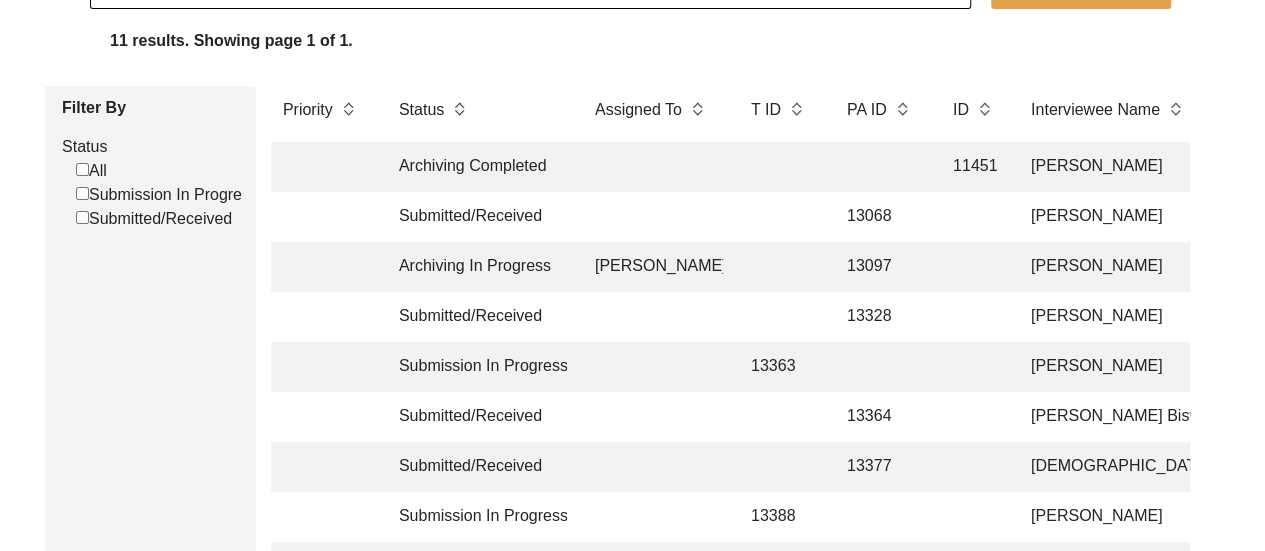 scroll, scrollTop: 208, scrollLeft: 0, axis: vertical 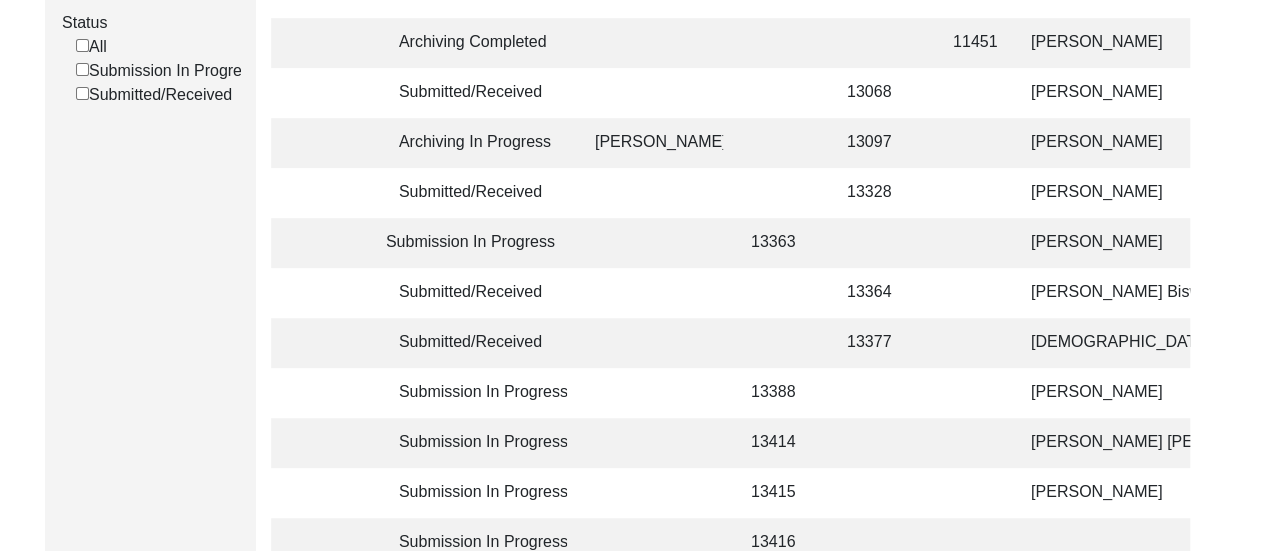click 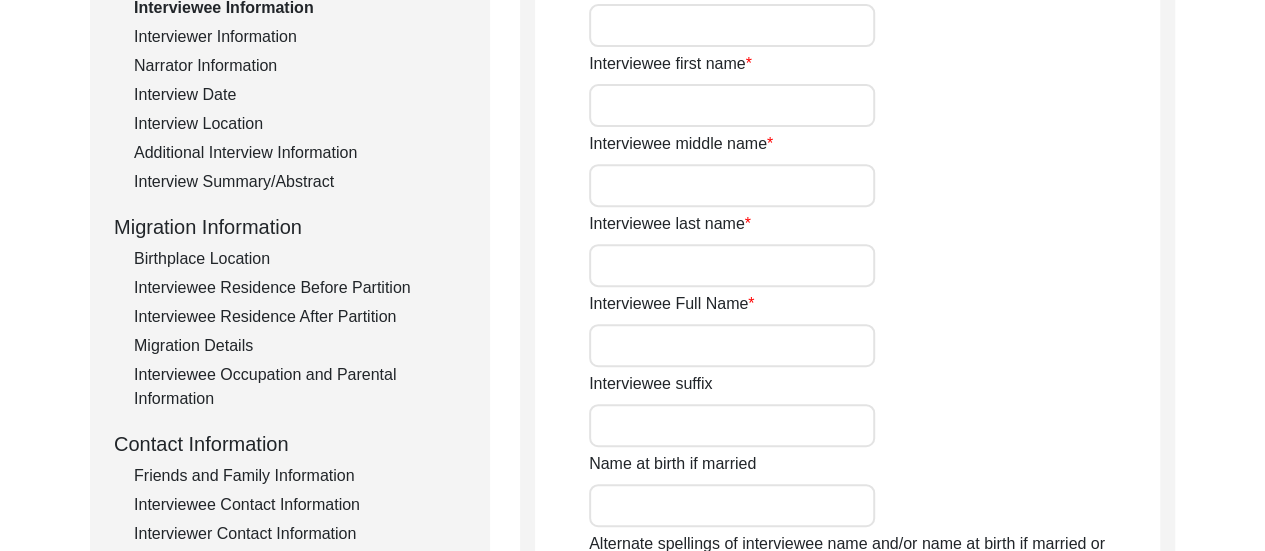 type on "Chameli" 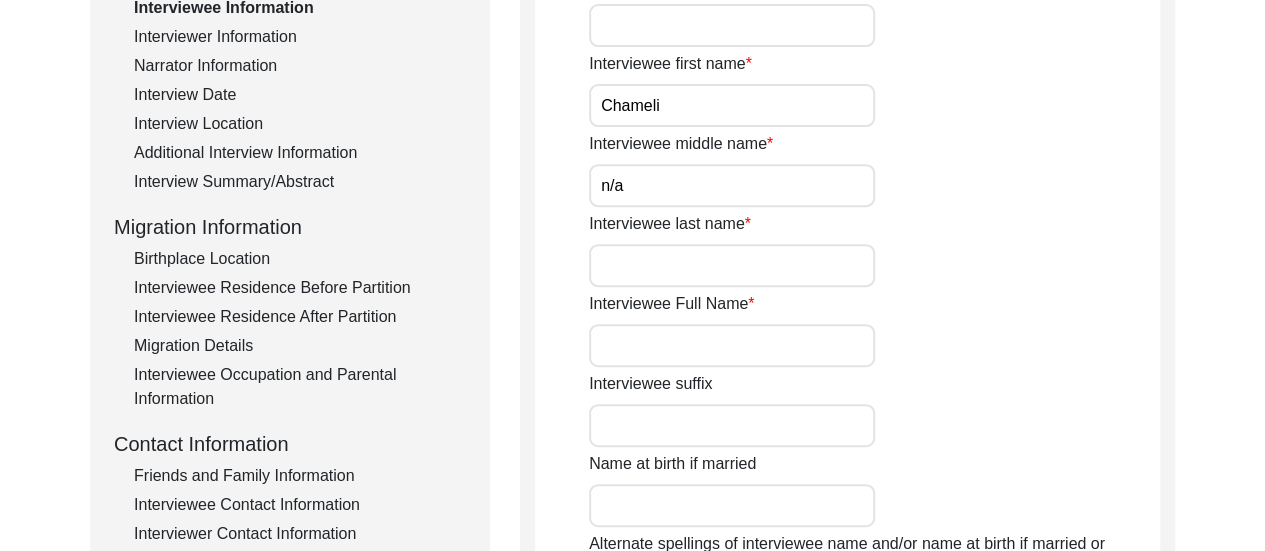 type on "Mitra" 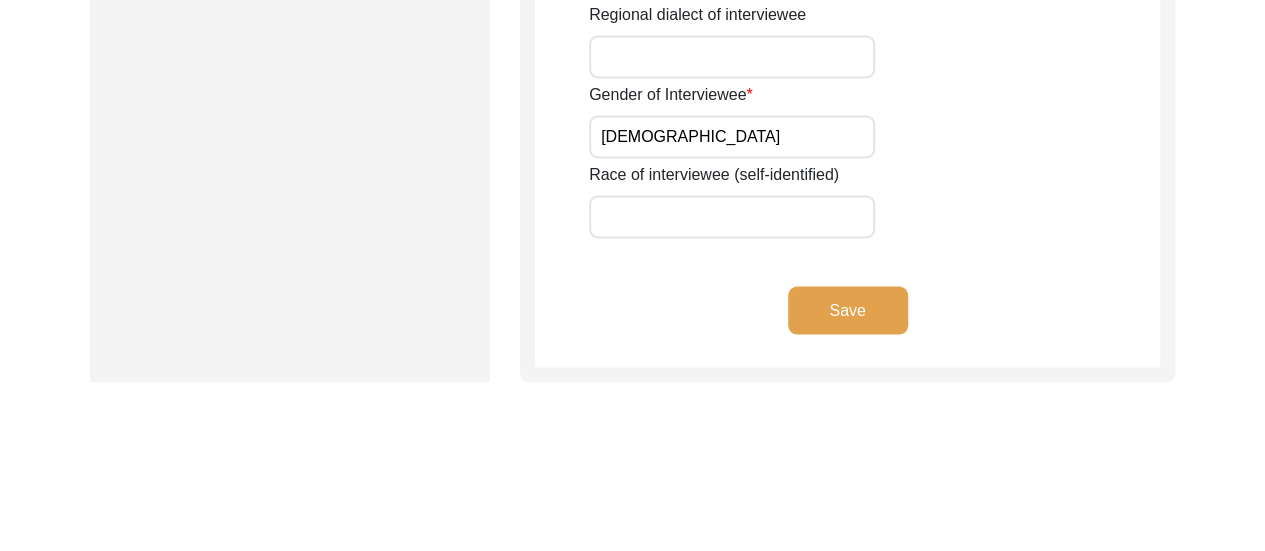 scroll, scrollTop: 1688, scrollLeft: 0, axis: vertical 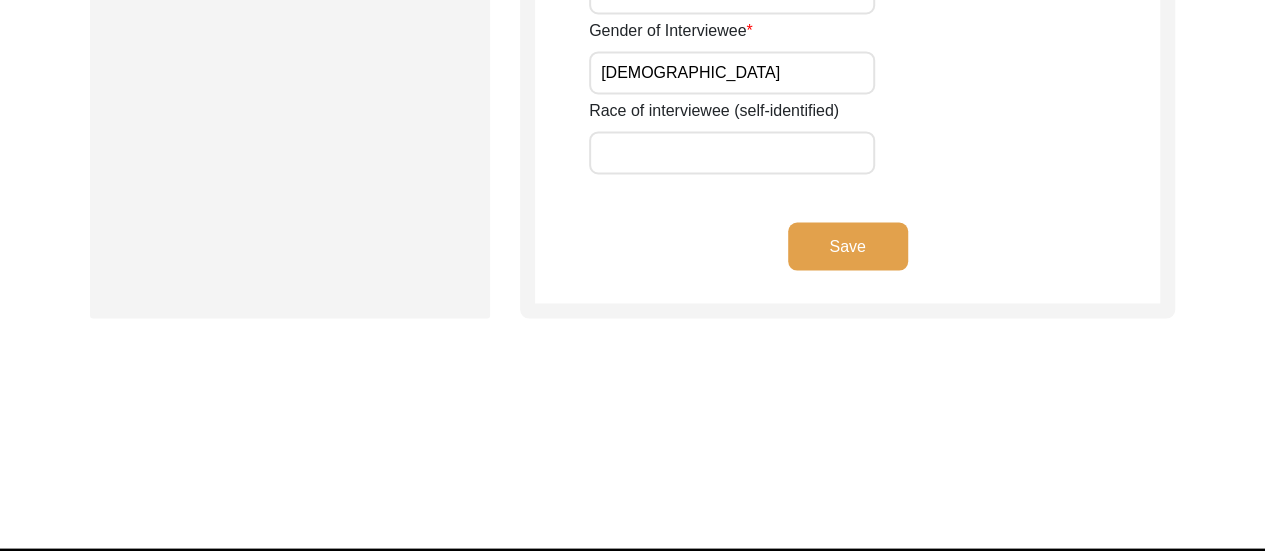 click on "Save" 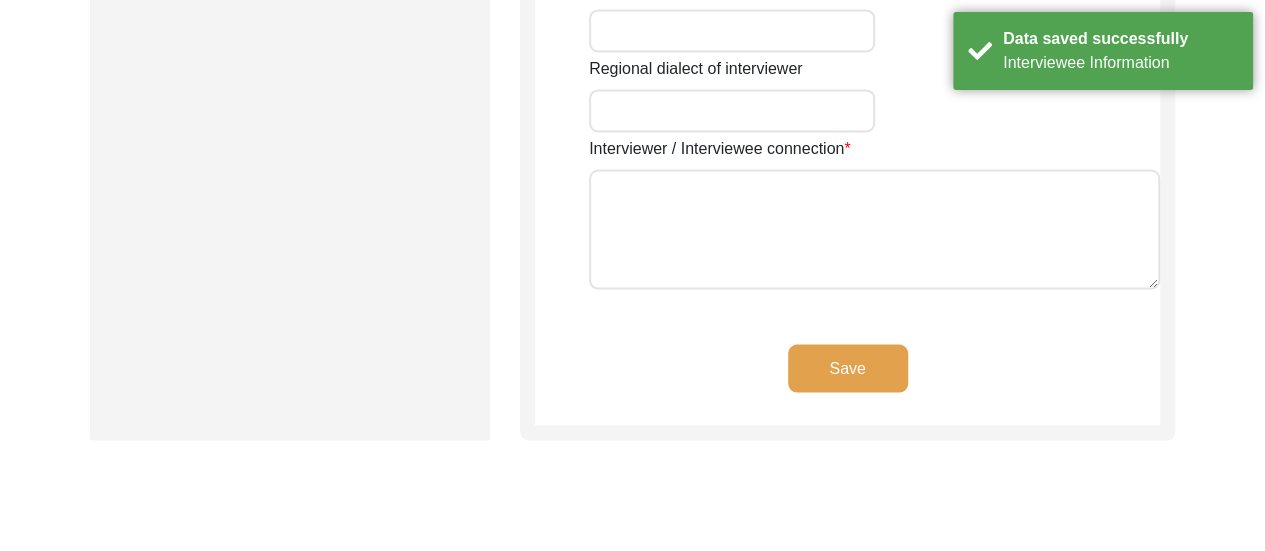 type on "Chirantan" 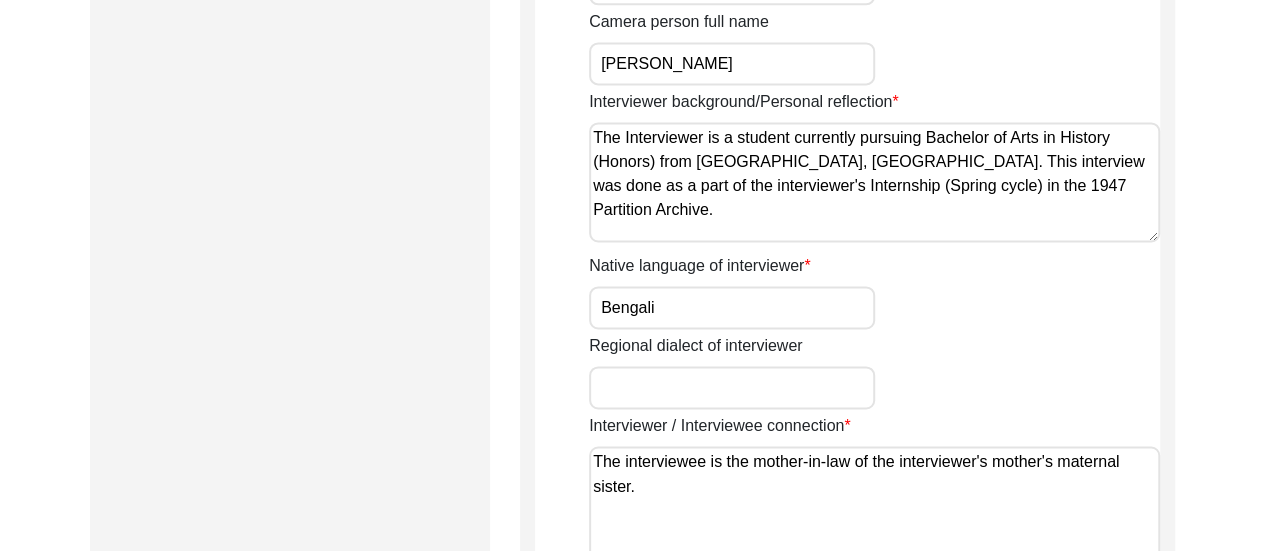 scroll, scrollTop: 1448, scrollLeft: 0, axis: vertical 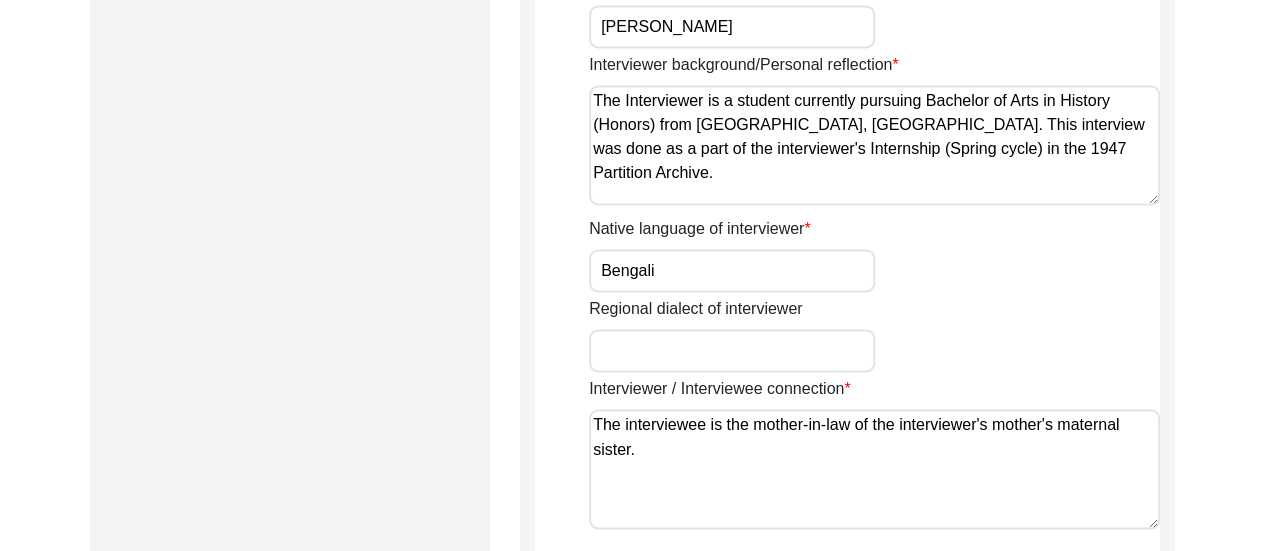 drag, startPoint x: 590, startPoint y: 101, endPoint x: 664, endPoint y: 190, distance: 115.74541 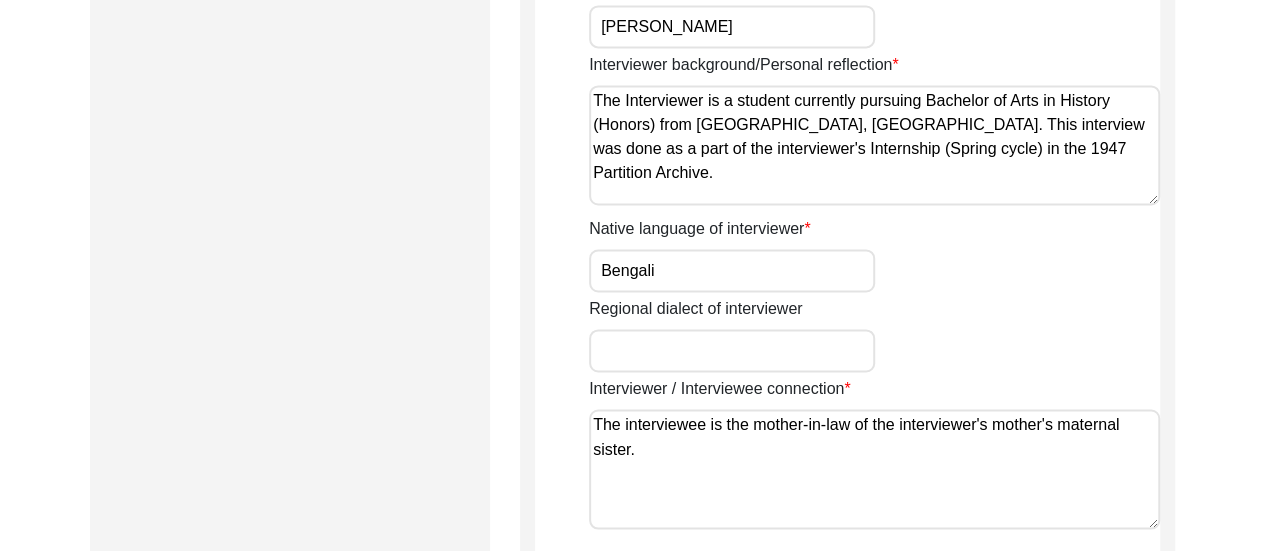 click on "The Interviewer is a student currently pursuing Bachelor of Arts in History (Honors) from Presidency University, Kolkata. This interview was done as a part of the interviewer's Internship (Spring cycle) in the 1947 Partition Archive." at bounding box center (874, 145) 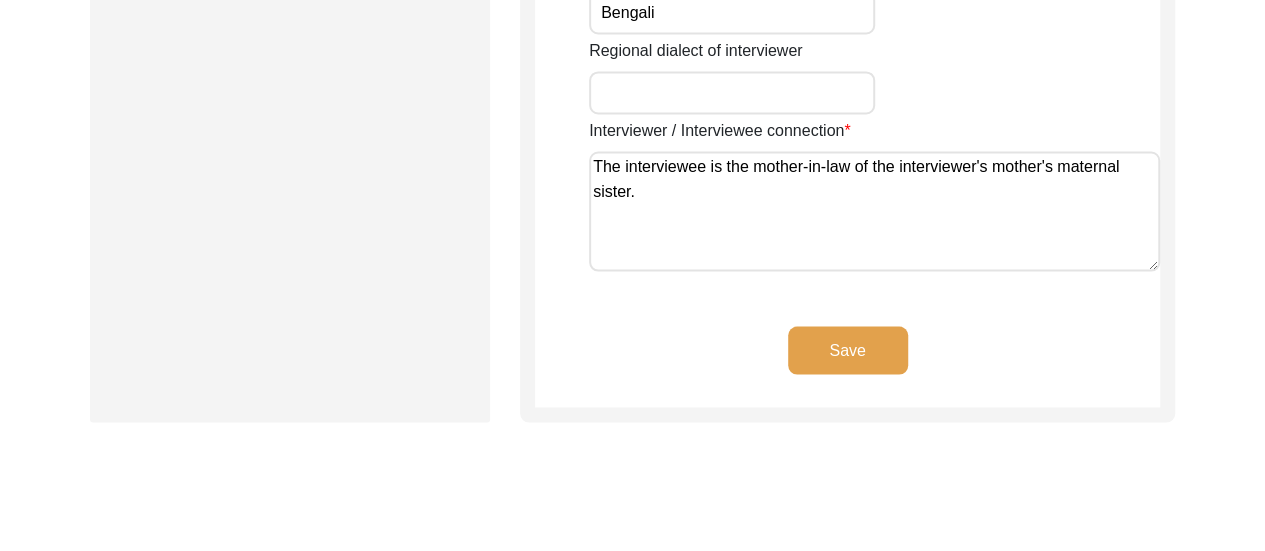 scroll, scrollTop: 1728, scrollLeft: 0, axis: vertical 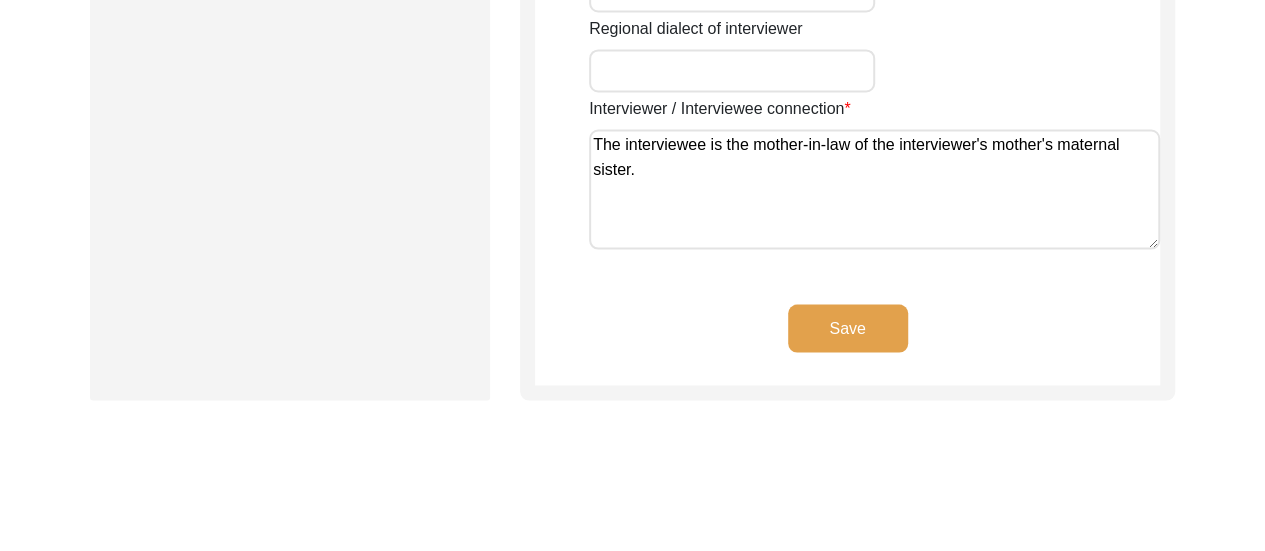 click on "Save" 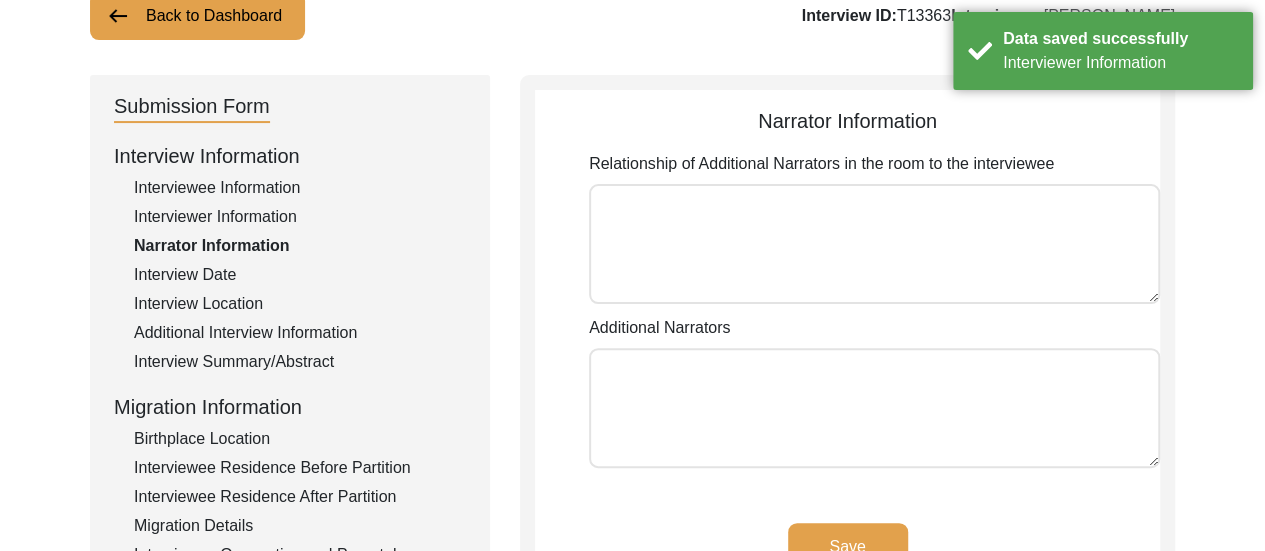 scroll, scrollTop: 174, scrollLeft: 0, axis: vertical 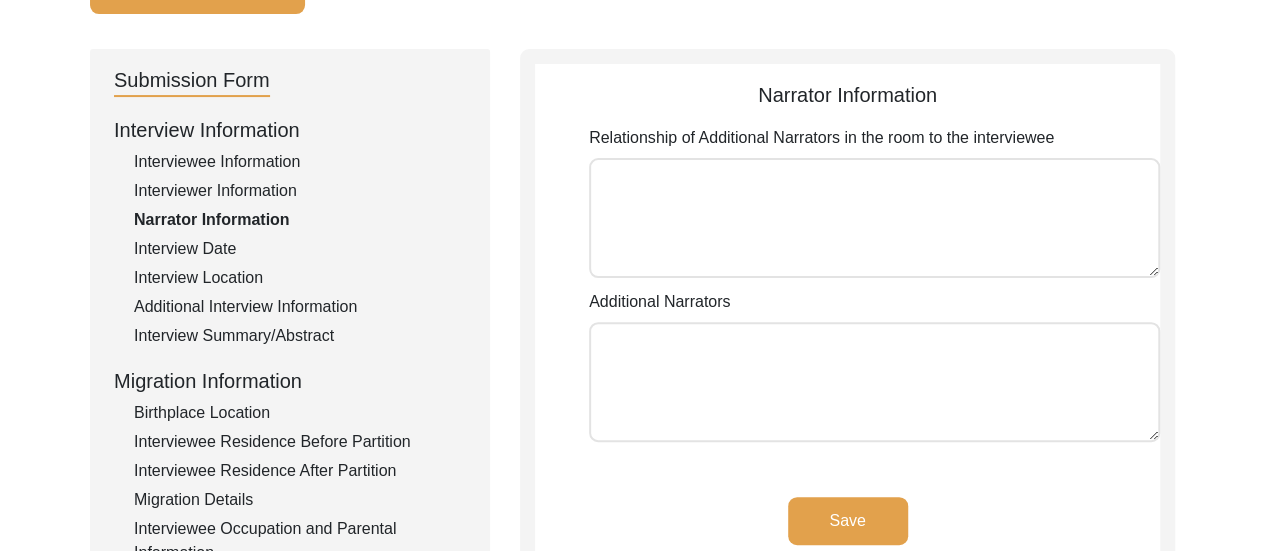 click on "Interview Date" 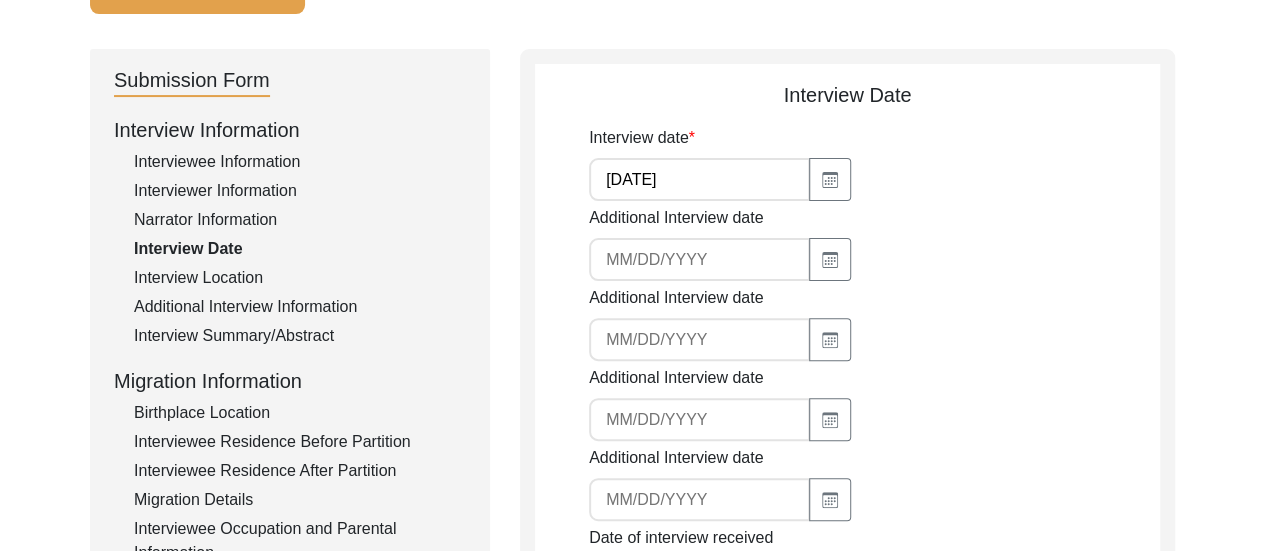 click on "Interview Location" 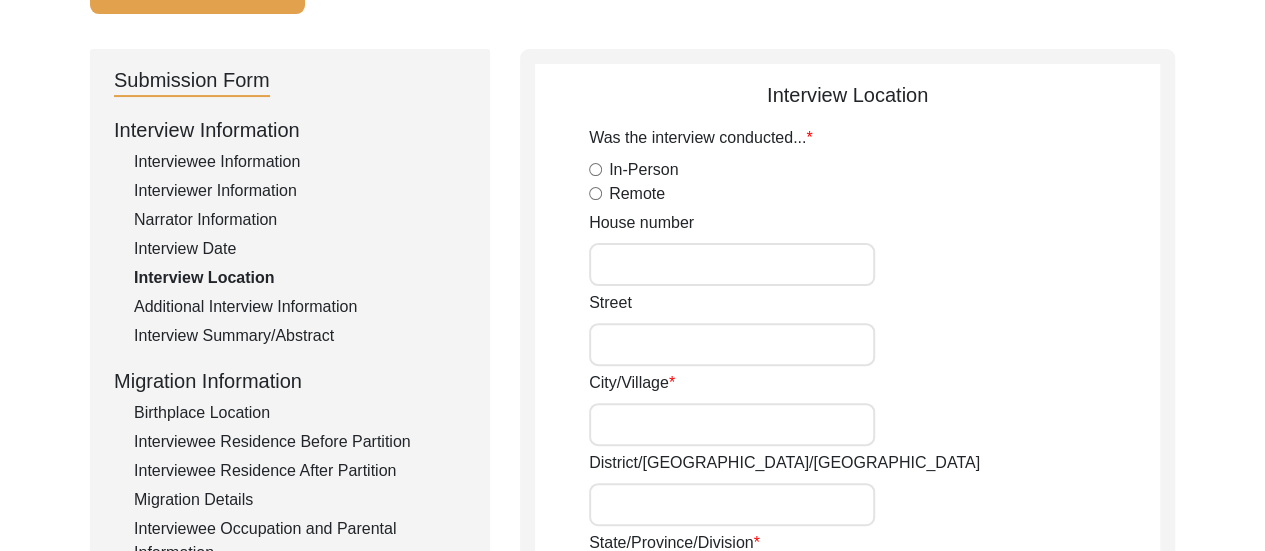 click on "In-Person" at bounding box center (595, 169) 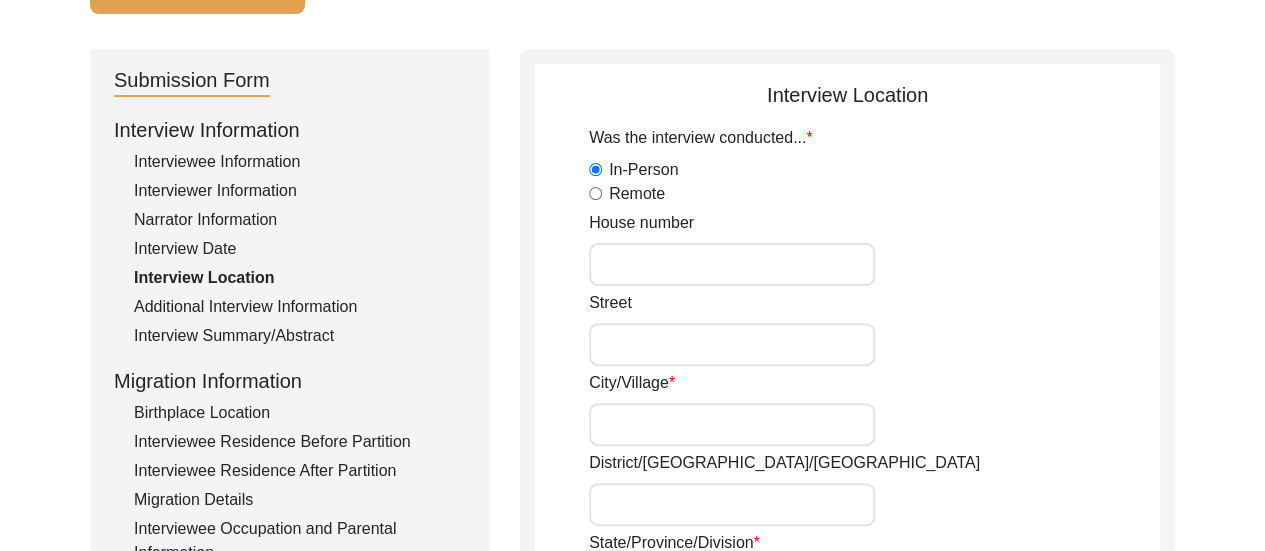 click on "Additional Interview Information" 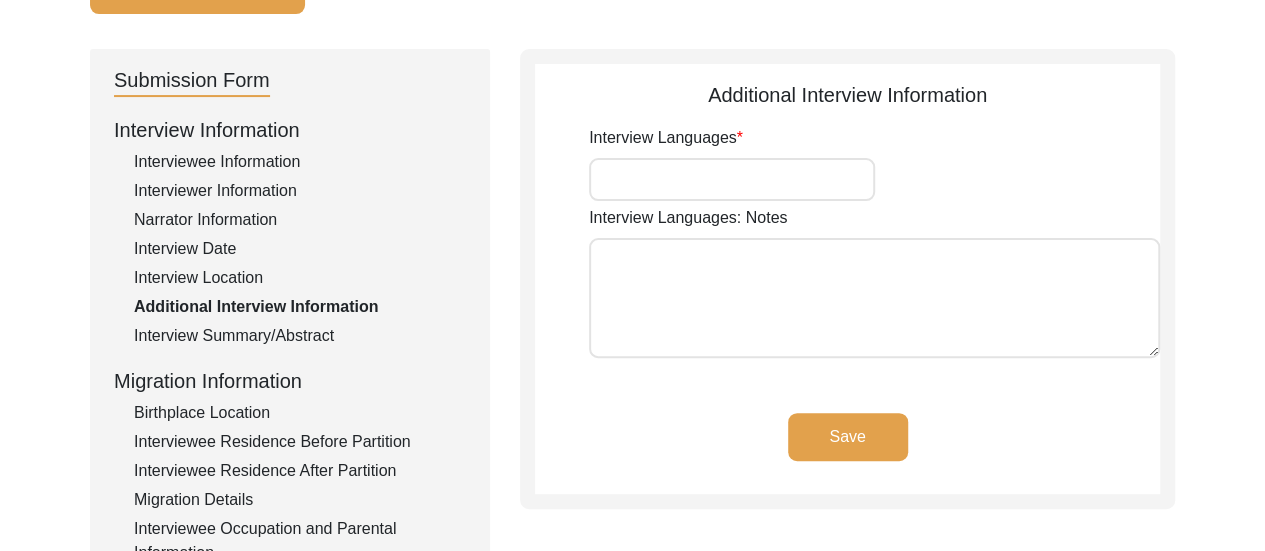 click on "Interview Languages" at bounding box center (732, 179) 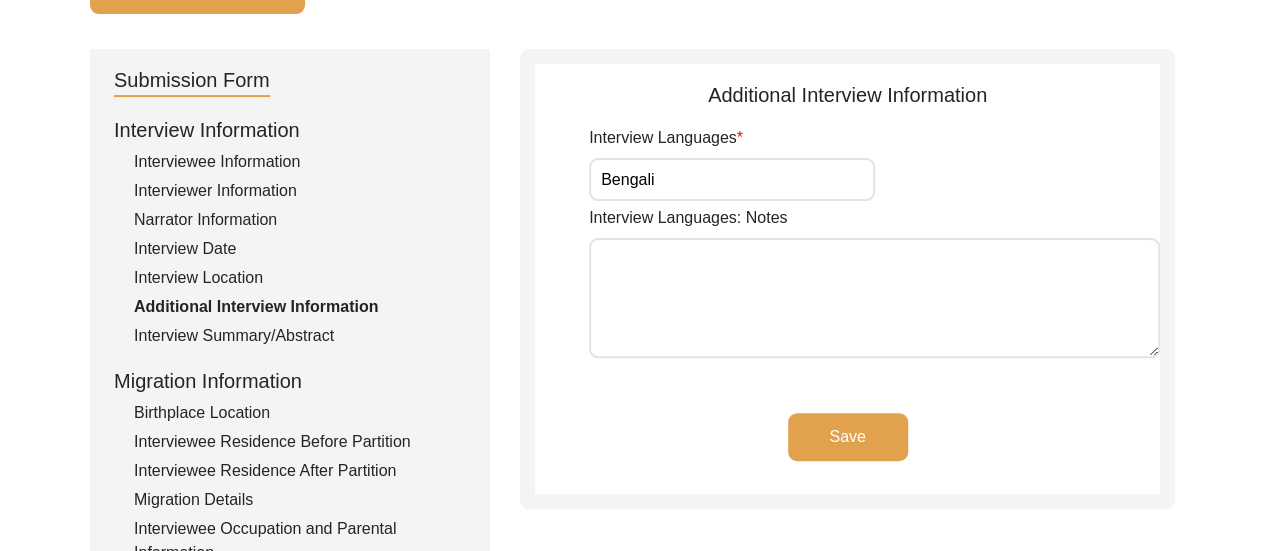 click on "Save" 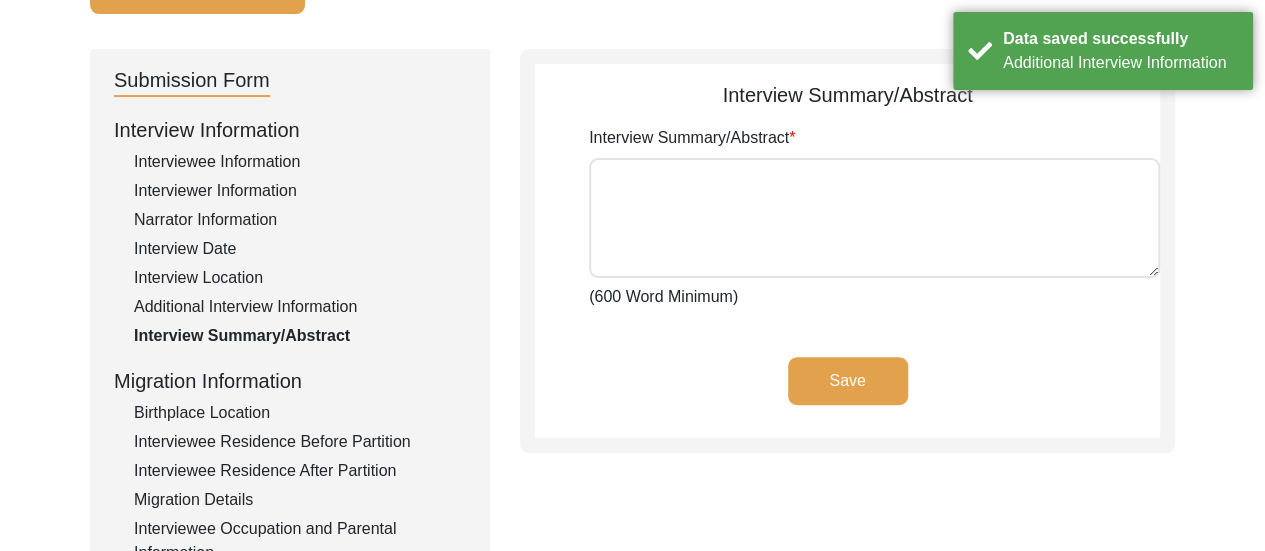 click on "Birthplace Location" 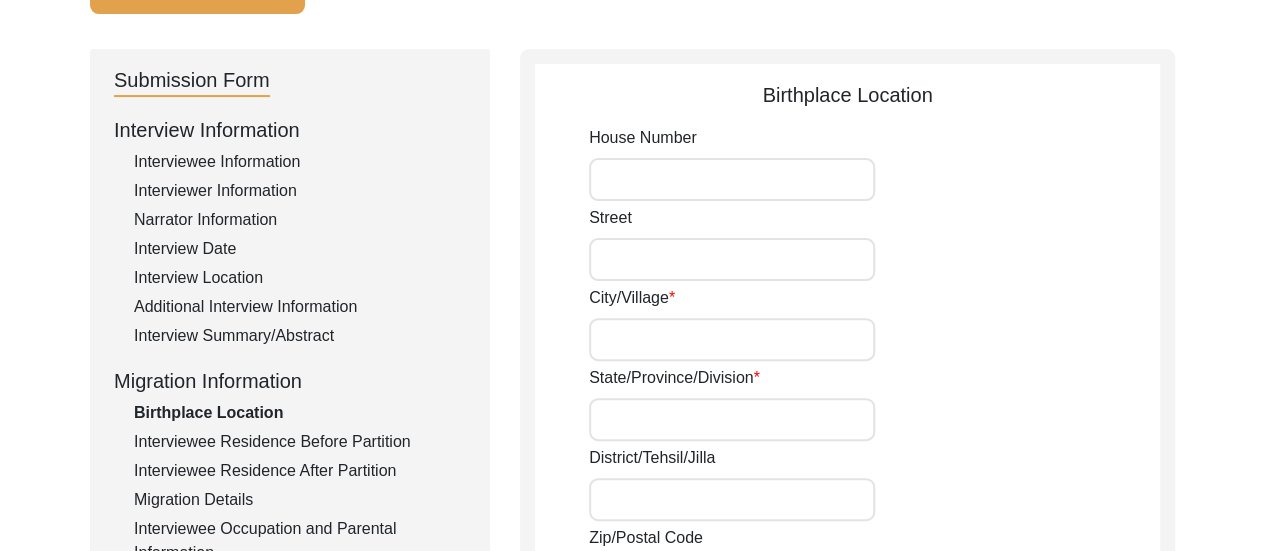 click on "Interviewee Residence Before Partition" 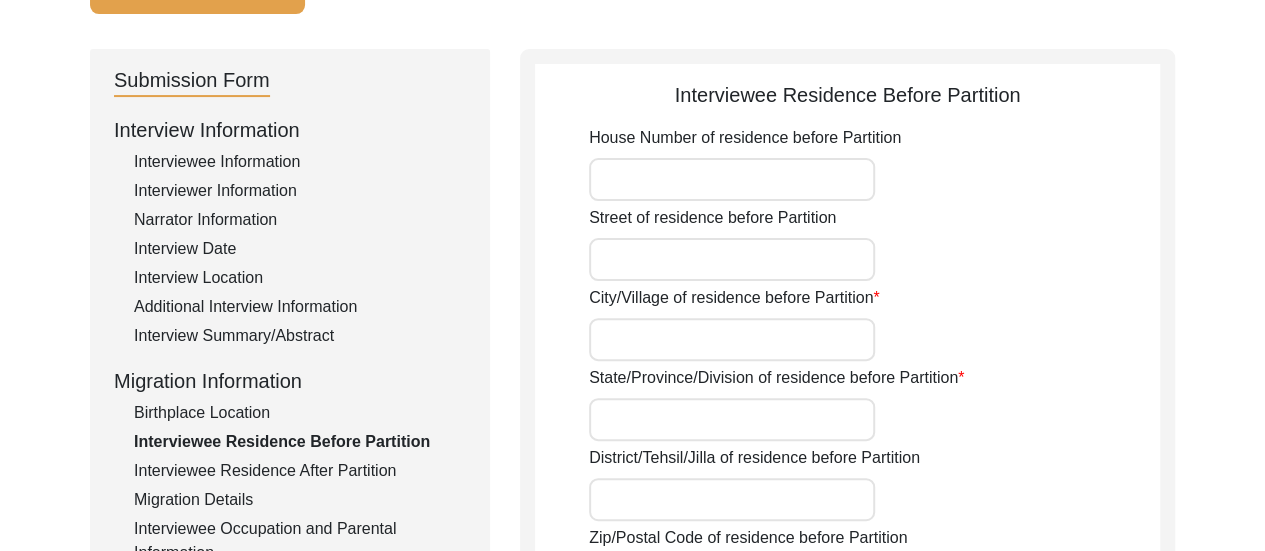 click on "Street of residence before Partition" 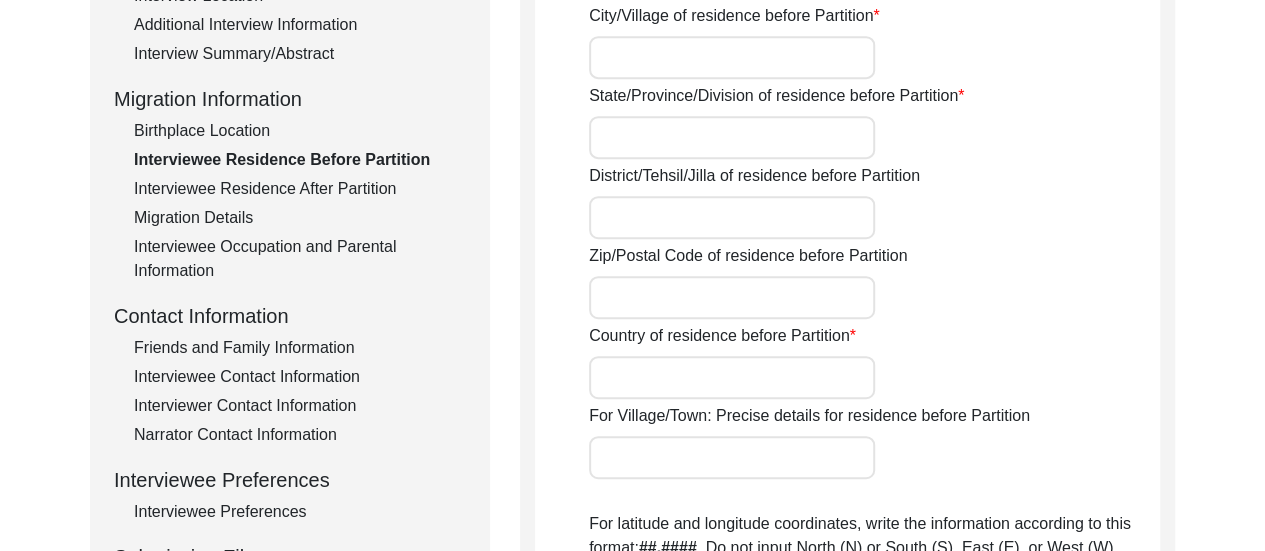 scroll, scrollTop: 454, scrollLeft: 0, axis: vertical 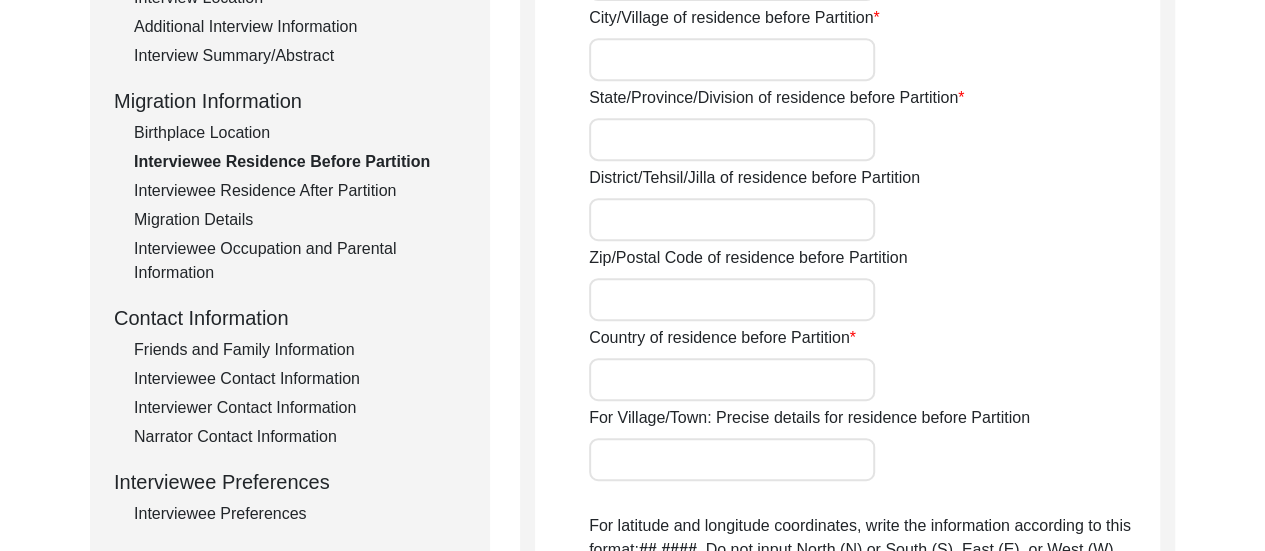click on "Interviewee Residence After Partition" 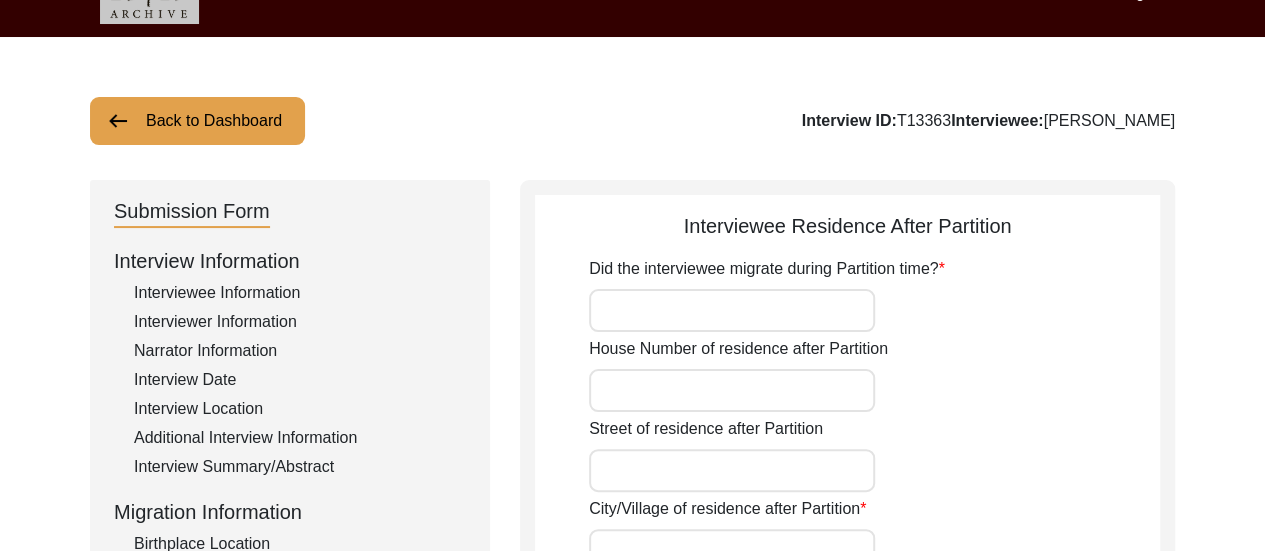 scroll, scrollTop: 0, scrollLeft: 0, axis: both 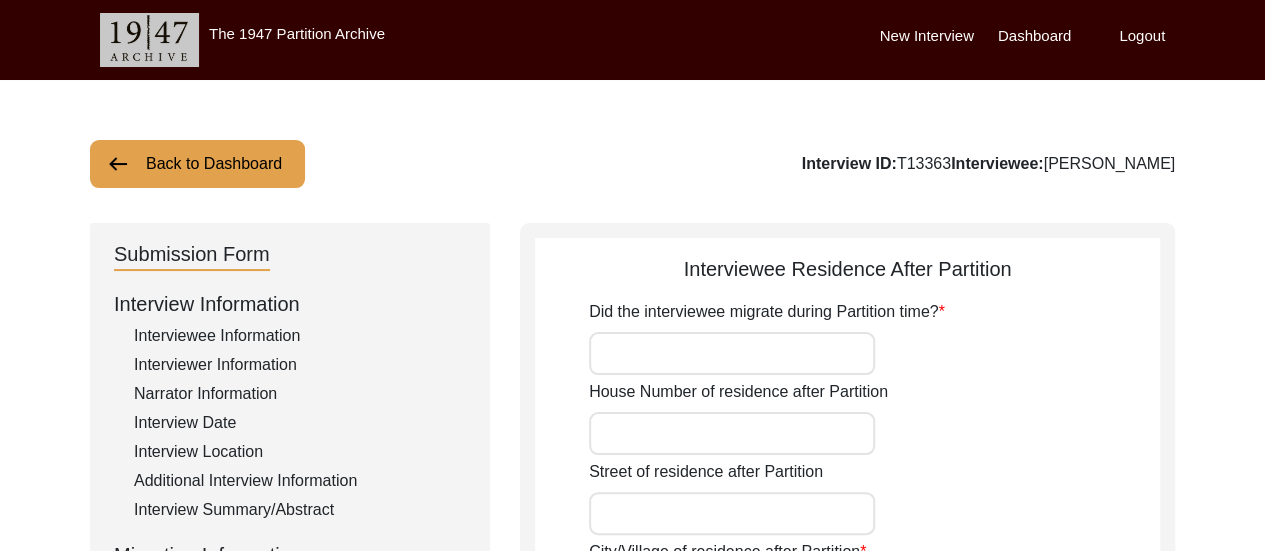 click on "Dashboard" at bounding box center (1034, 36) 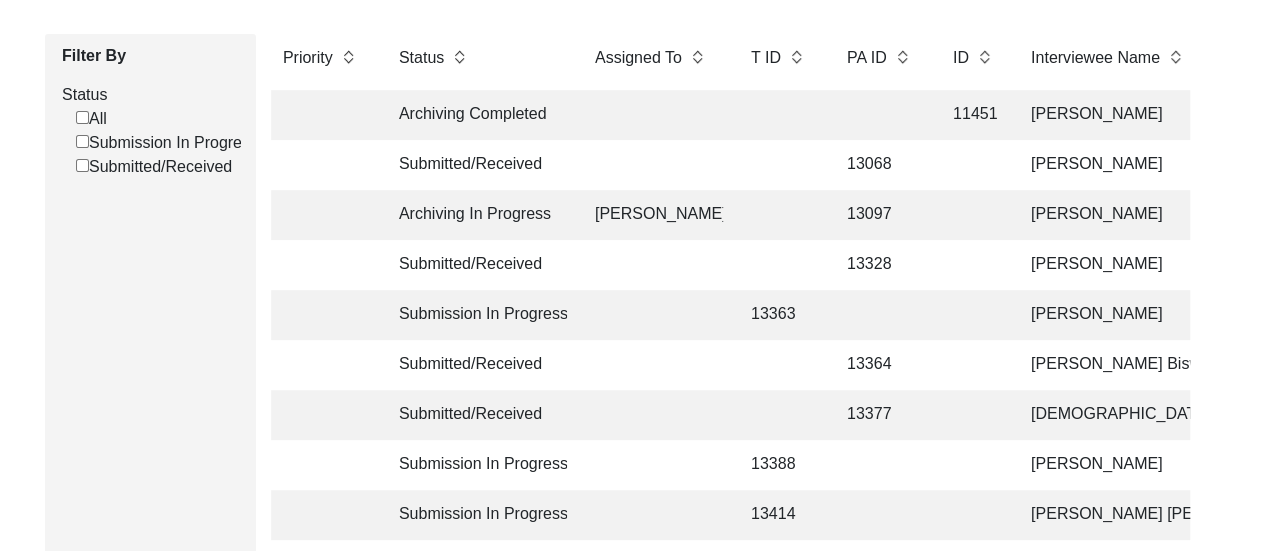 scroll, scrollTop: 0, scrollLeft: 0, axis: both 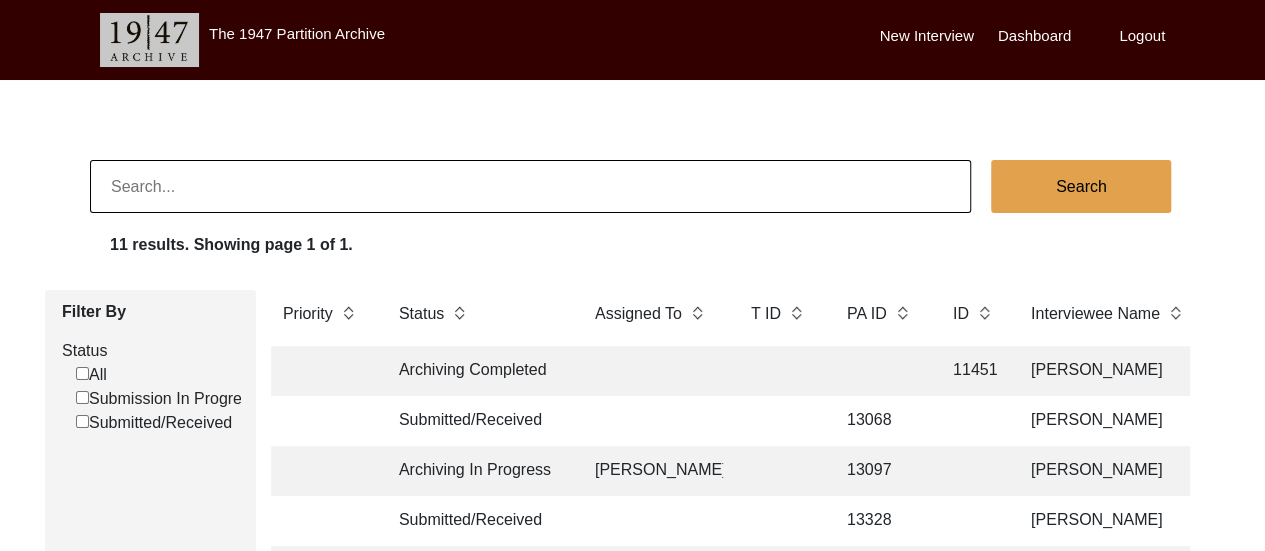 click on "Logout" at bounding box center [1142, 36] 